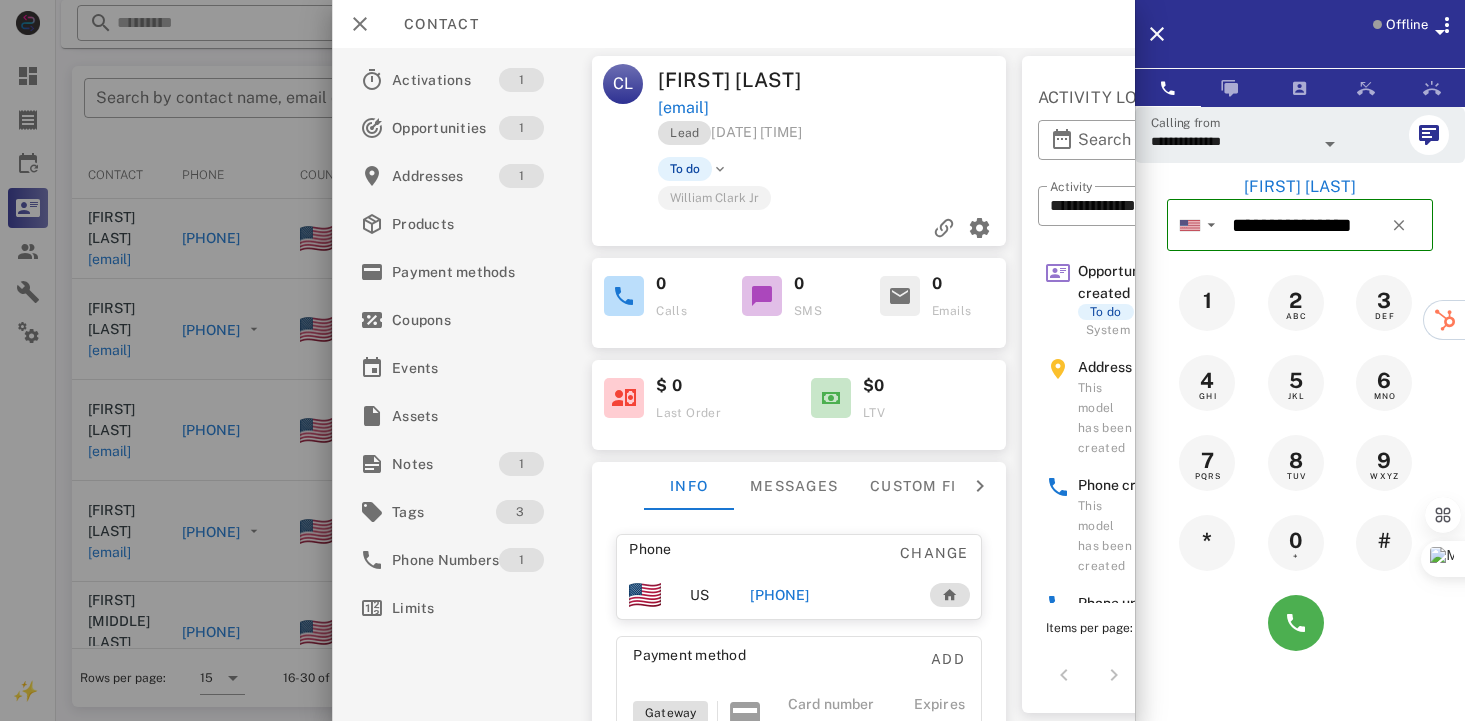scroll, scrollTop: 378, scrollLeft: 0, axis: vertical 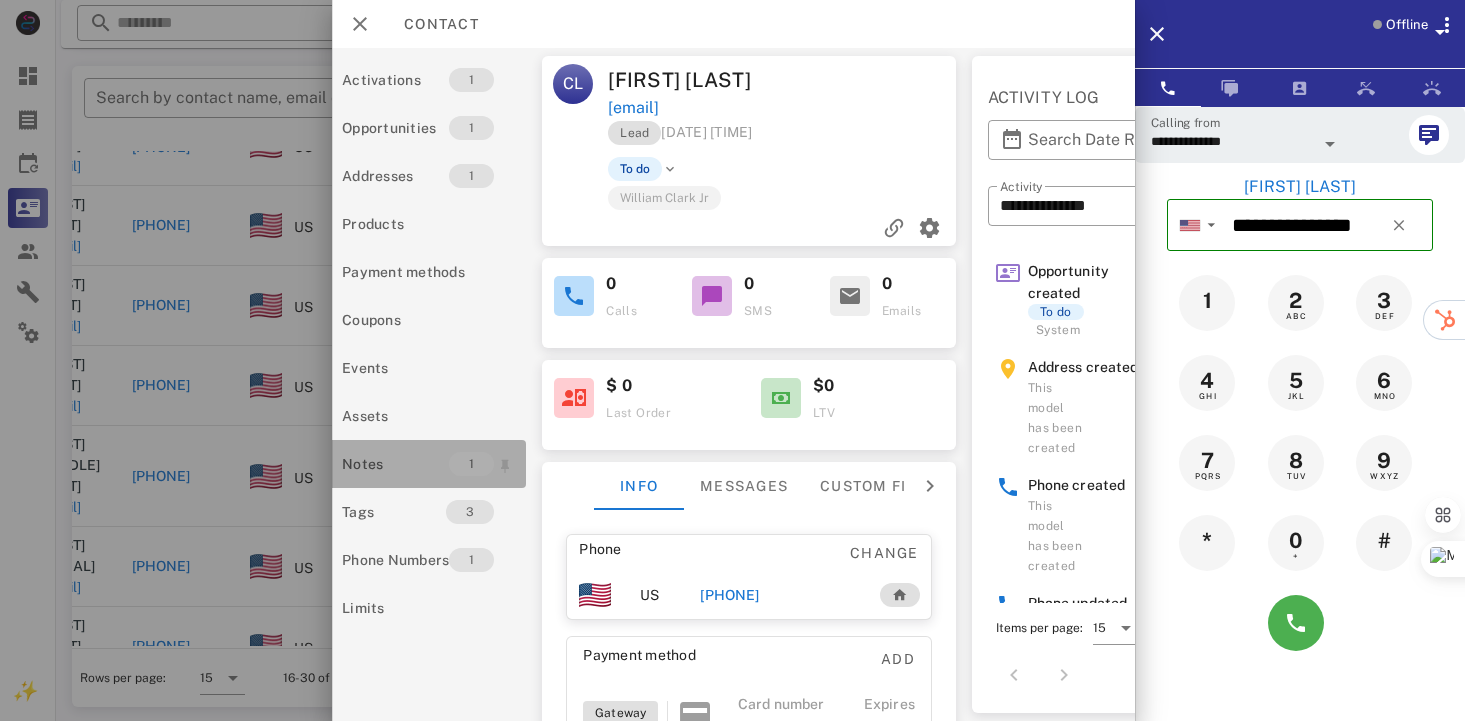 click on "Notes" at bounding box center (395, 464) 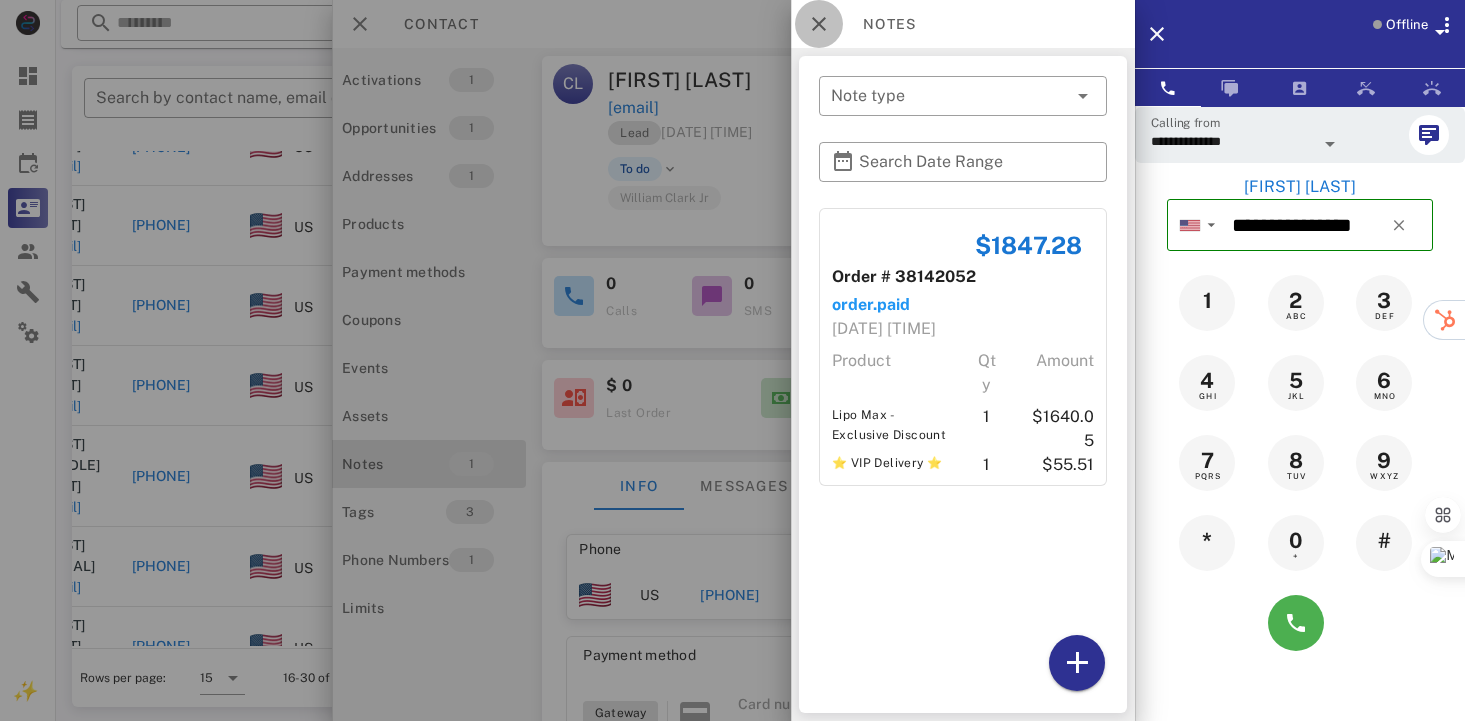 click at bounding box center [819, 24] 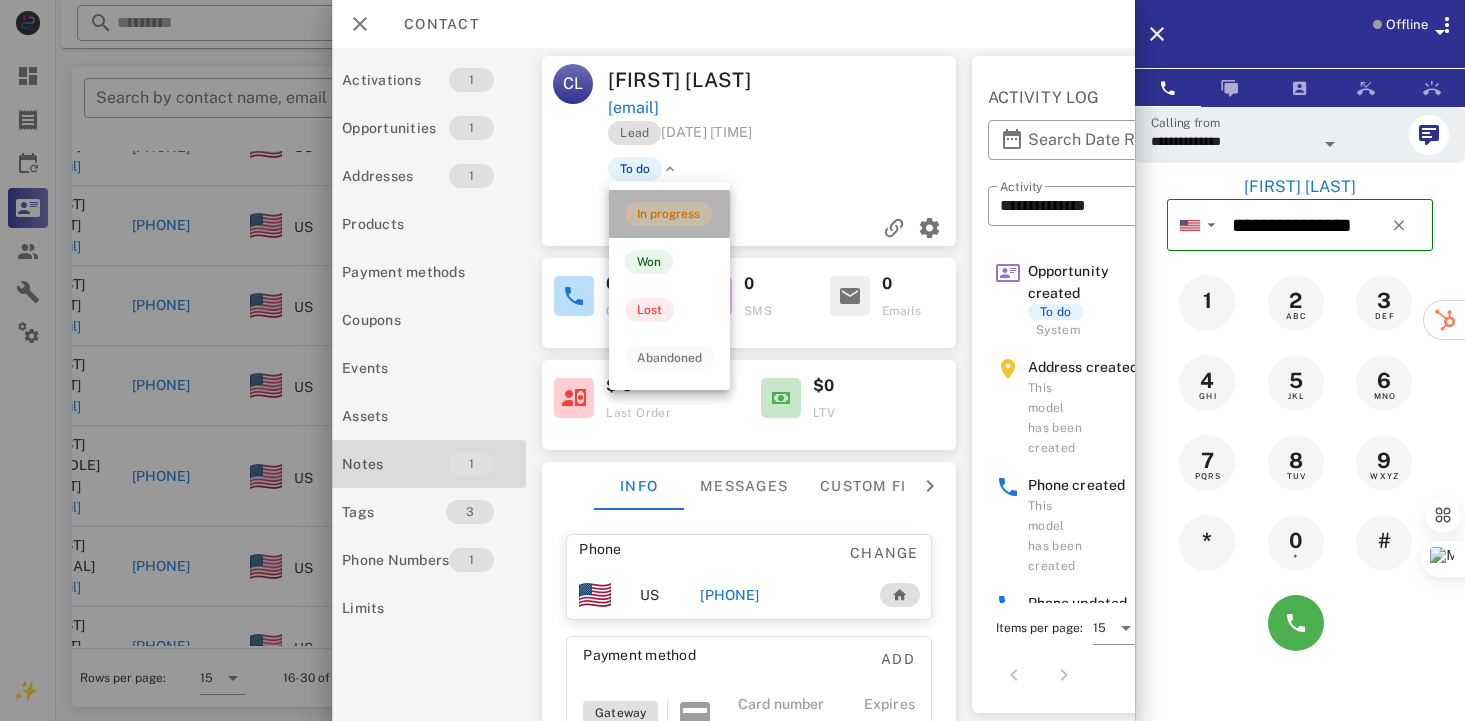 click on "In progress" at bounding box center [668, 214] 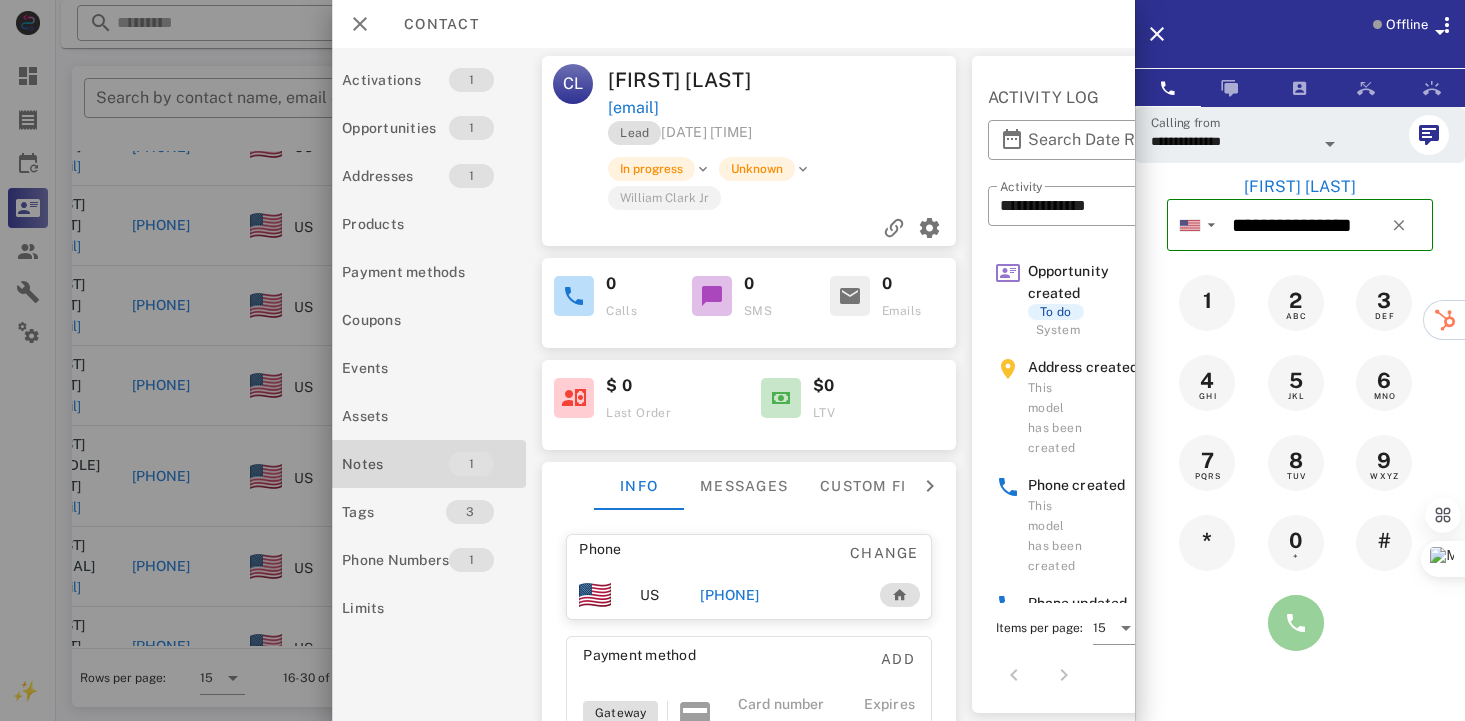 click at bounding box center [1296, 623] 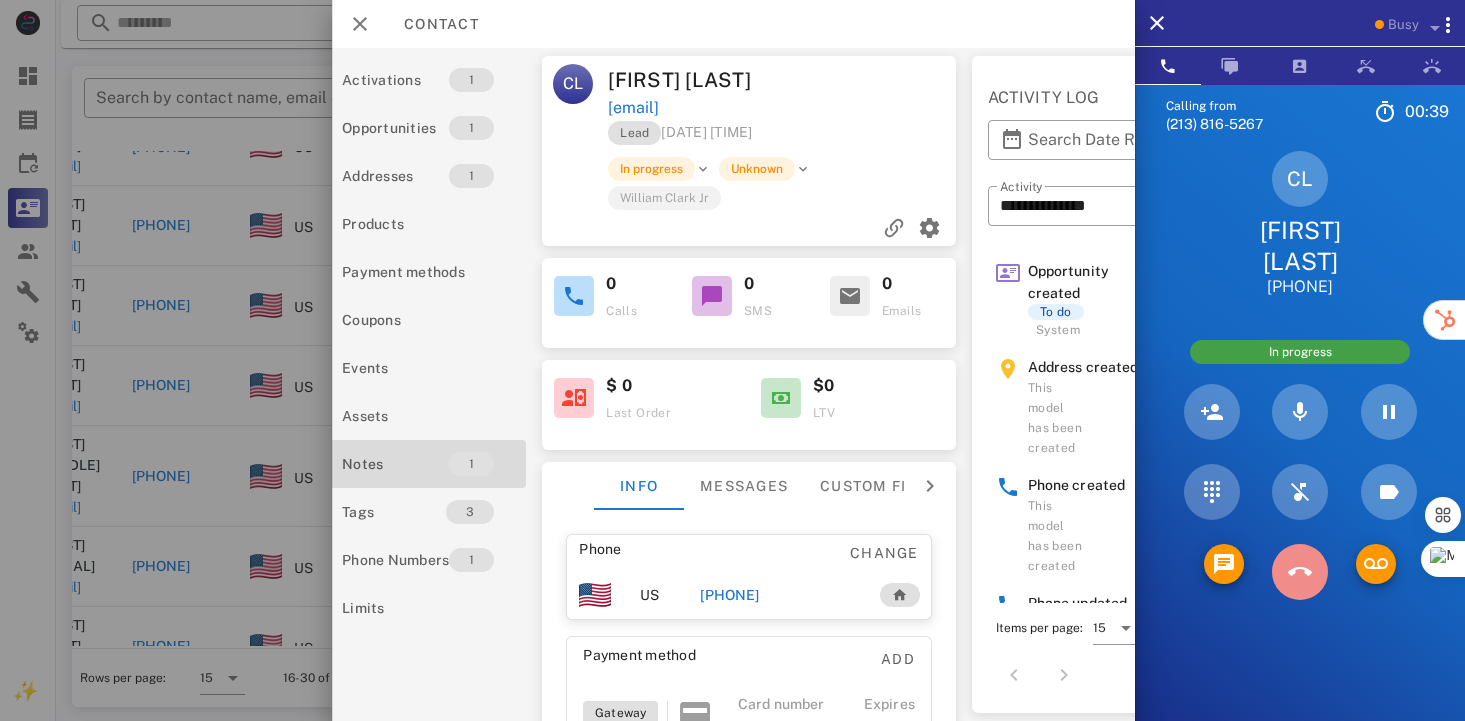 click at bounding box center (1300, 572) 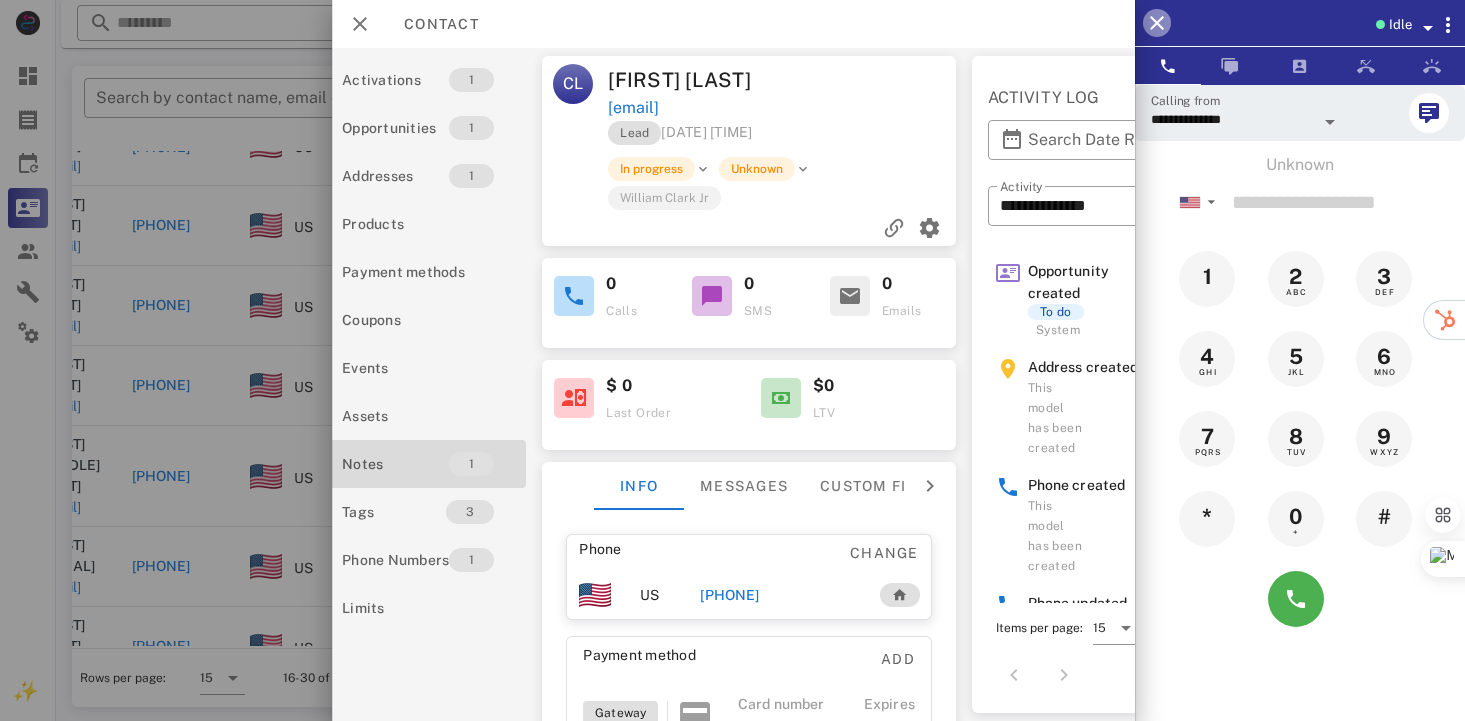 click at bounding box center (1157, 23) 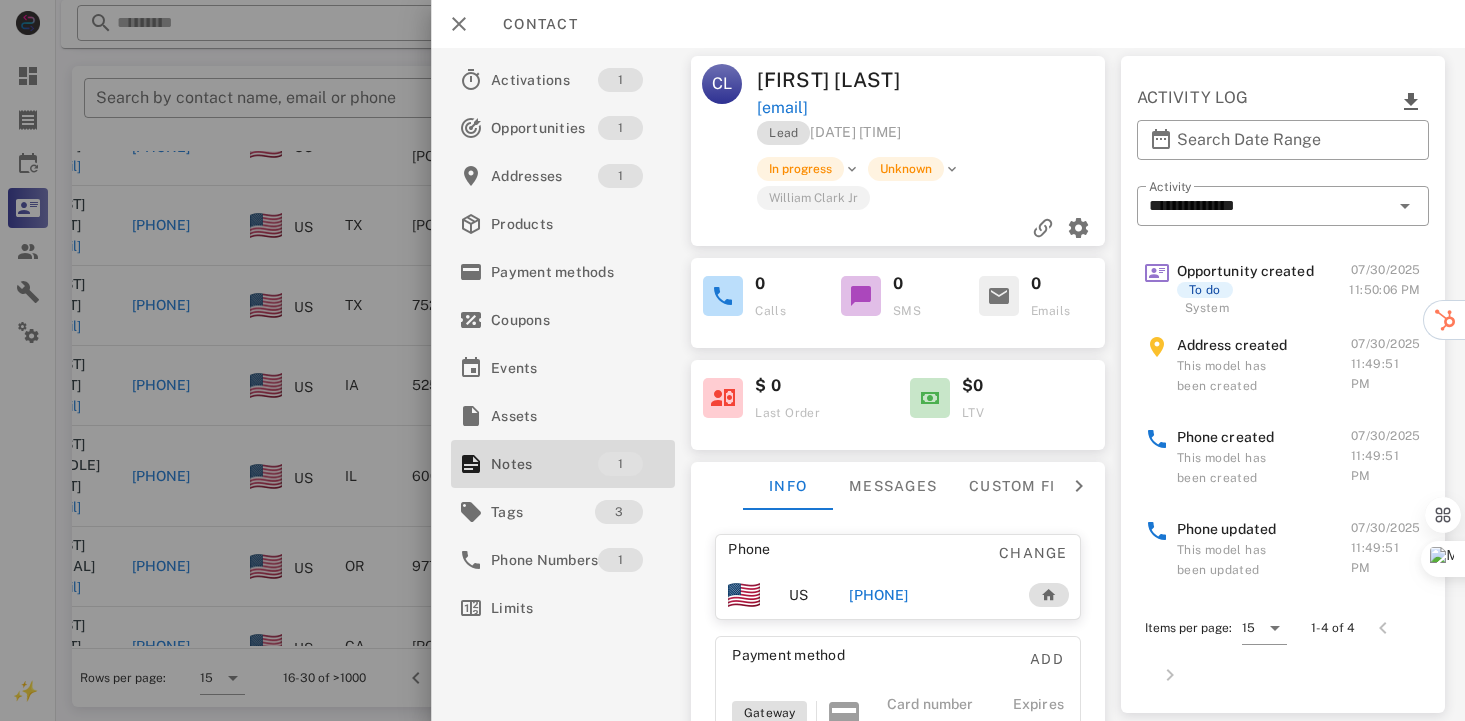 scroll, scrollTop: 0, scrollLeft: 0, axis: both 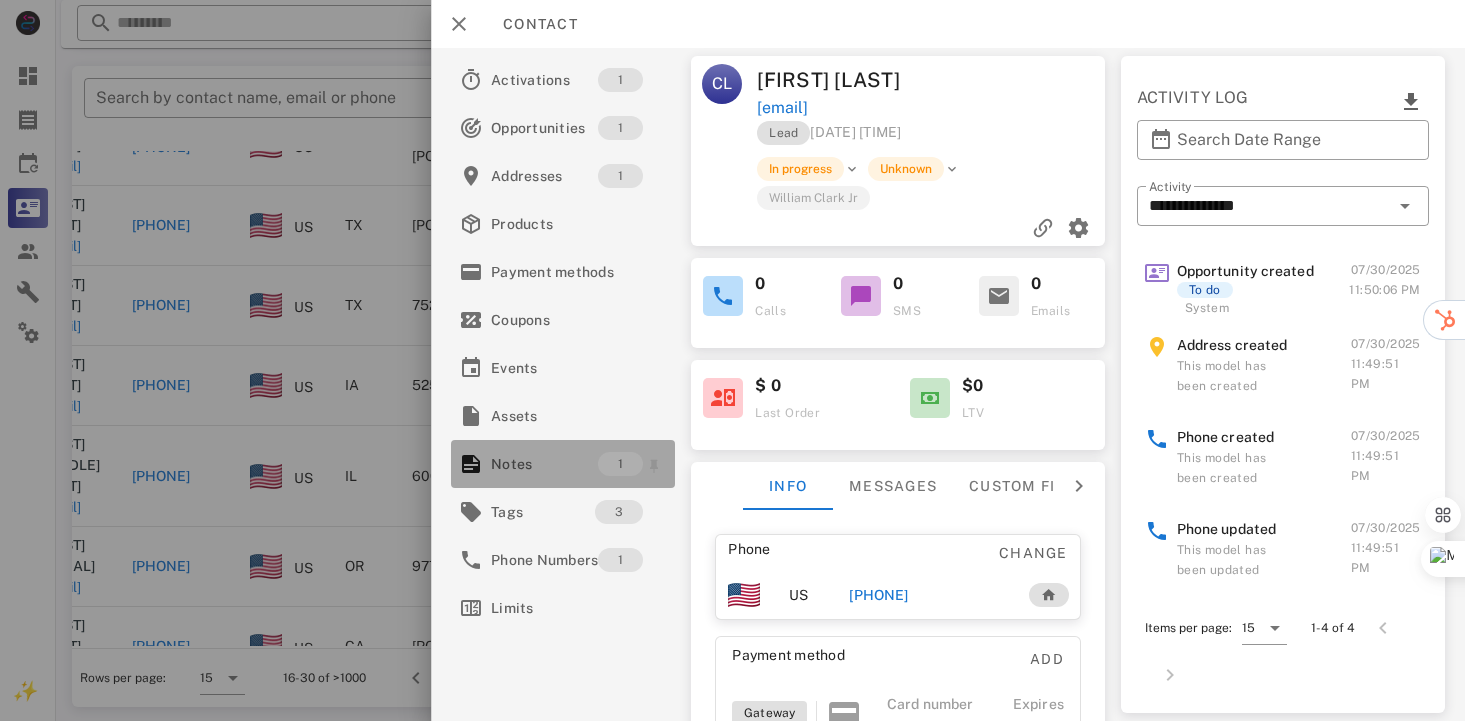 click on "Notes" at bounding box center [544, 464] 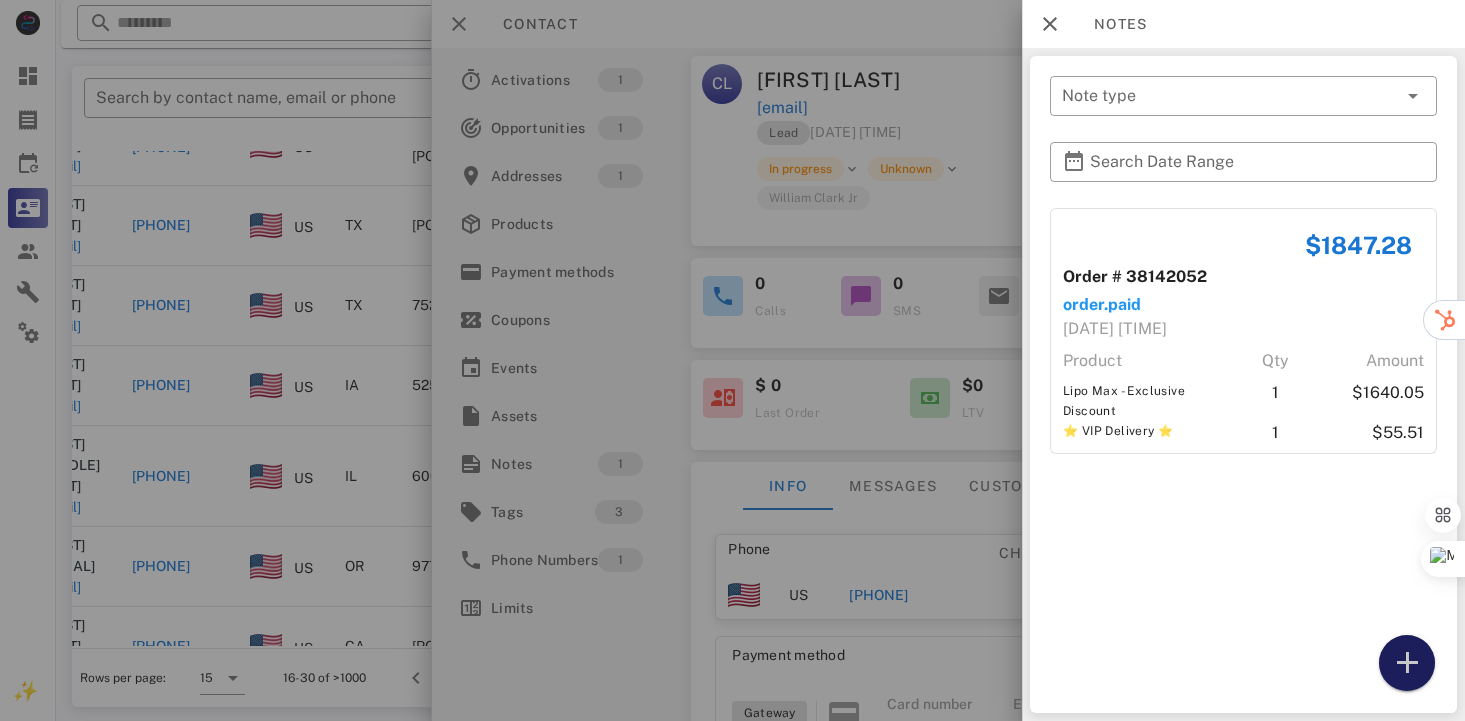 click at bounding box center (1407, 663) 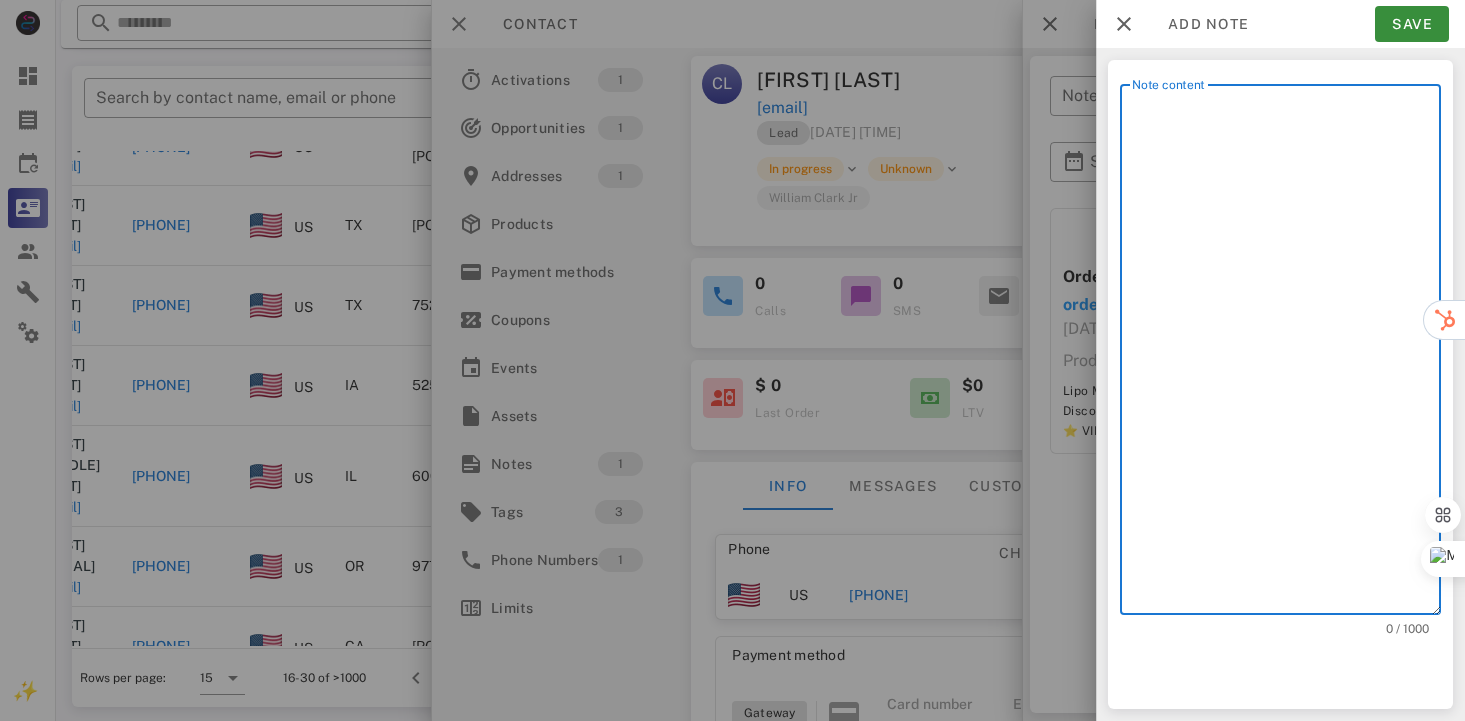 click on "Note content" at bounding box center (1286, 354) 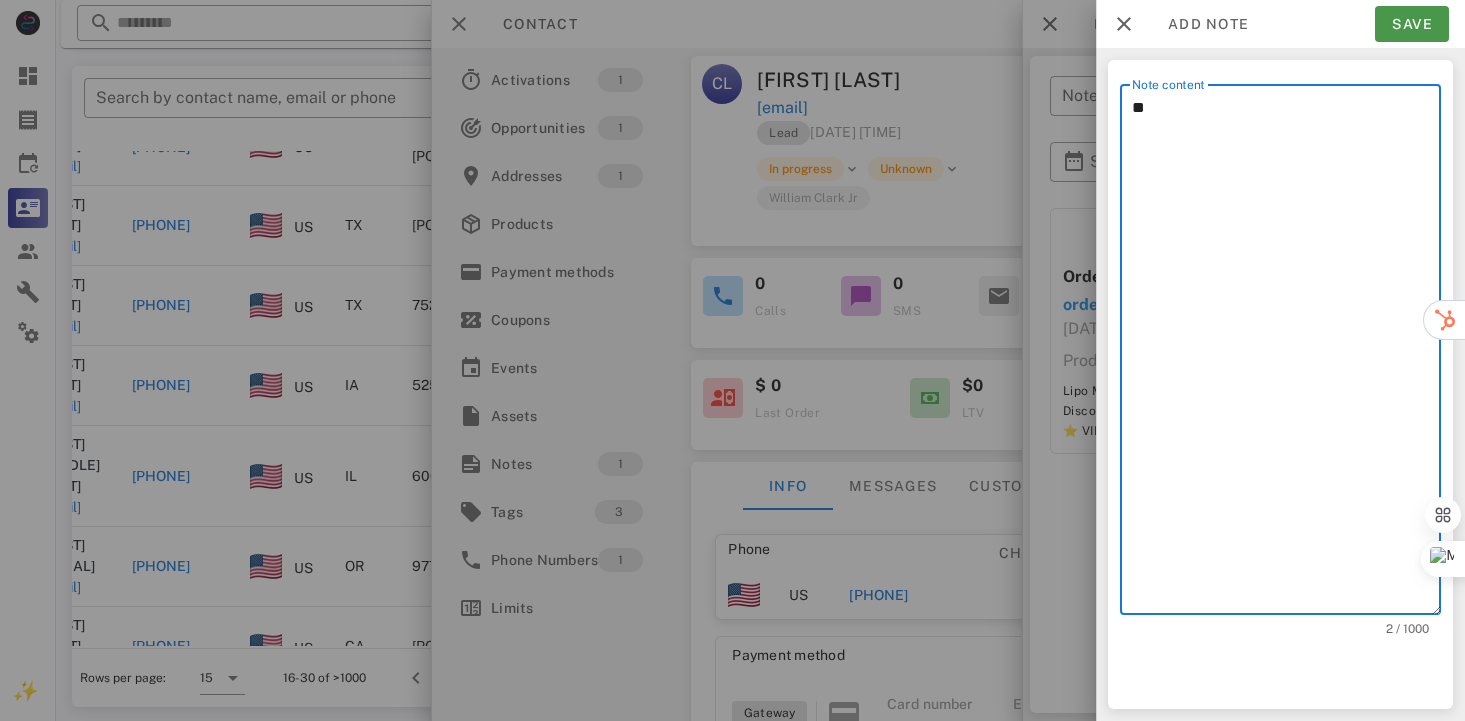 type on "**" 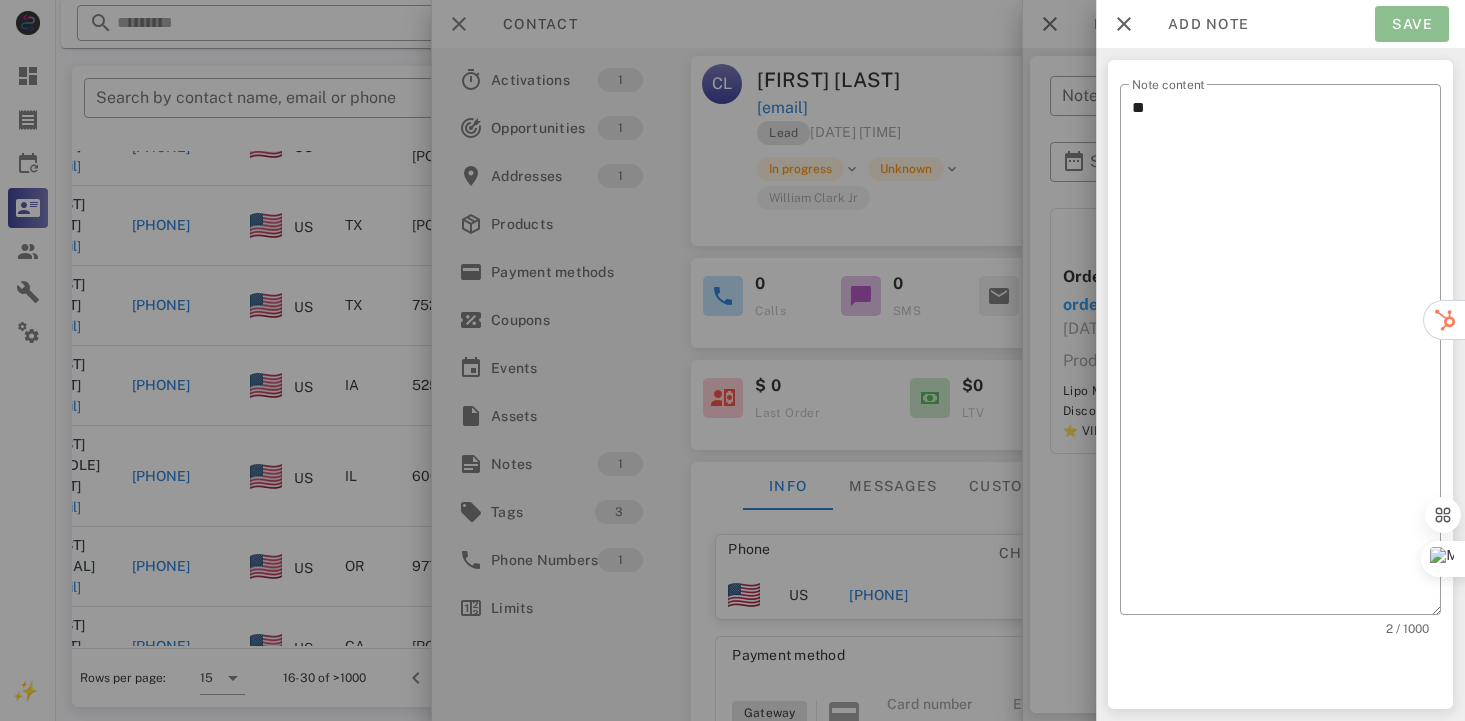 click on "Save" at bounding box center [1412, 24] 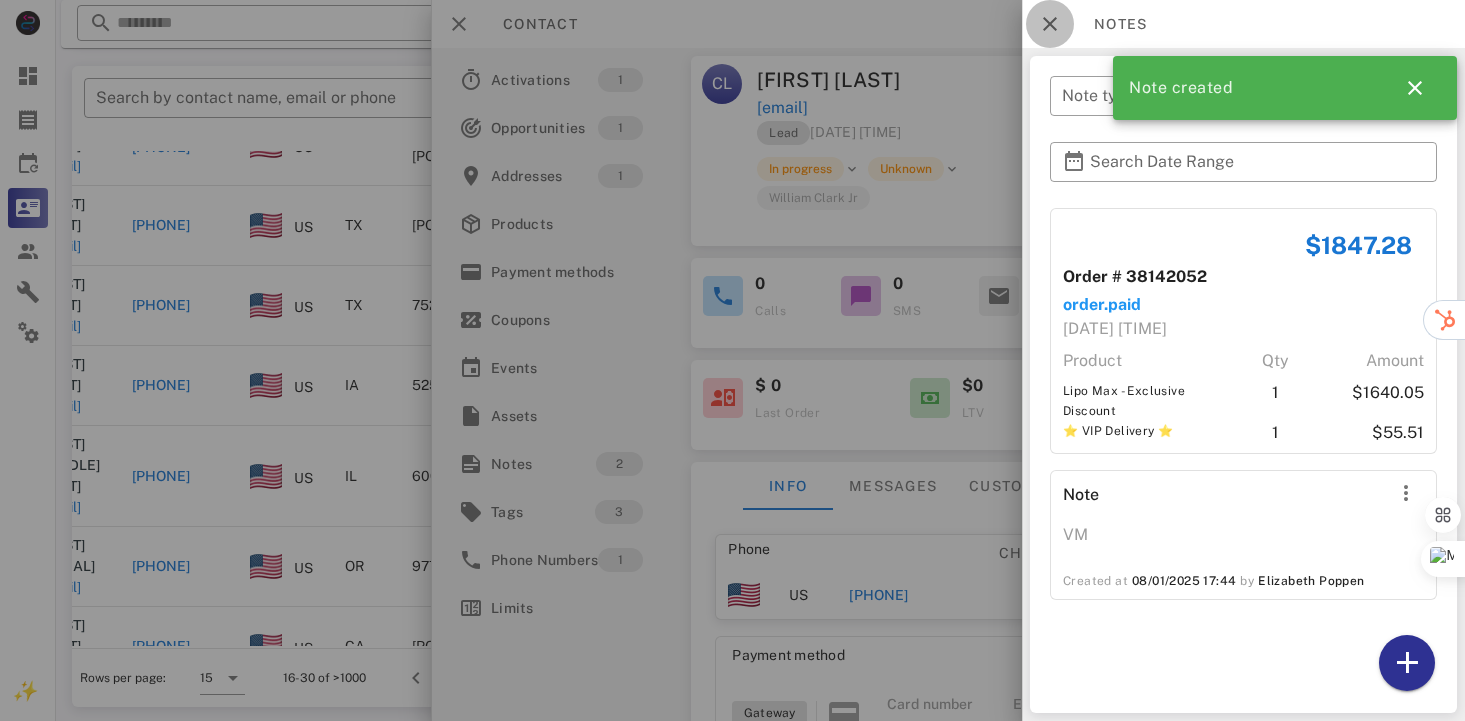 click at bounding box center (1050, 24) 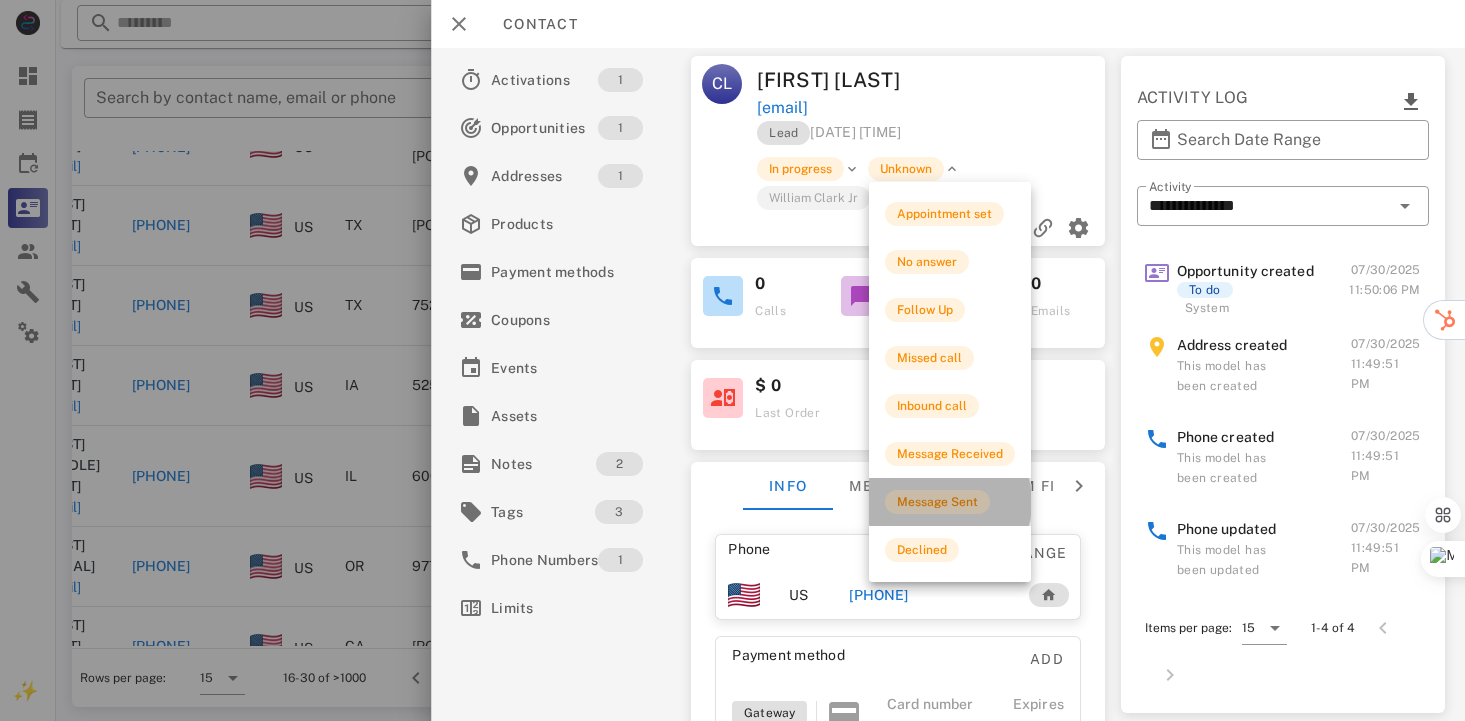 click on "Message Sent" at bounding box center [937, 502] 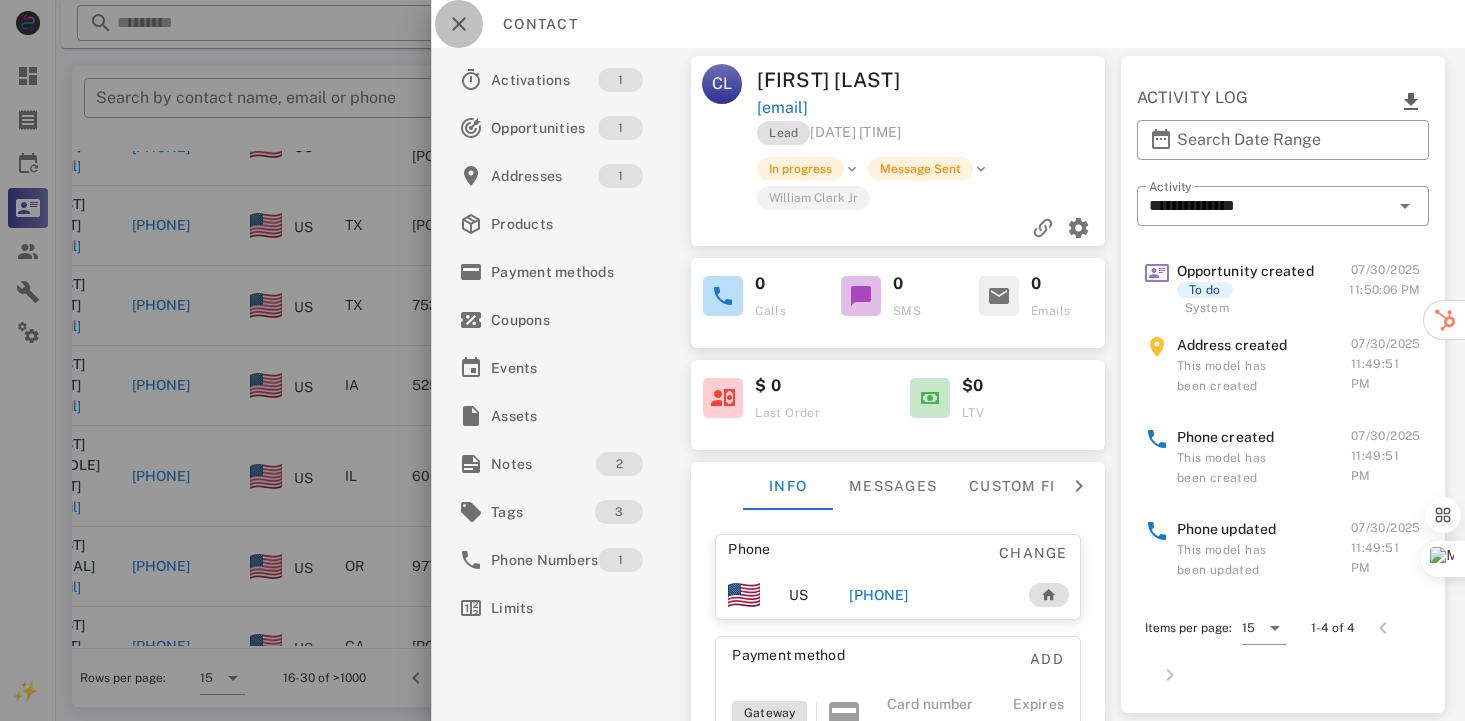 click at bounding box center (459, 24) 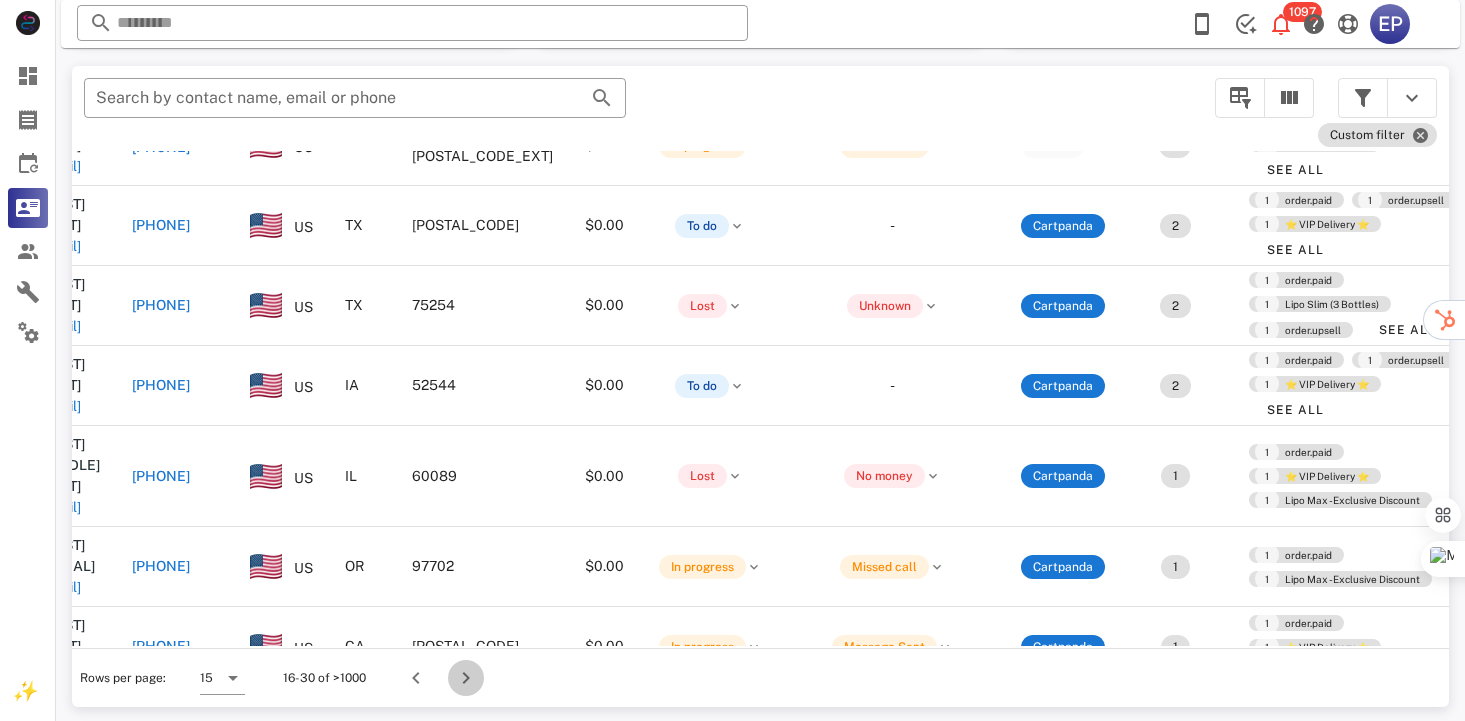 click at bounding box center (466, 678) 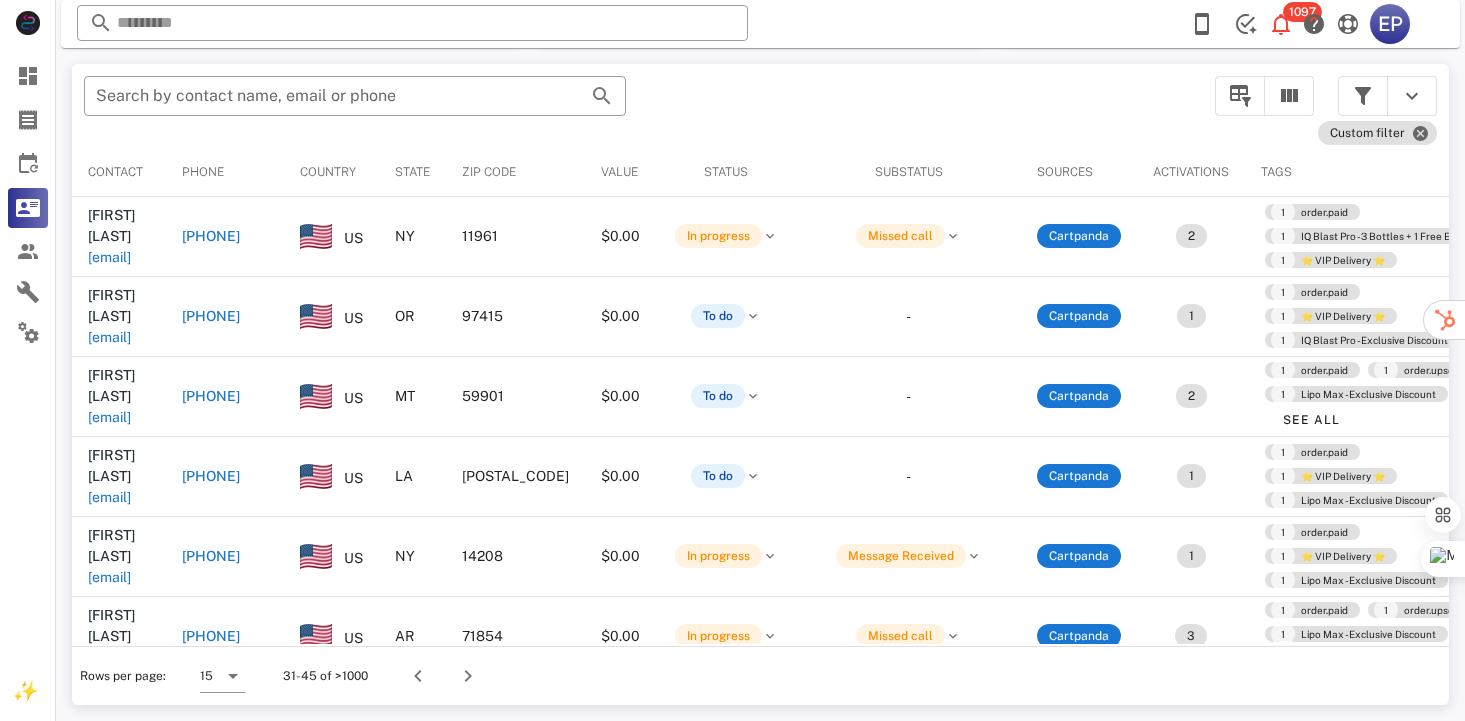scroll, scrollTop: 378, scrollLeft: 0, axis: vertical 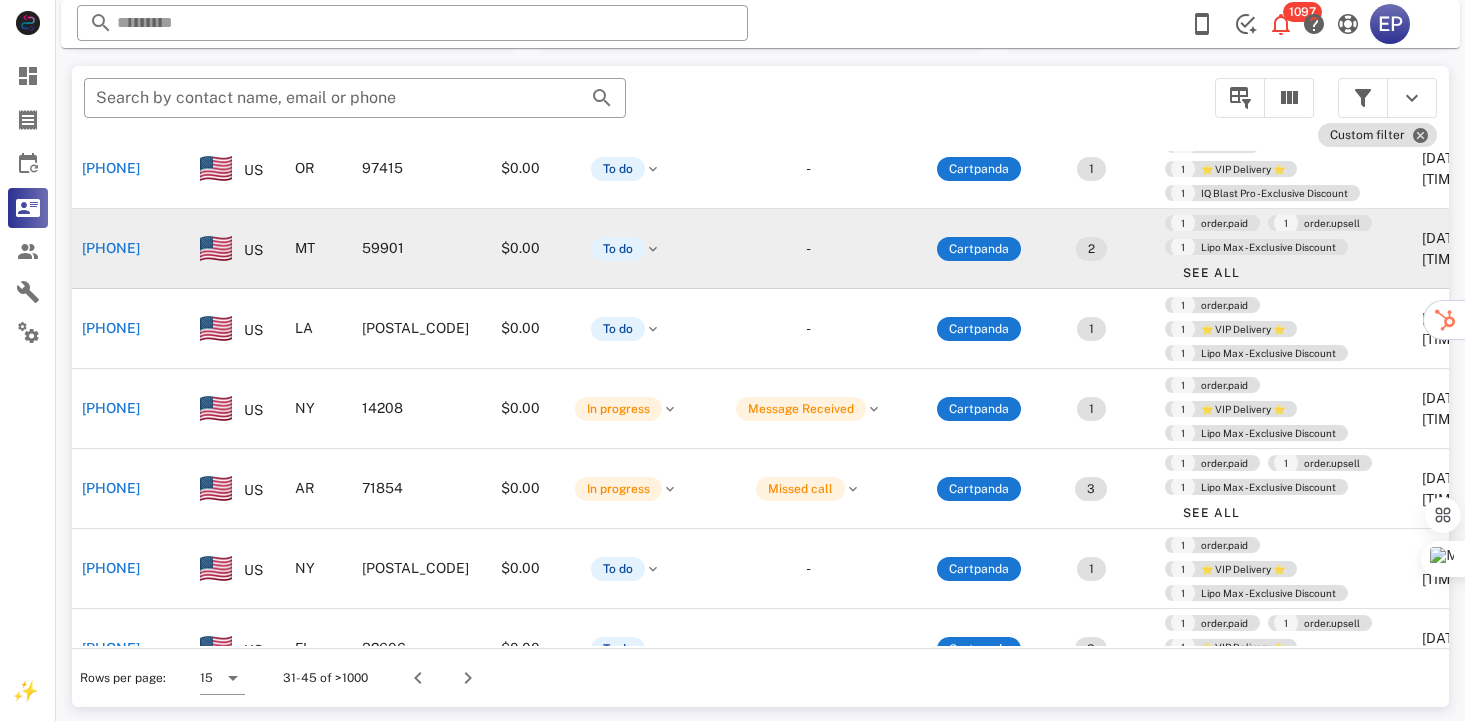 click on "[PHONE]" at bounding box center [111, 248] 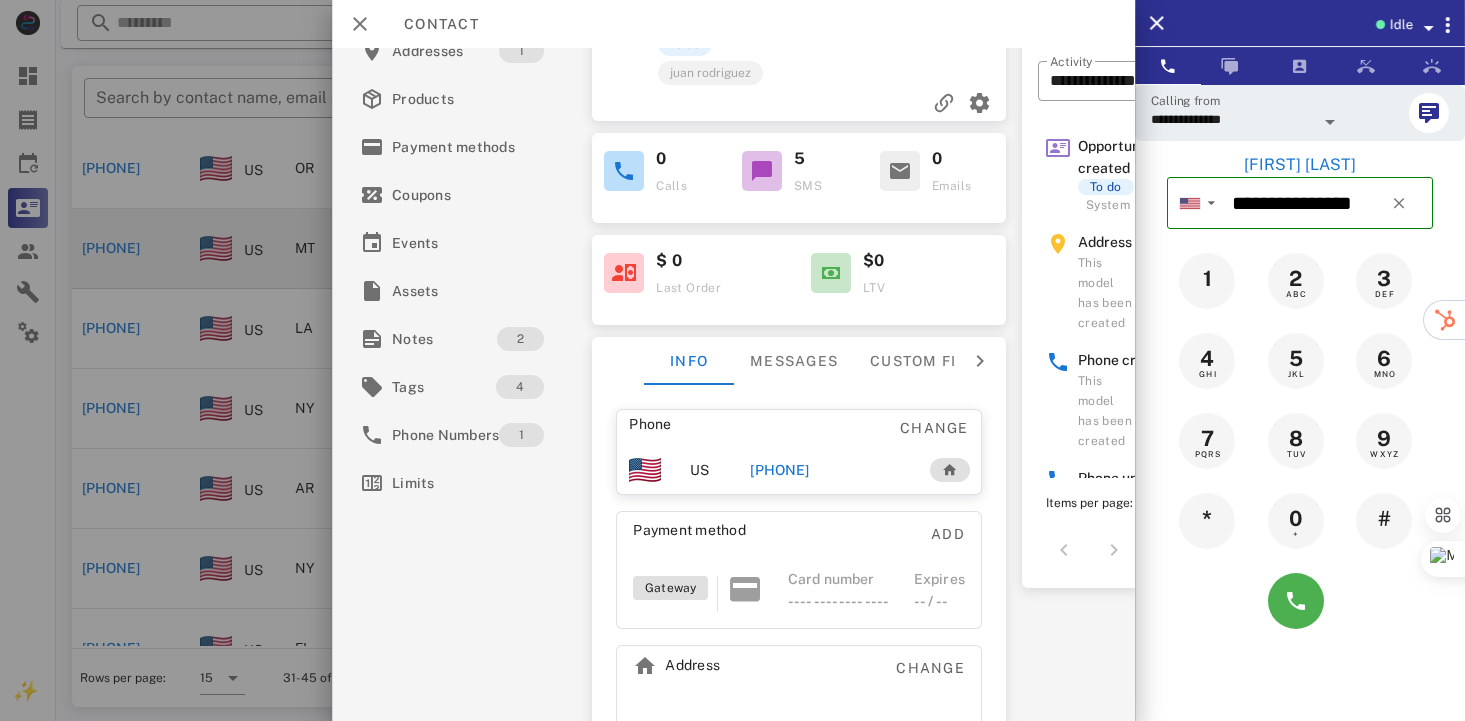 scroll, scrollTop: 215, scrollLeft: 0, axis: vertical 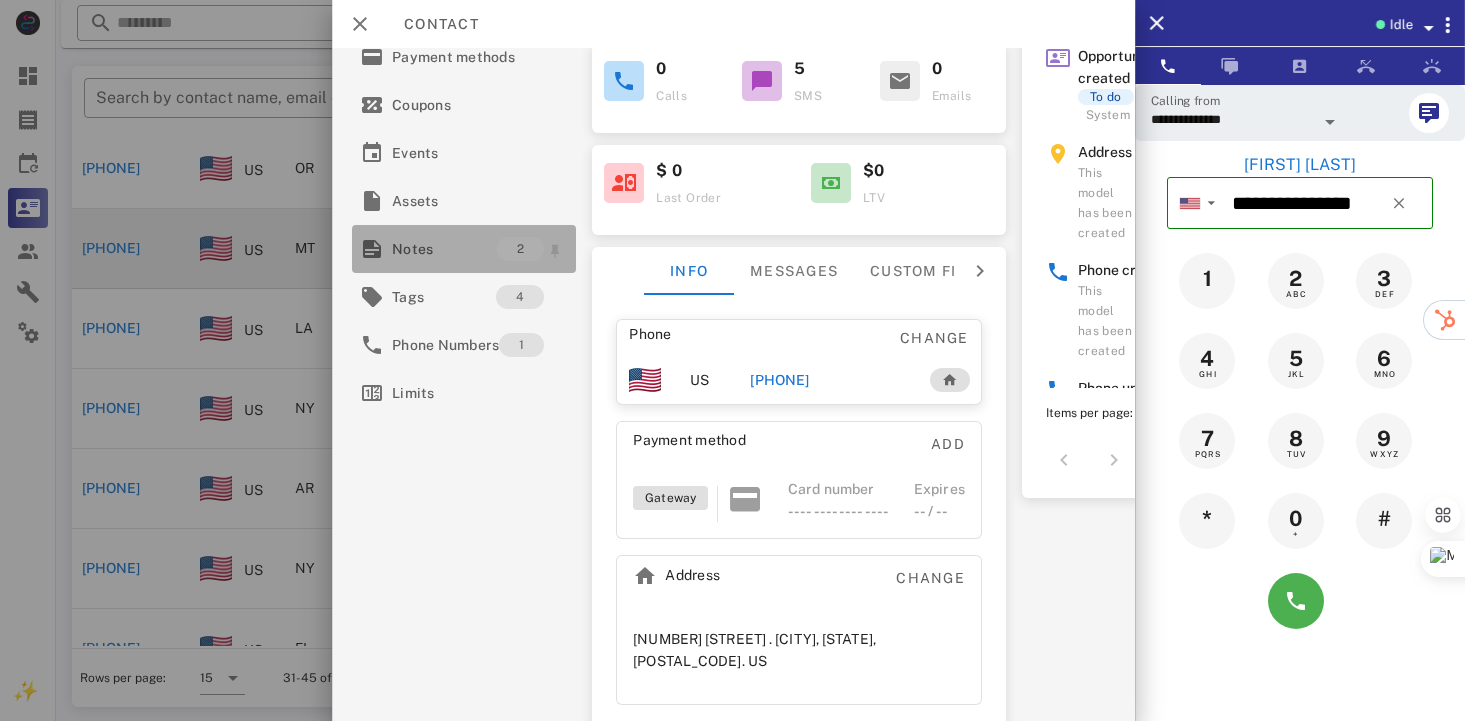 click on "Notes" at bounding box center (444, 249) 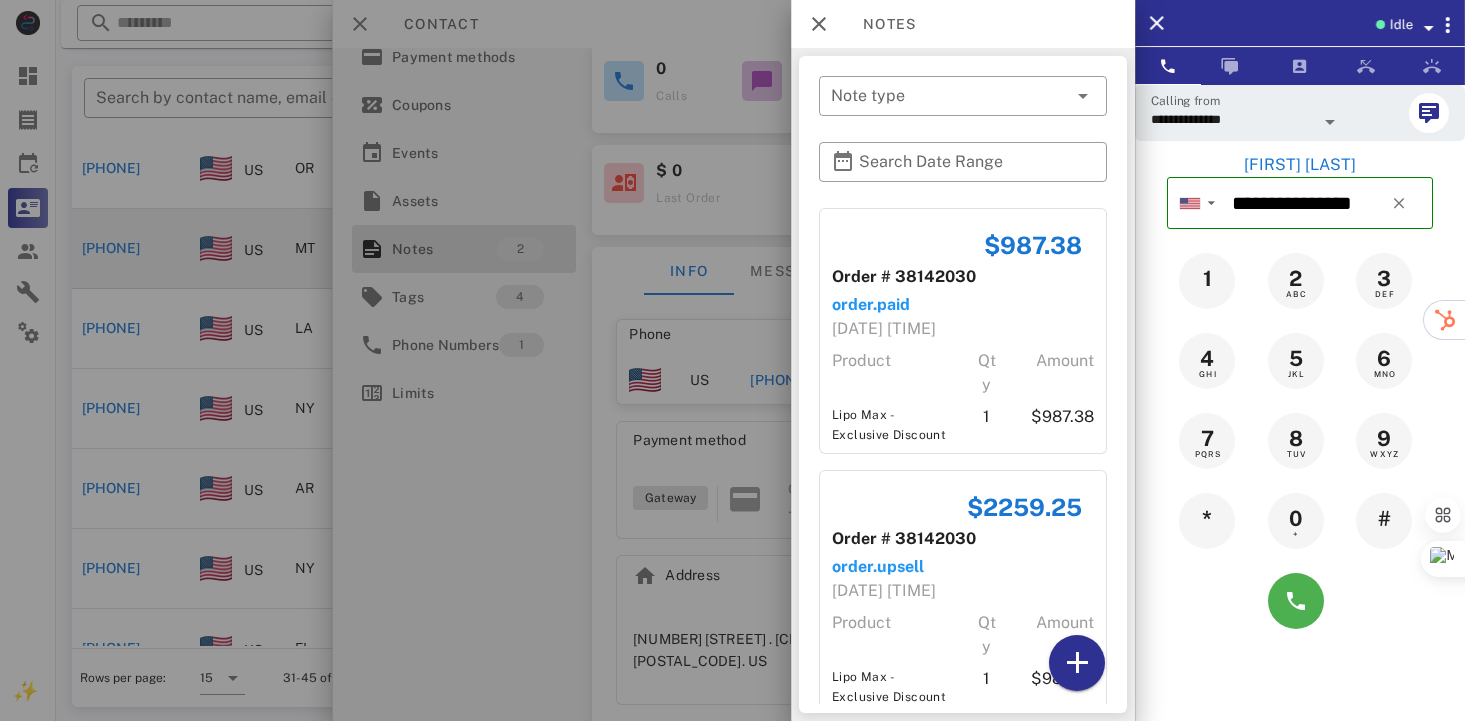 scroll, scrollTop: 50, scrollLeft: 0, axis: vertical 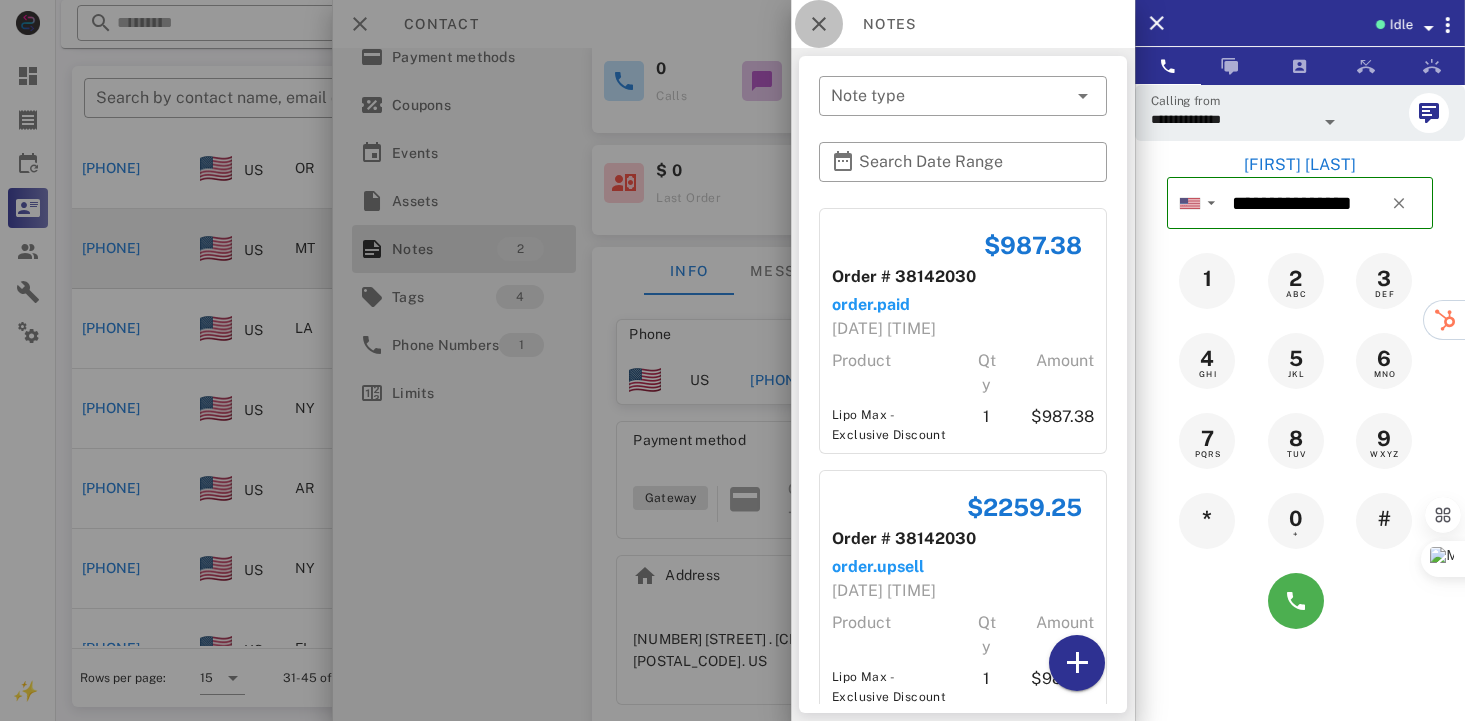 click at bounding box center (819, 24) 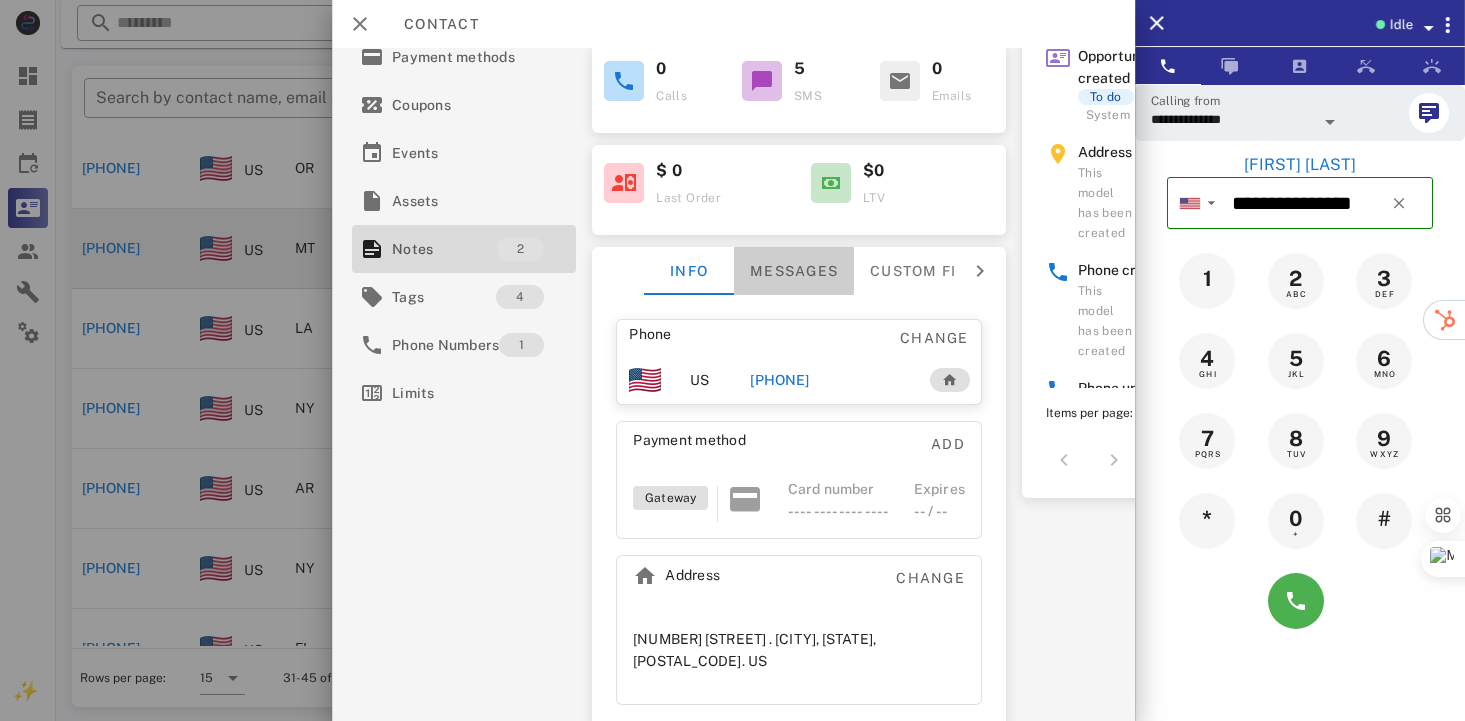 click on "Messages" at bounding box center [794, 271] 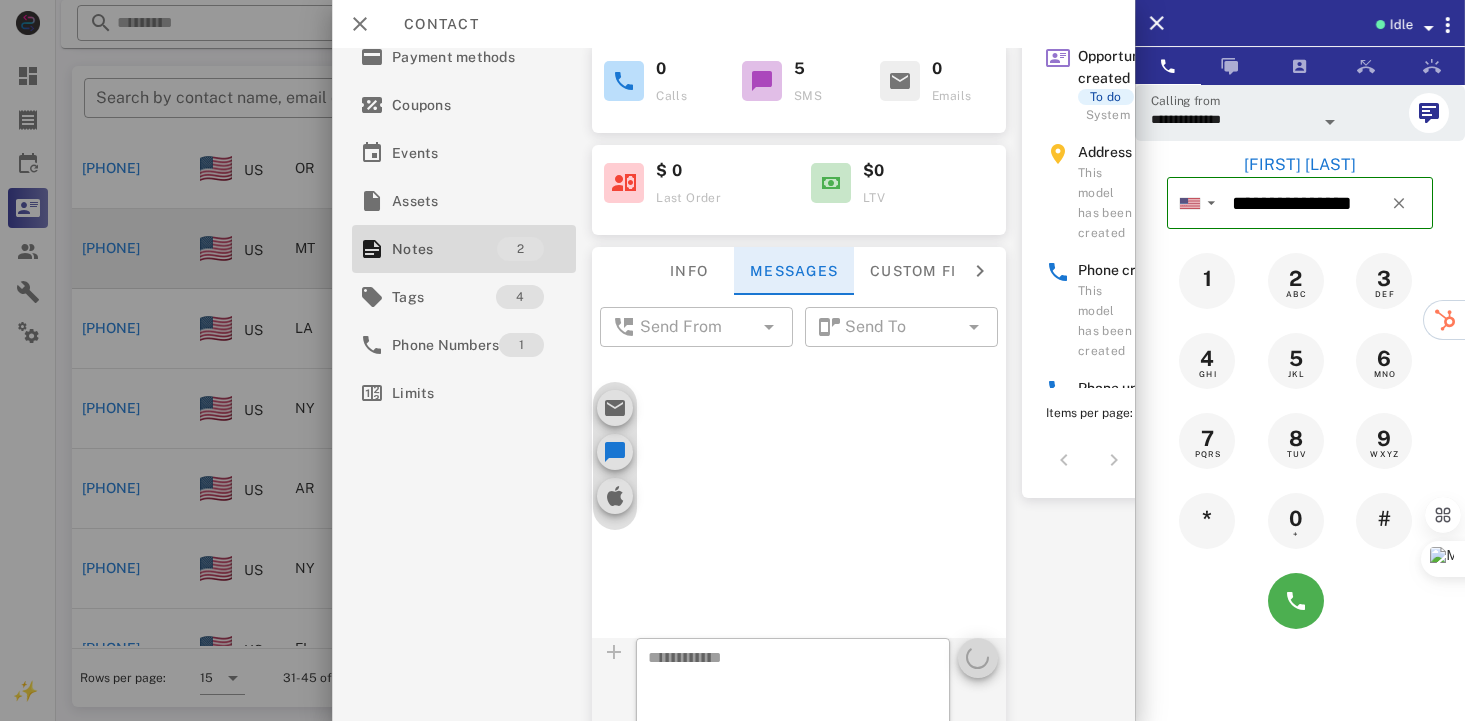 scroll, scrollTop: 653, scrollLeft: 0, axis: vertical 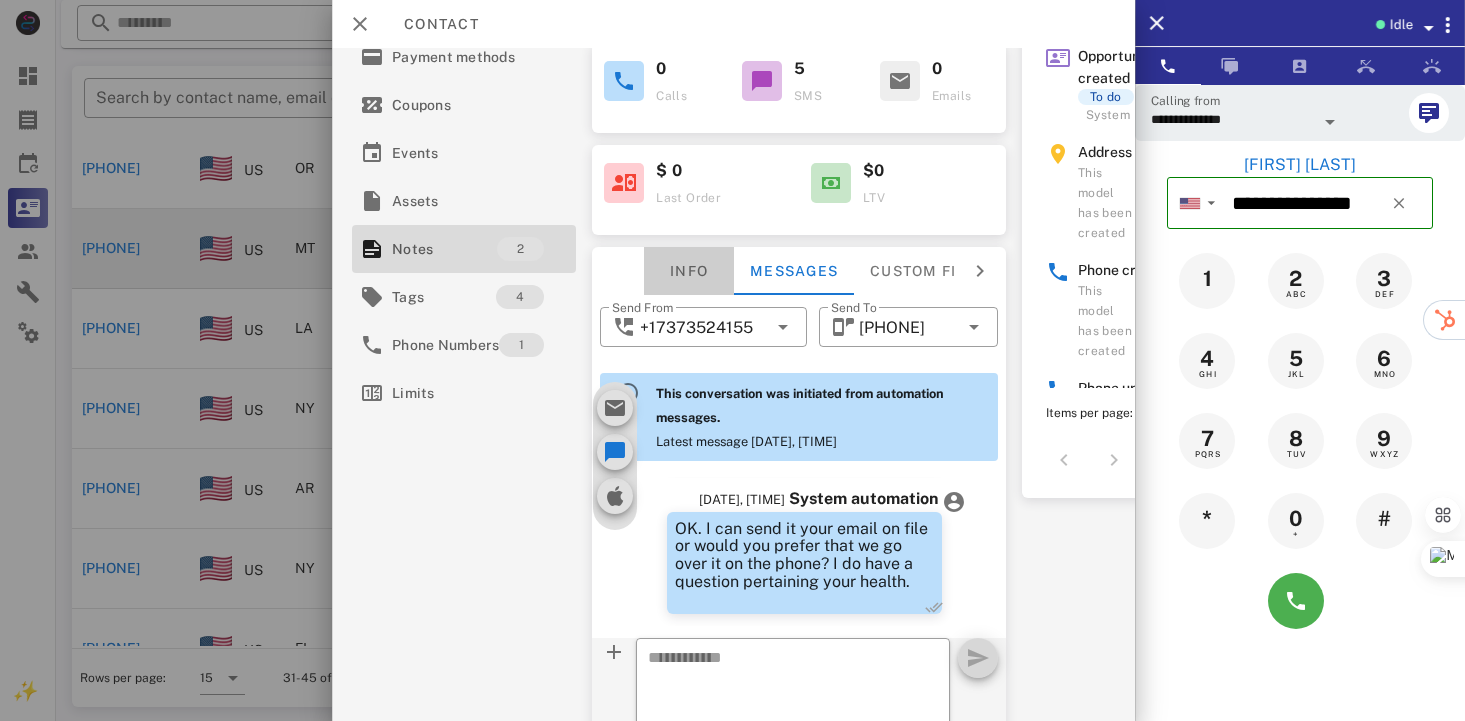 click on "Info" at bounding box center [689, 271] 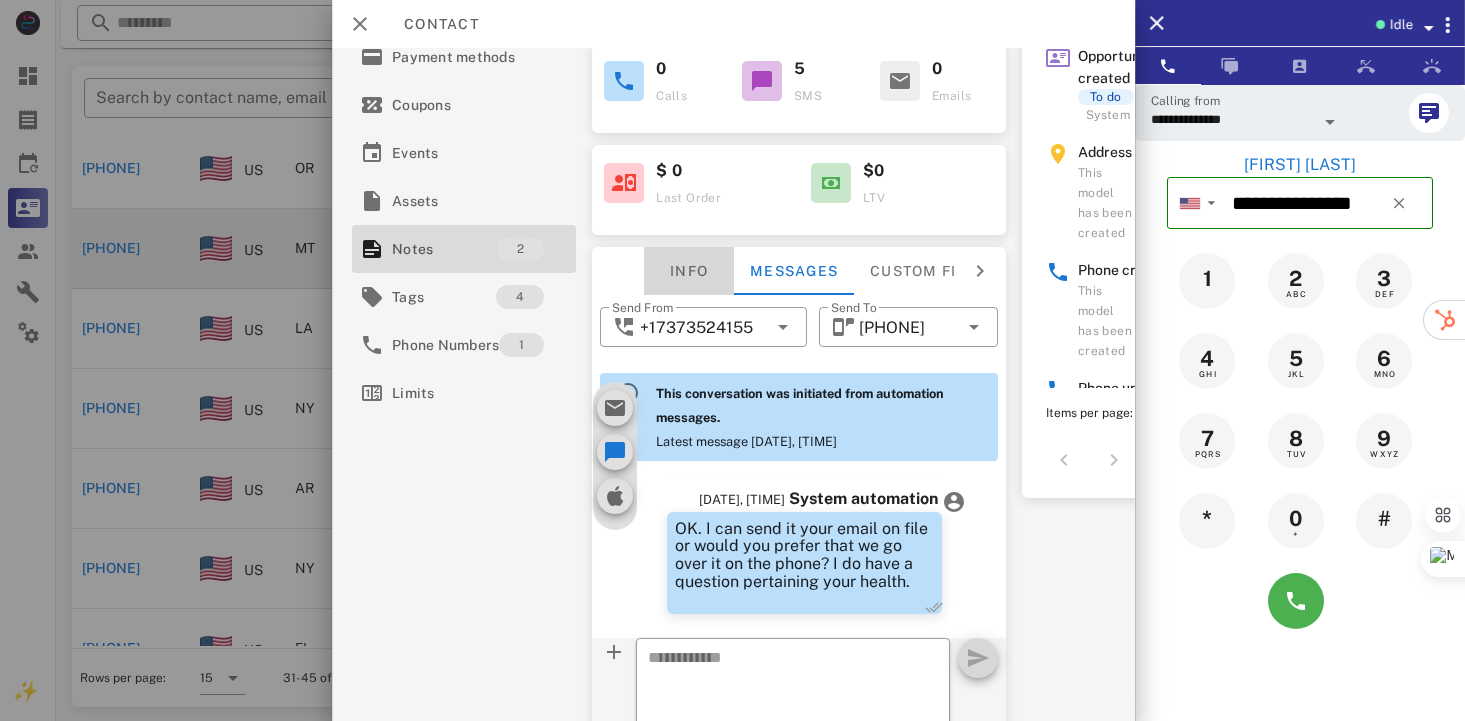 scroll, scrollTop: 261, scrollLeft: 0, axis: vertical 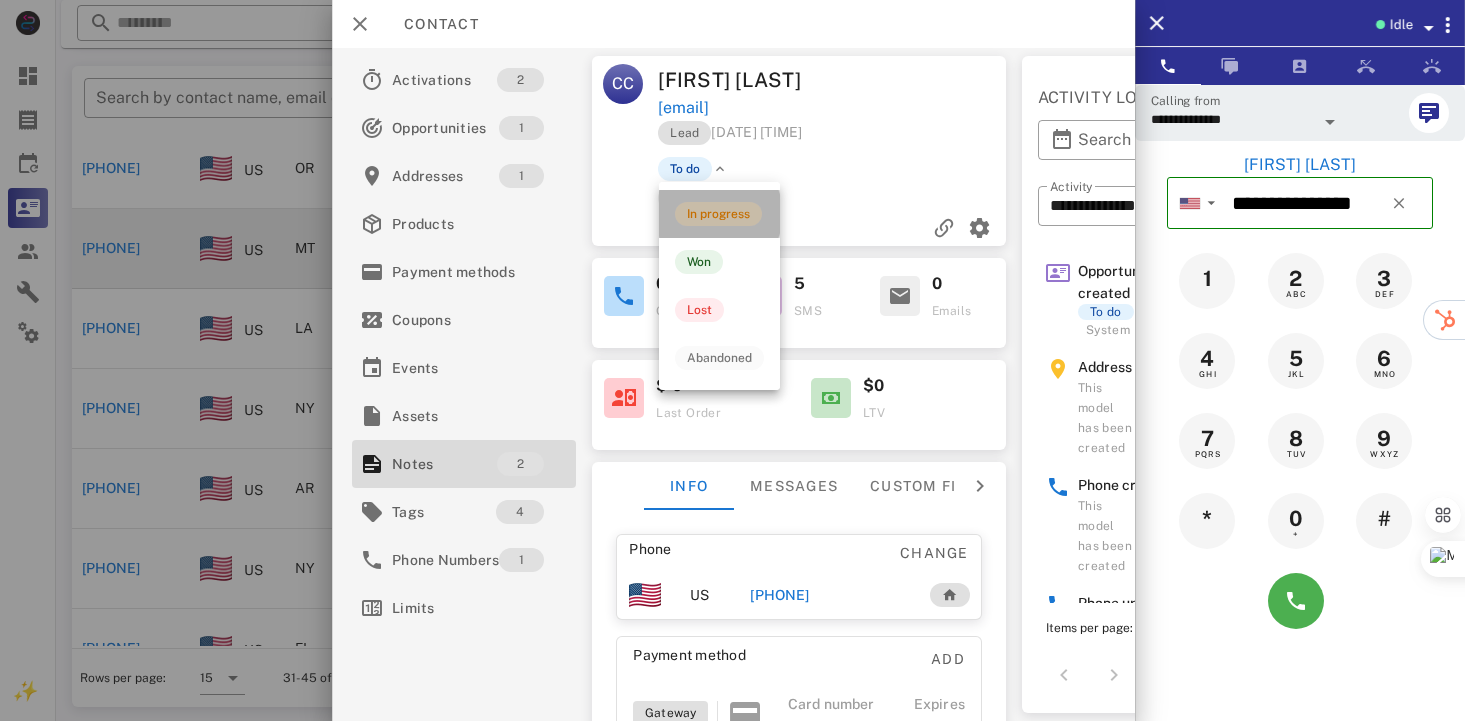 click on "In progress" at bounding box center [718, 214] 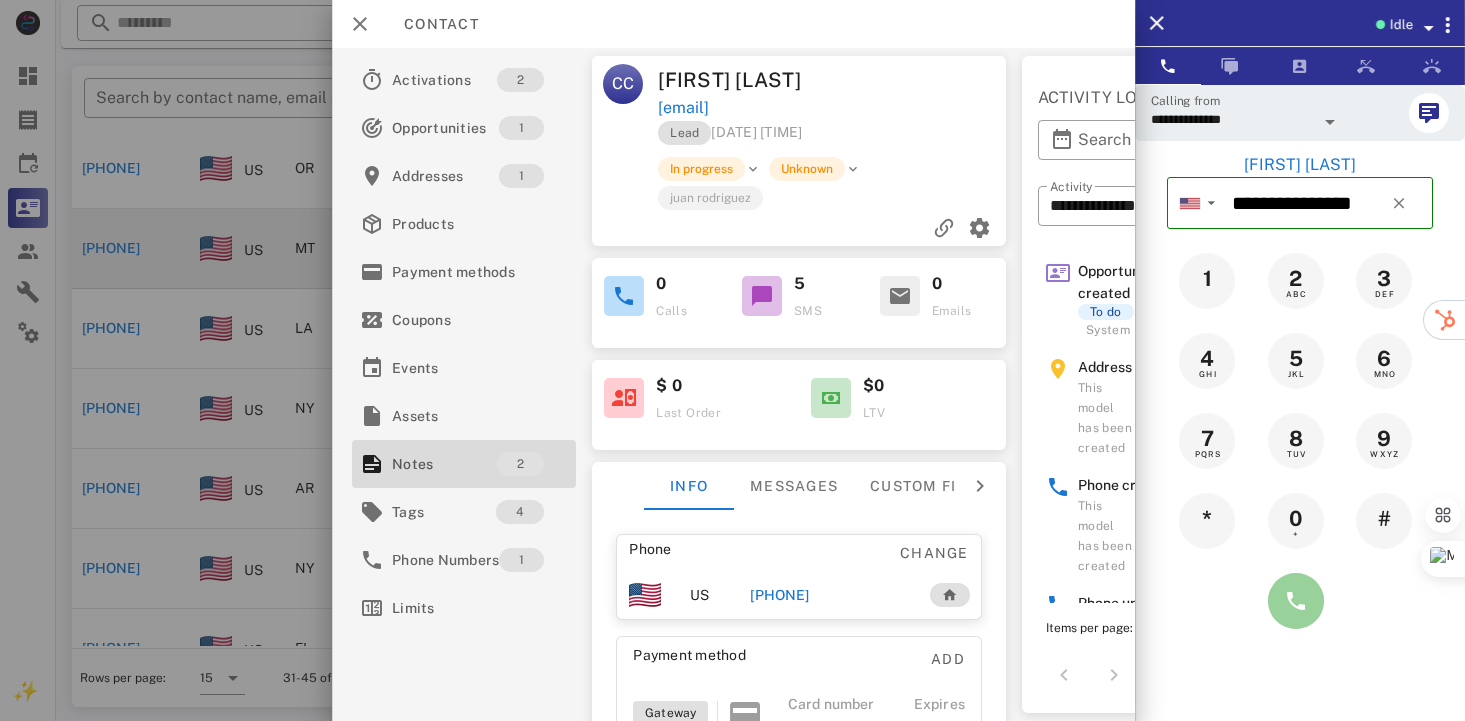 click at bounding box center (1296, 601) 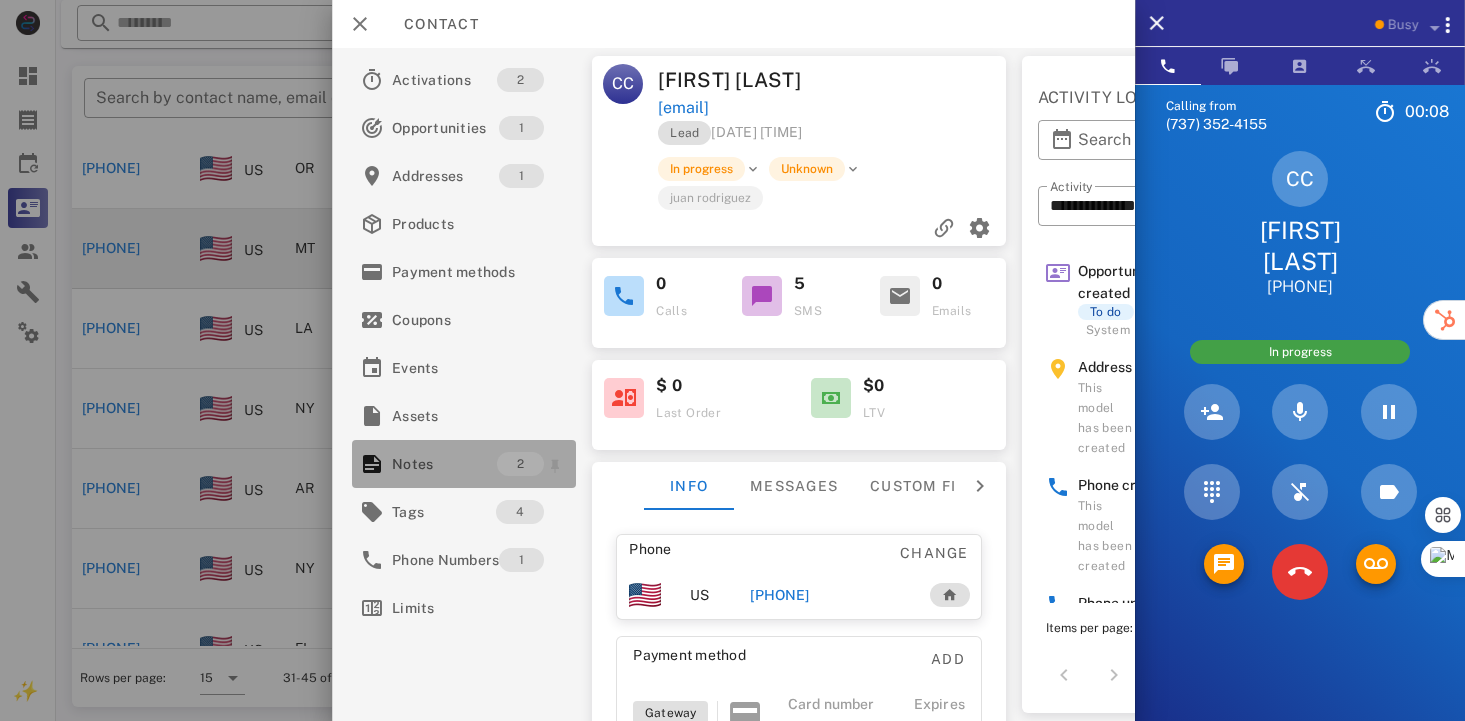 click on "Notes" at bounding box center (444, 464) 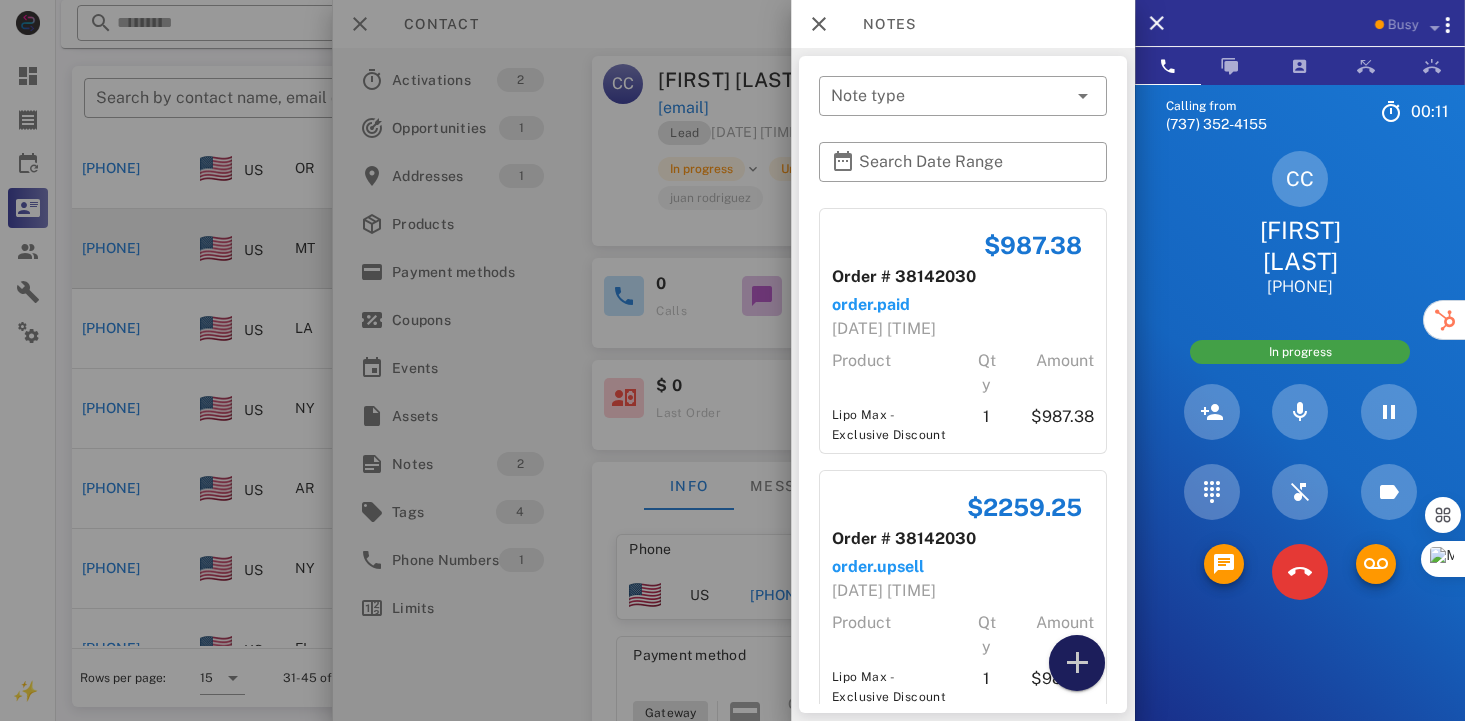 click at bounding box center (1077, 663) 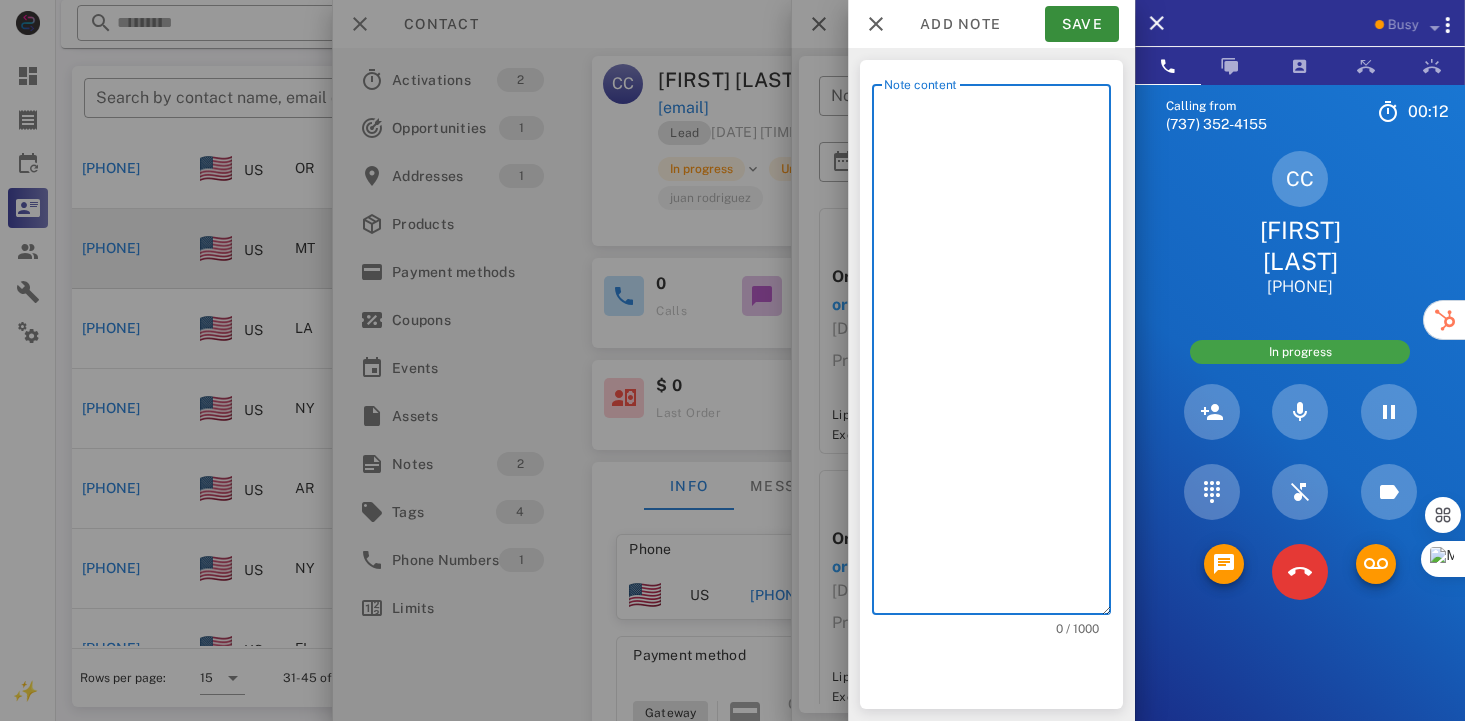 click on "Note content" at bounding box center [997, 354] 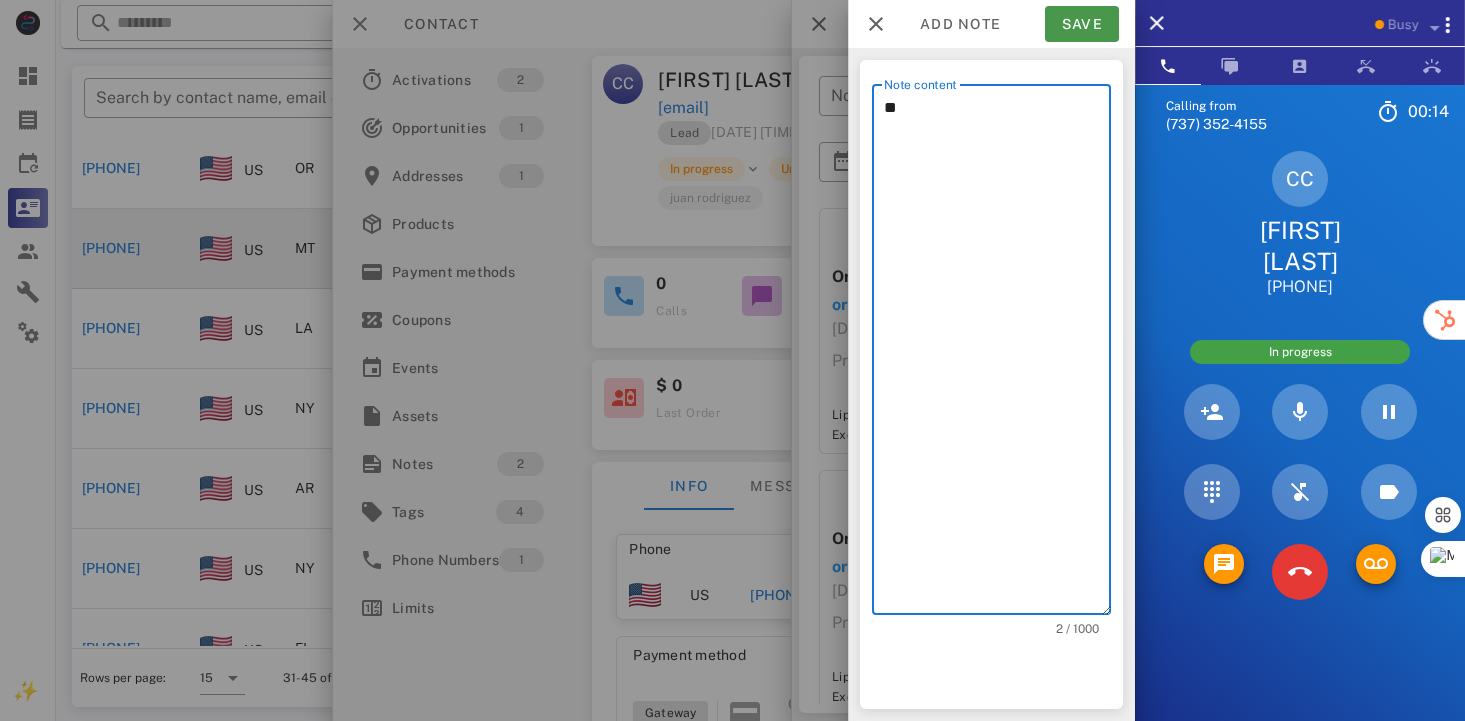 type on "**" 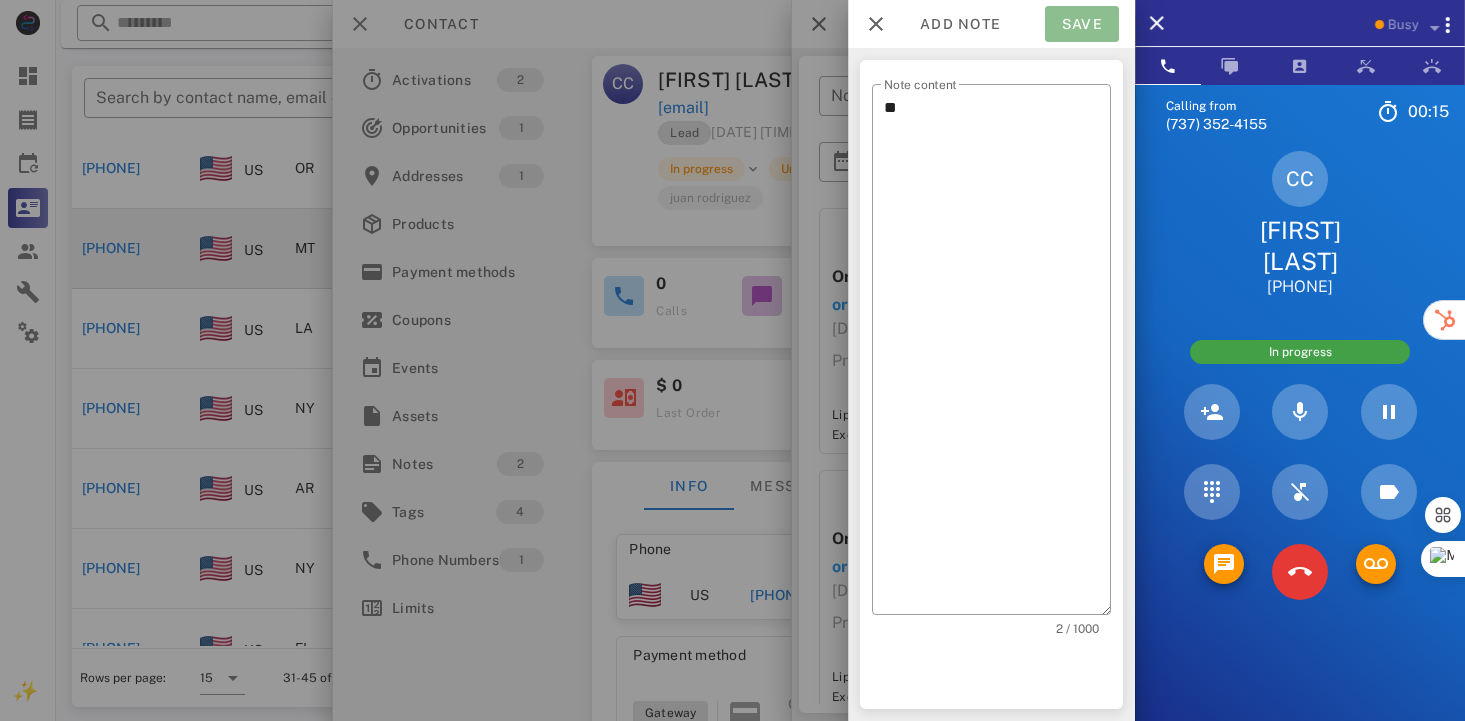 click on "Save" at bounding box center (1082, 24) 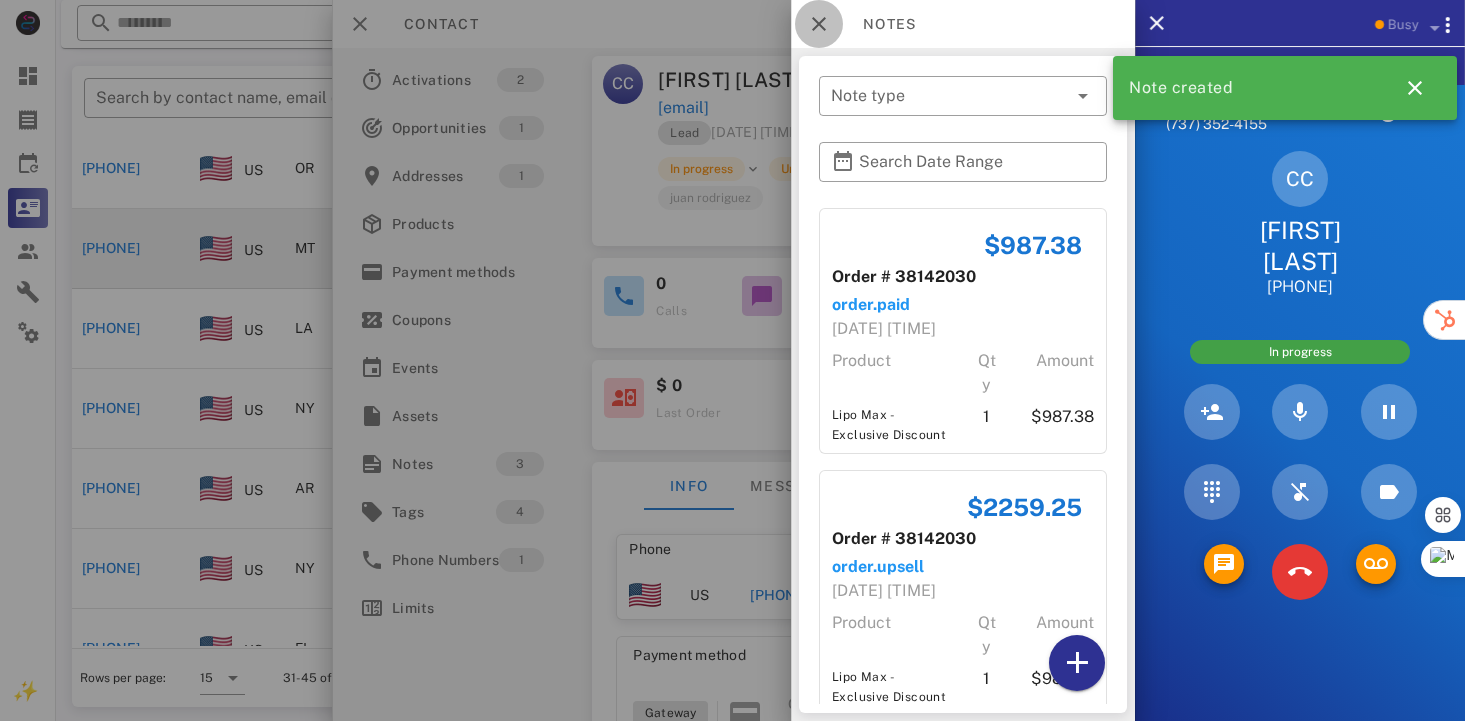 click at bounding box center (819, 24) 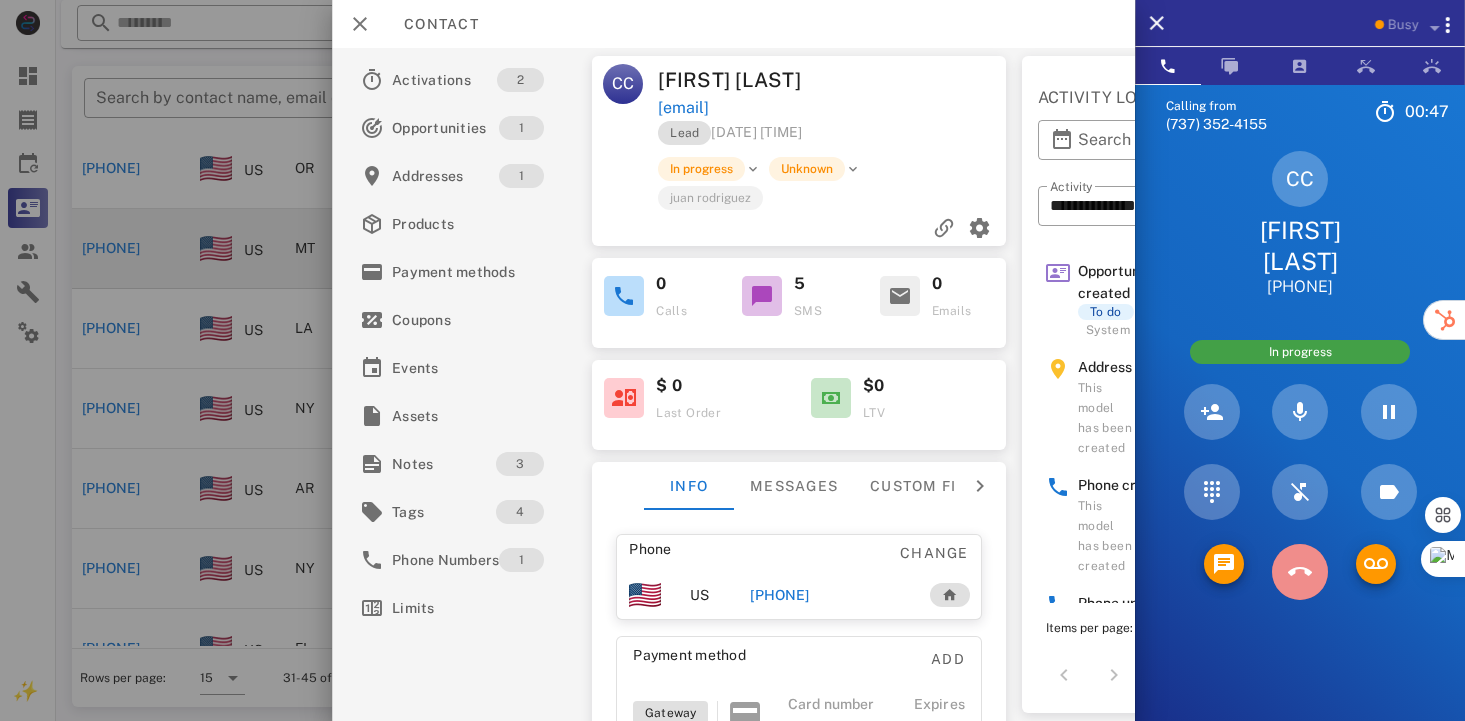 click at bounding box center [1300, 572] 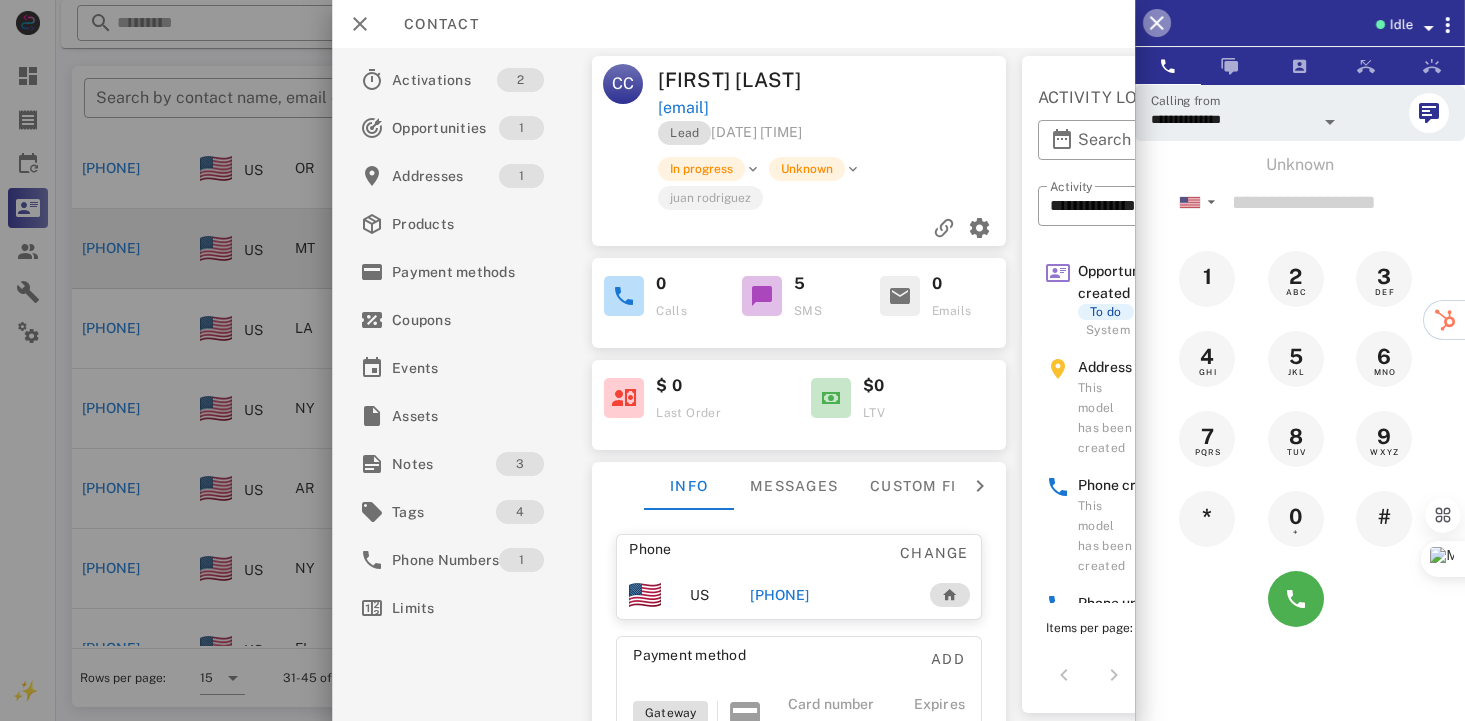 click at bounding box center [1157, 23] 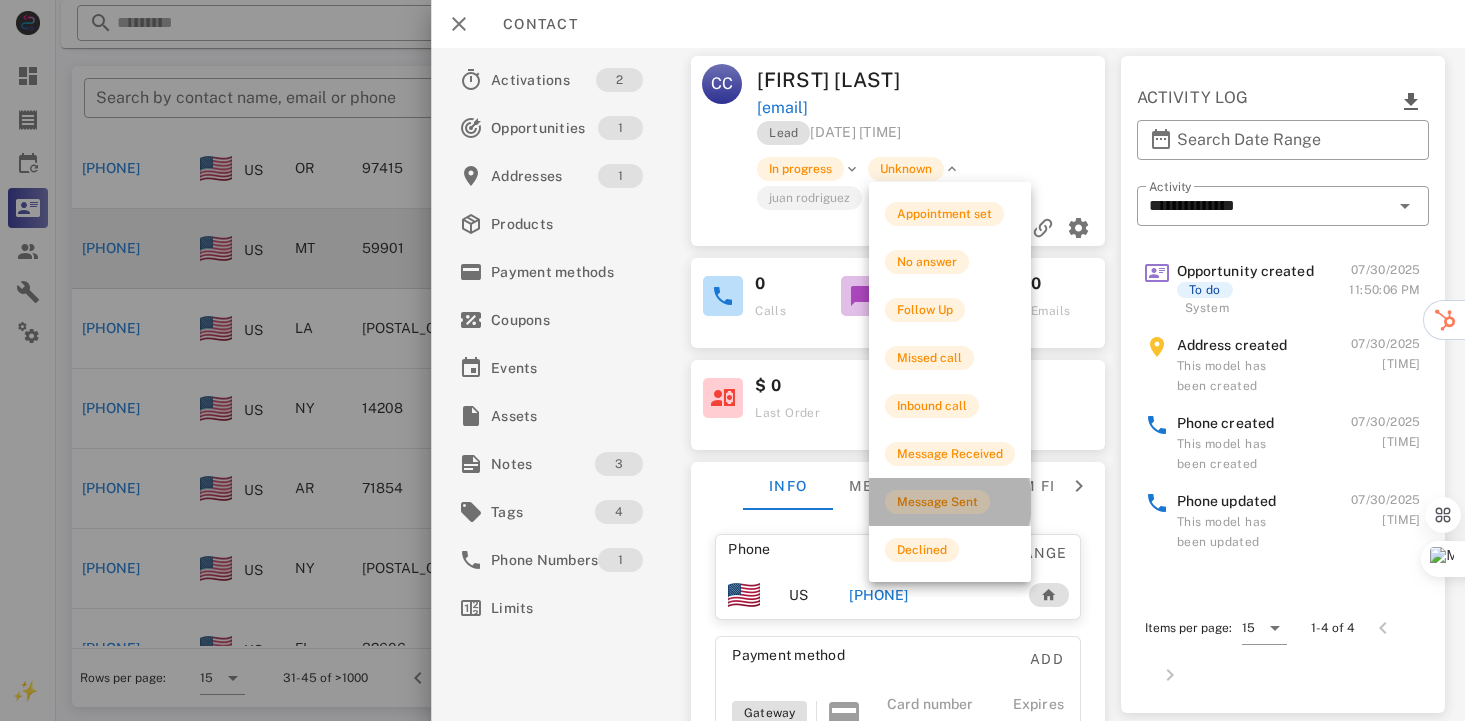 click on "Message Sent" at bounding box center [937, 502] 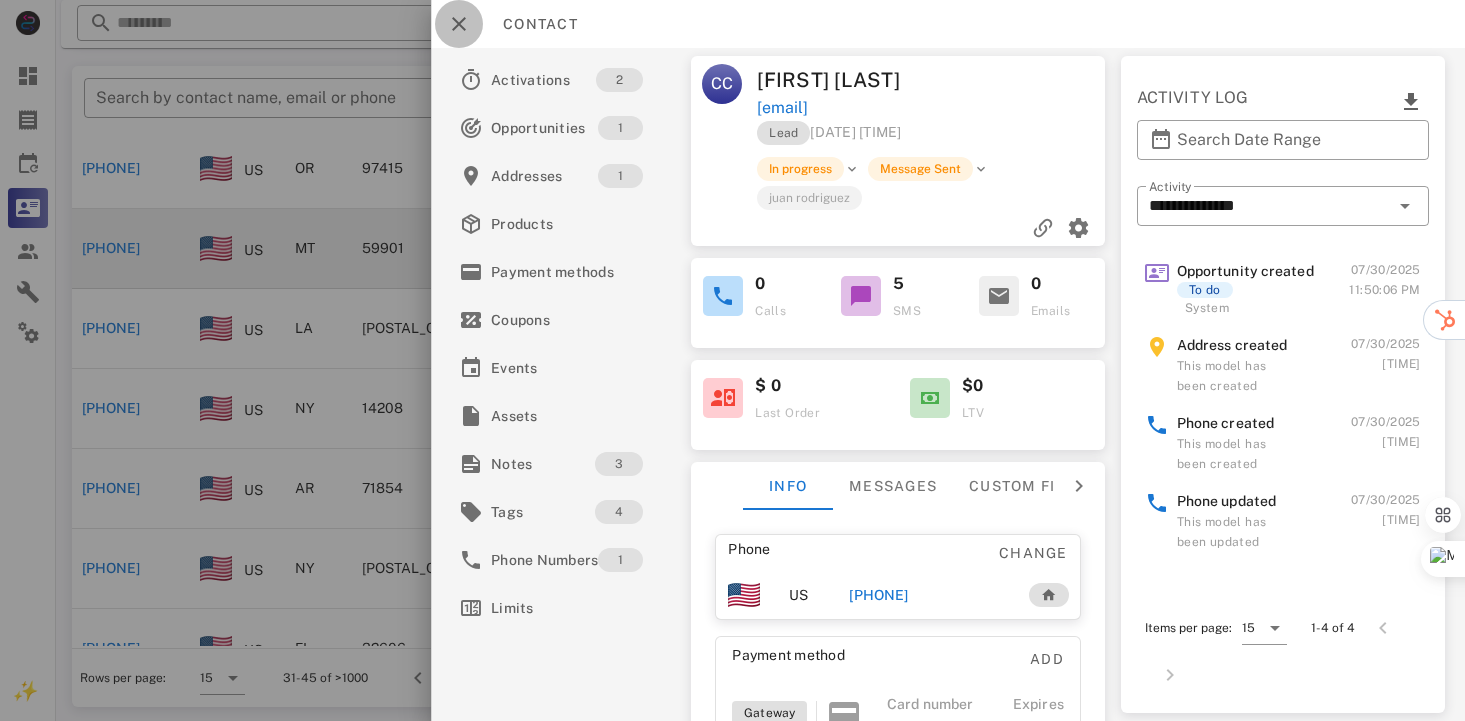 click at bounding box center [459, 24] 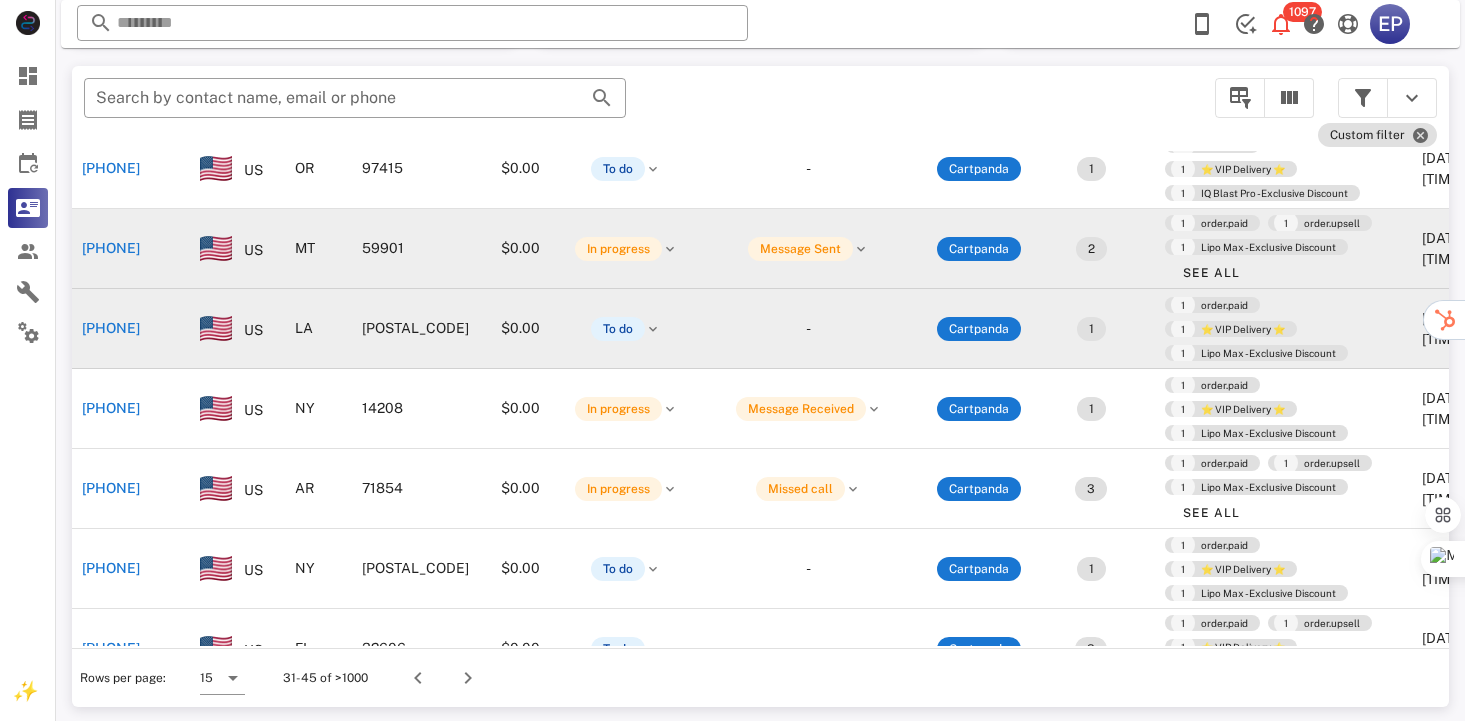 click on "[PHONE]" at bounding box center [111, 328] 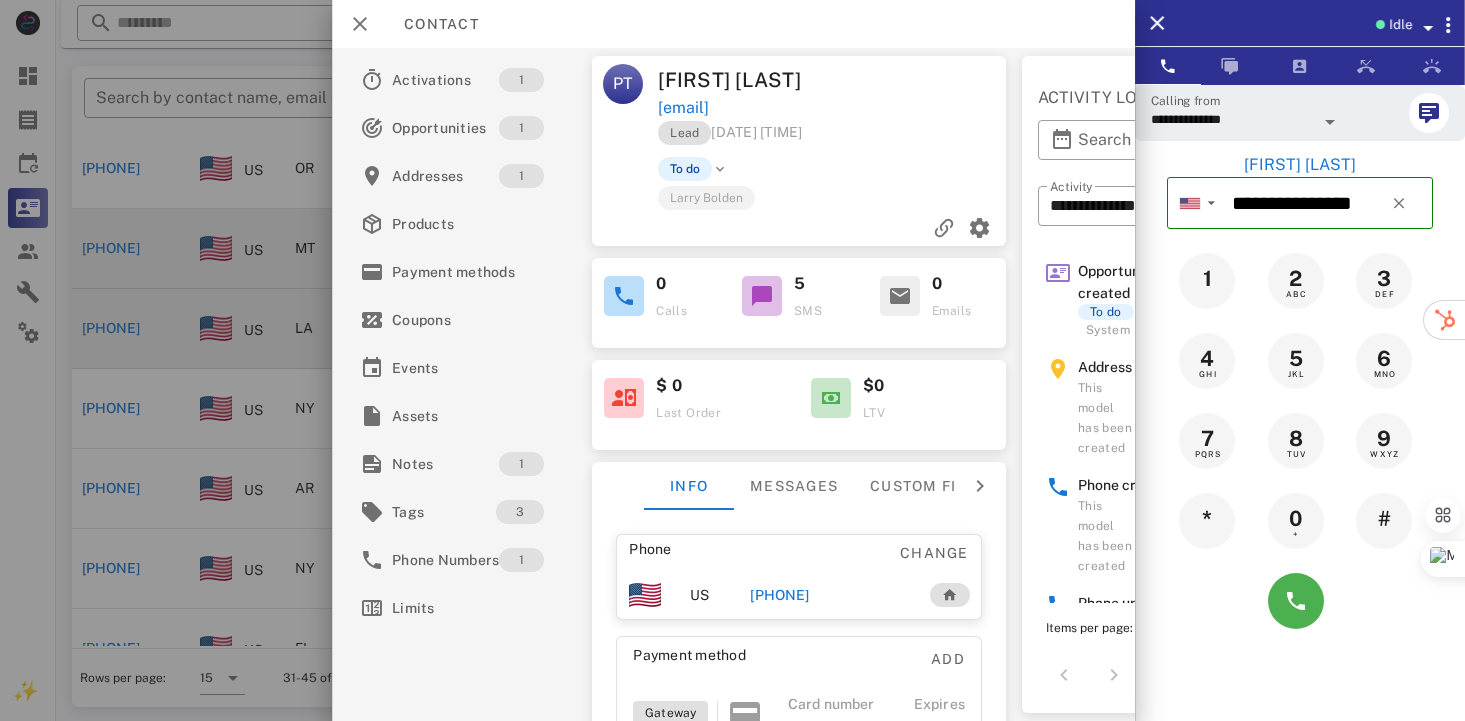 scroll, scrollTop: 50, scrollLeft: 0, axis: vertical 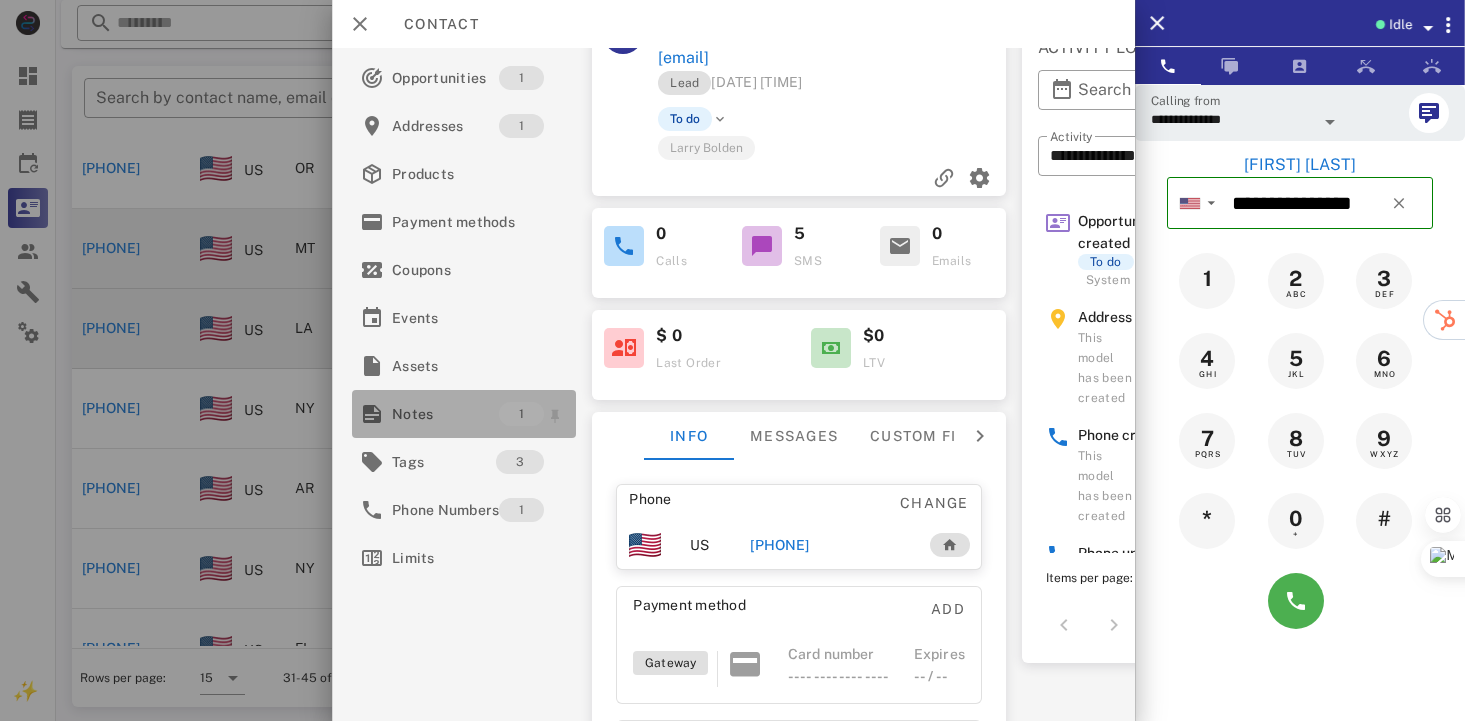click on "Notes" at bounding box center (445, 414) 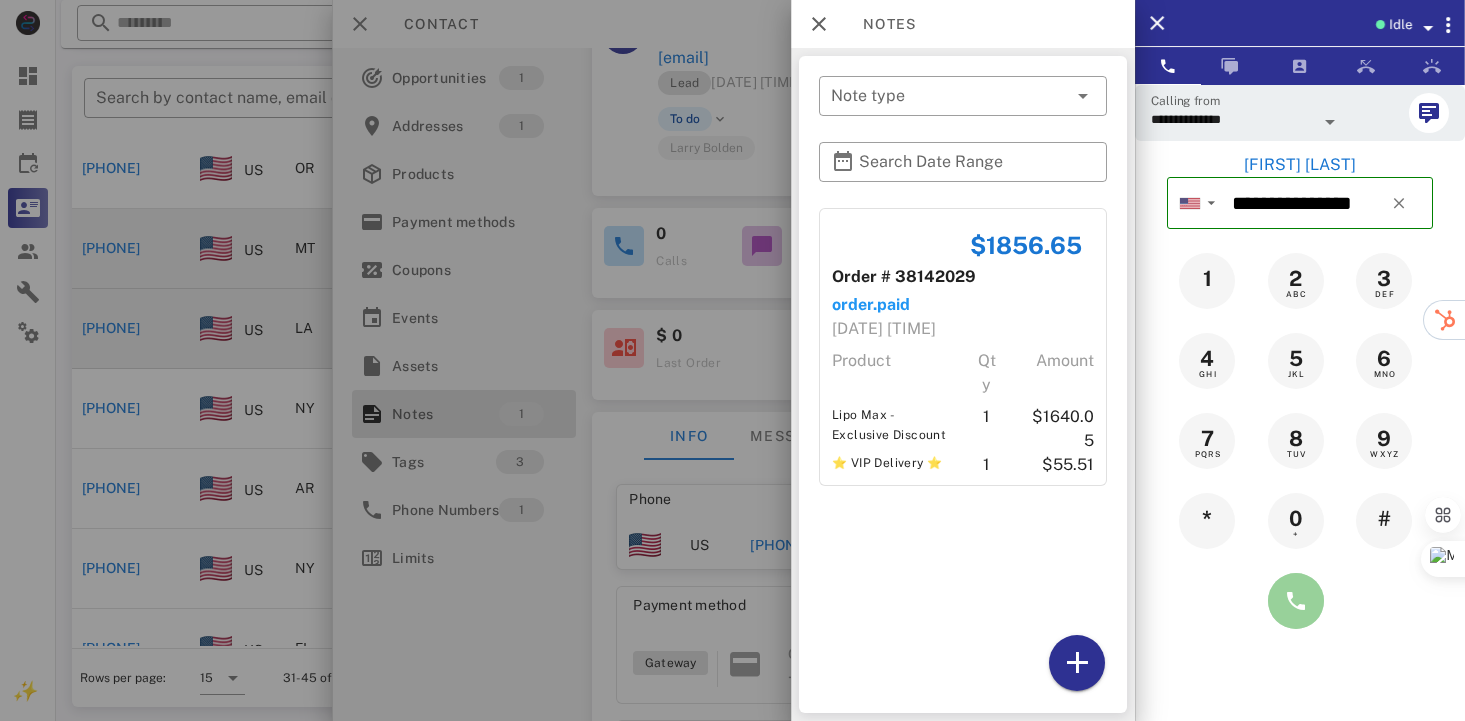 click at bounding box center [1296, 601] 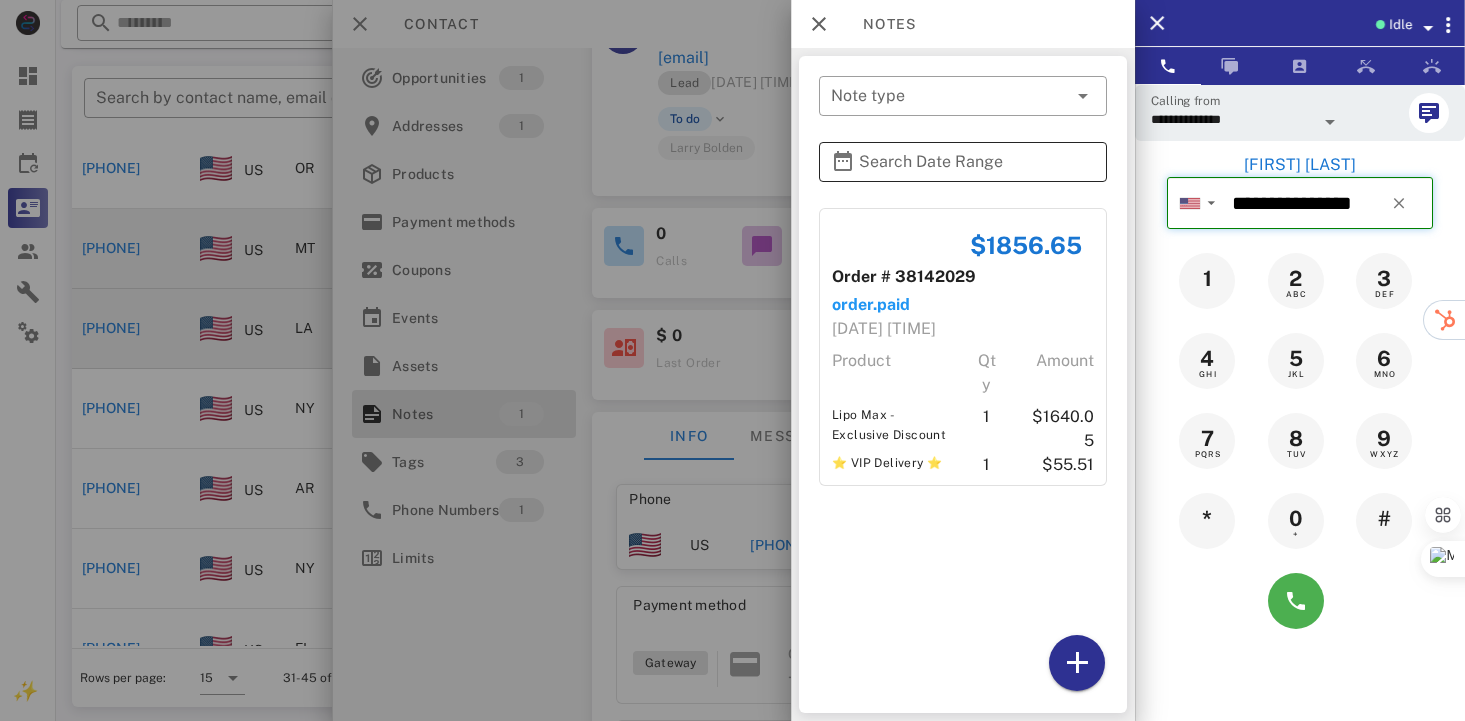 type 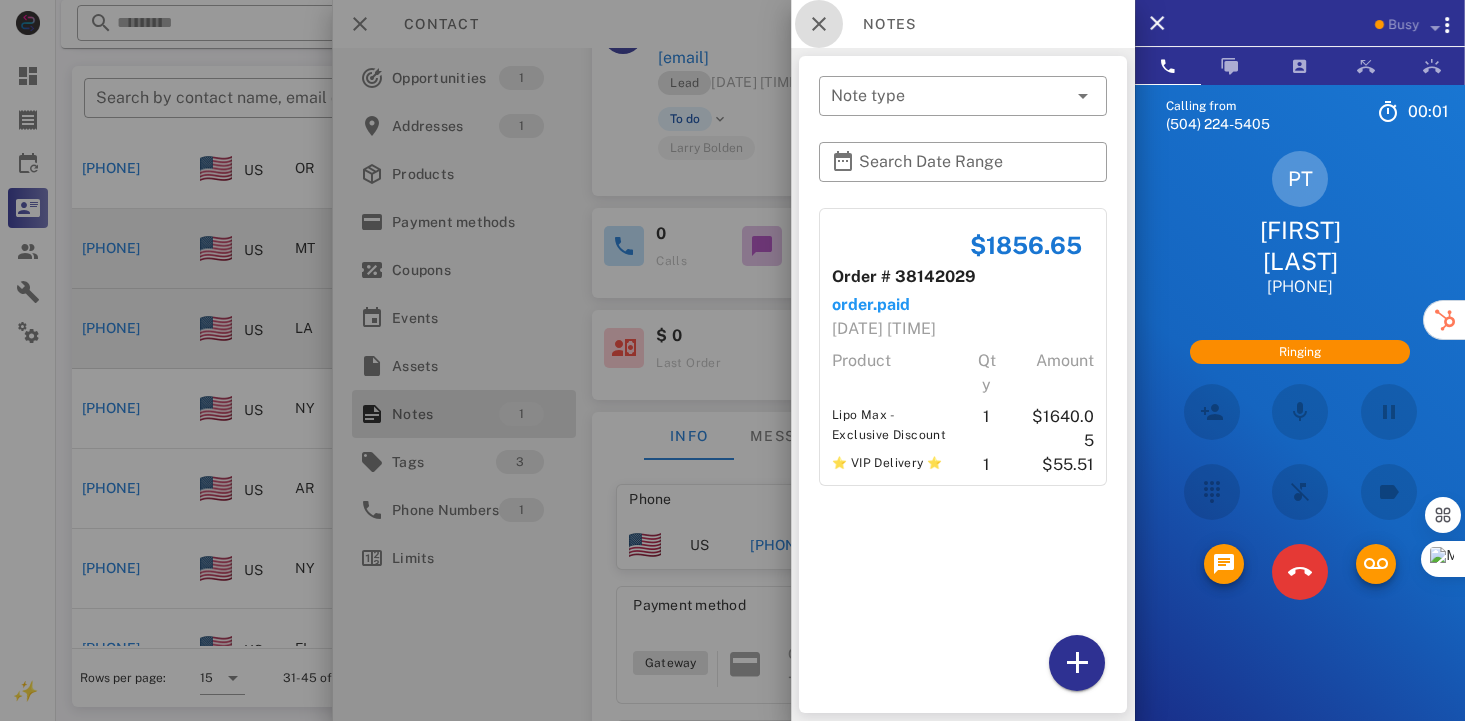 click at bounding box center (819, 24) 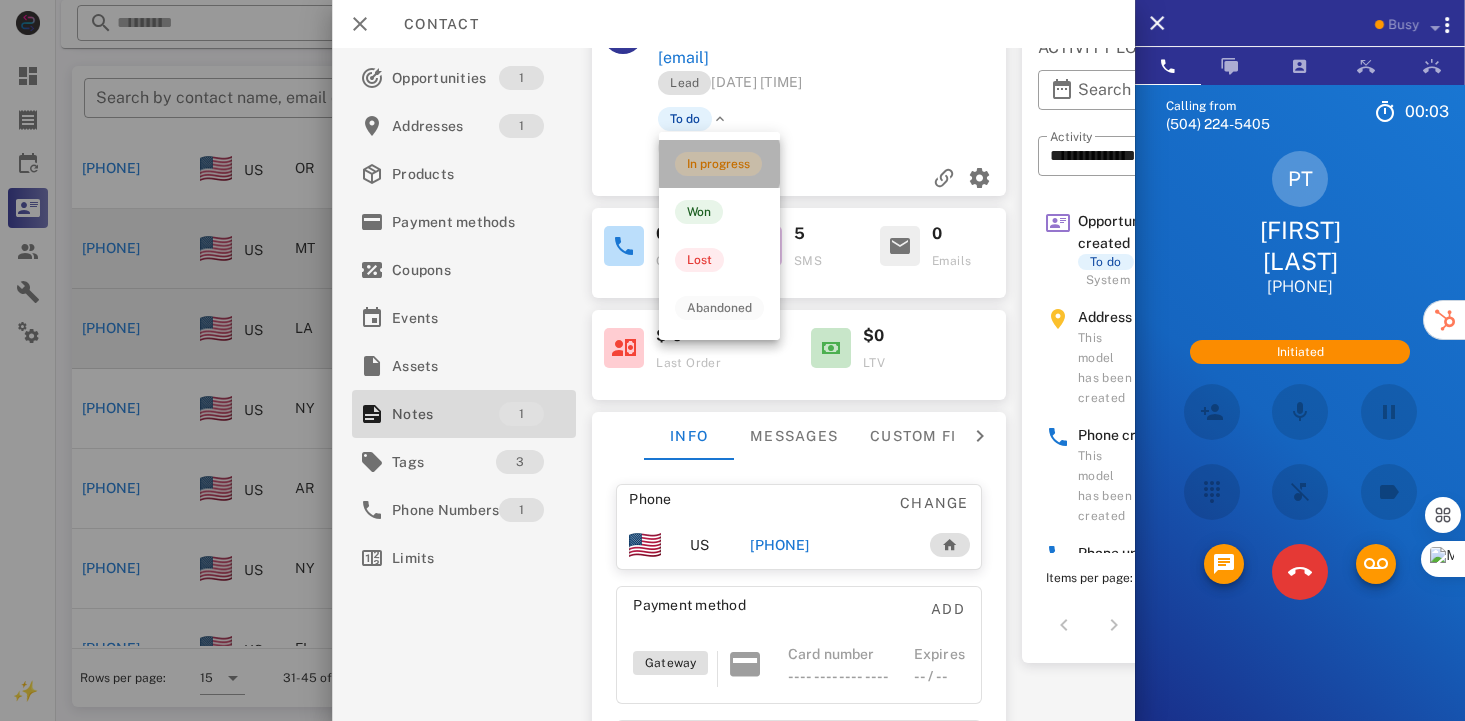 click on "In progress" at bounding box center [718, 164] 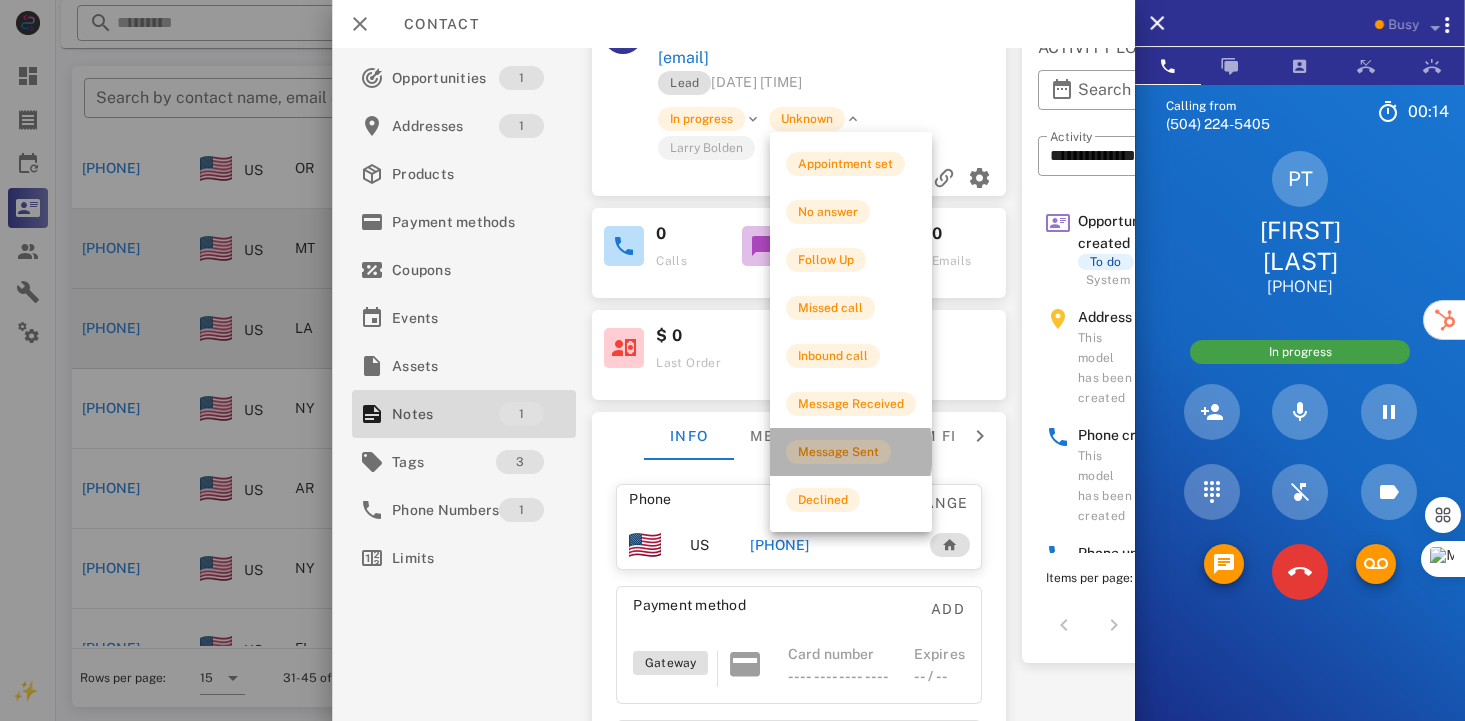 click on "Message Sent" at bounding box center (838, 452) 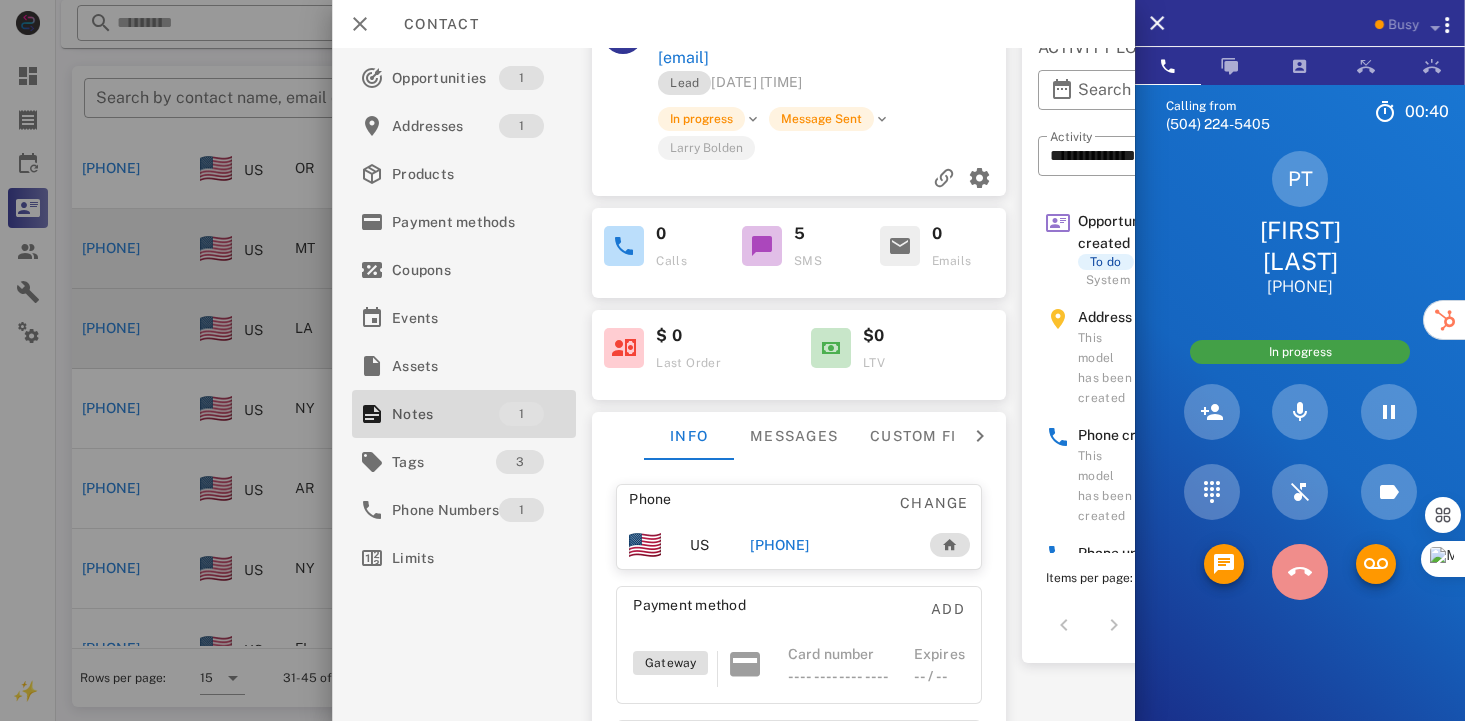 click at bounding box center (1300, 572) 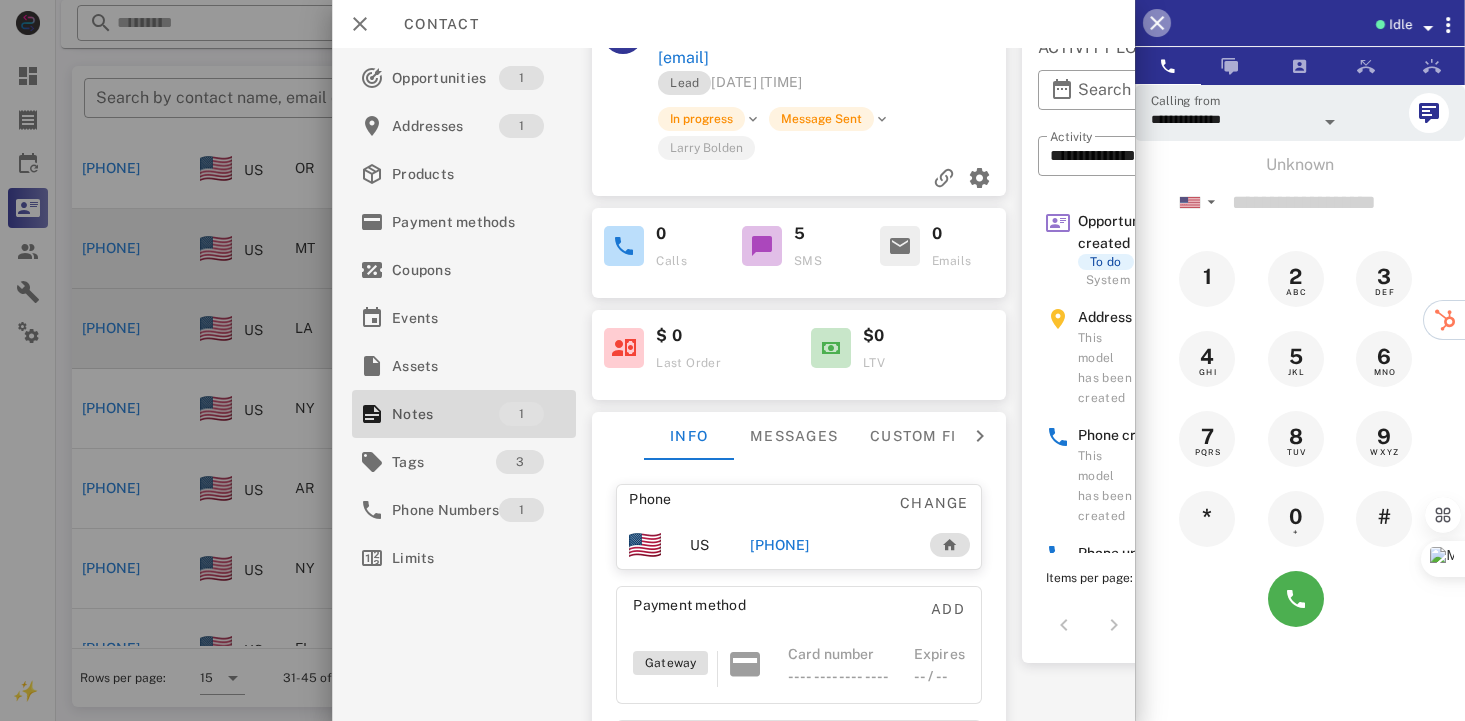 click at bounding box center [1157, 23] 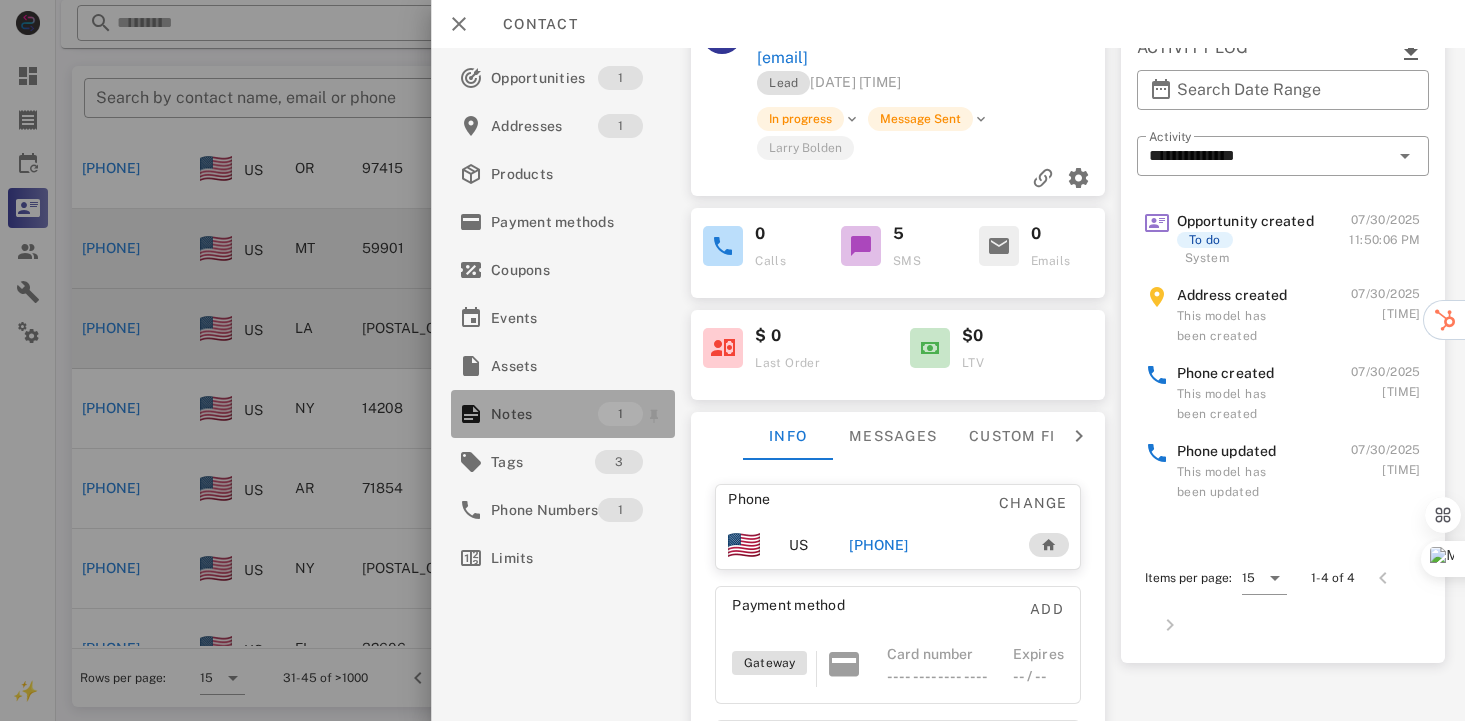click on "Notes" at bounding box center (544, 414) 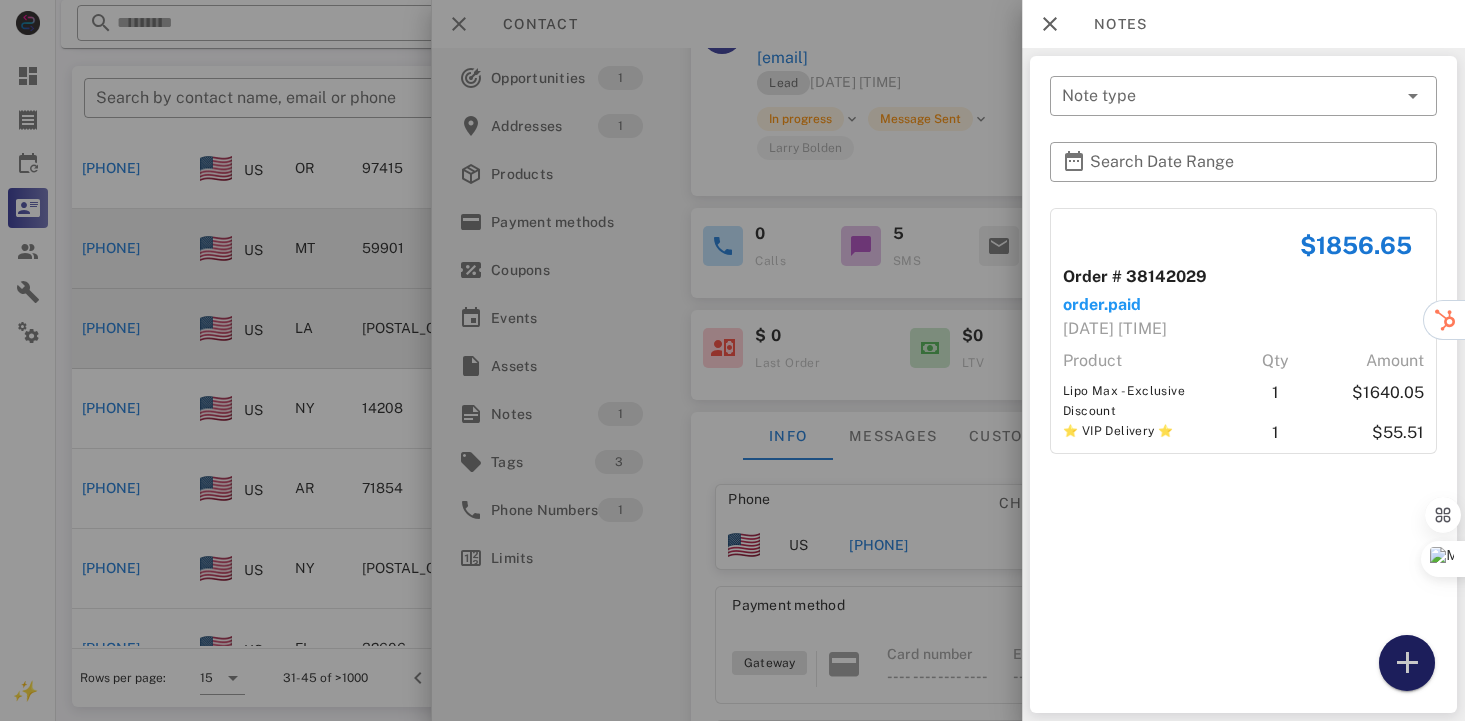click at bounding box center (1407, 663) 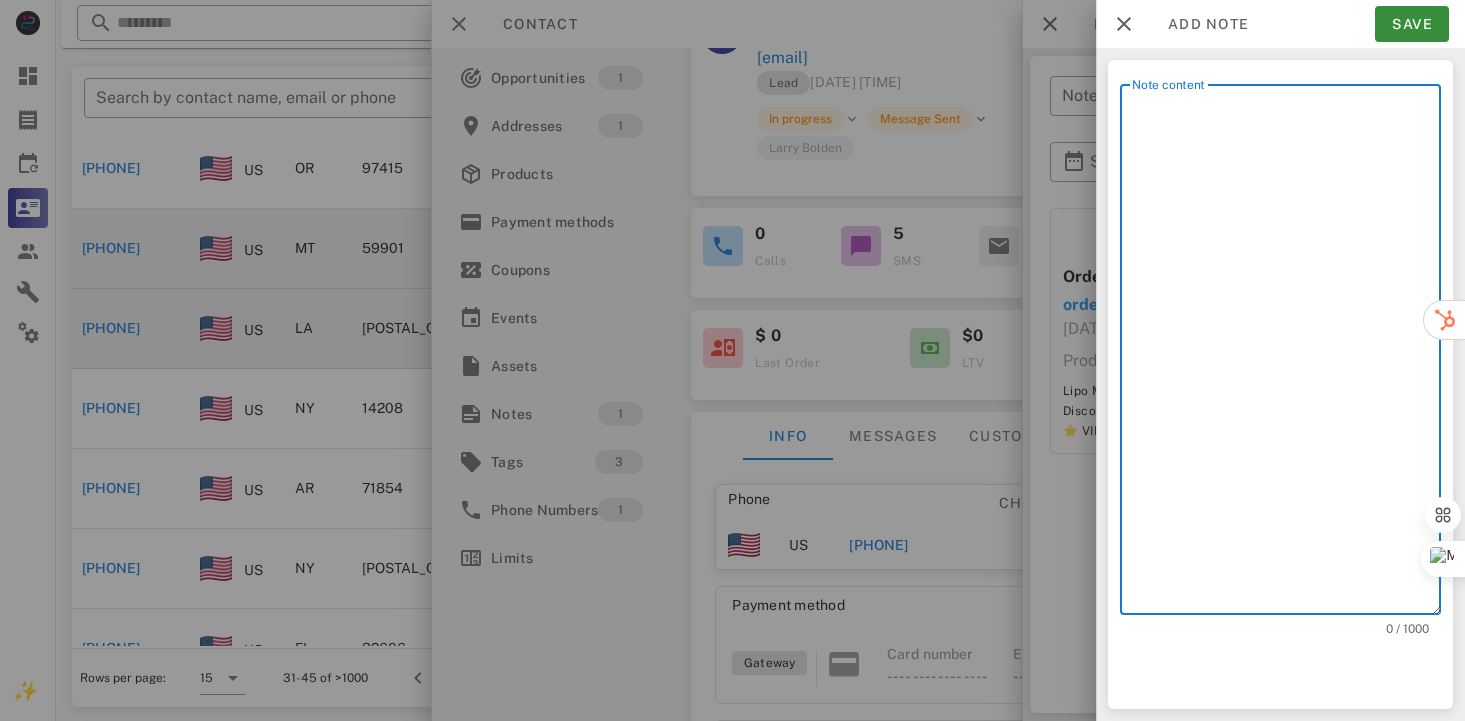 click on "Note content" at bounding box center (1286, 354) 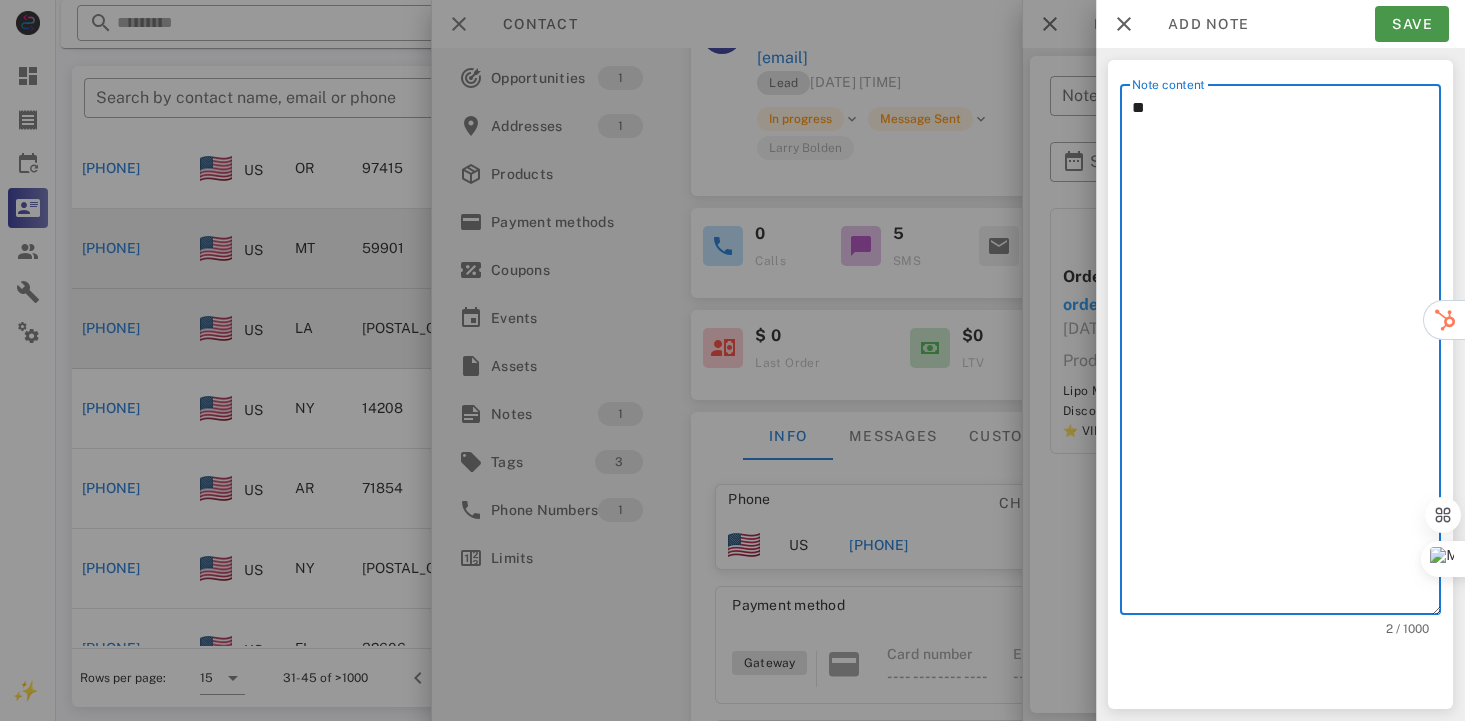 type on "**" 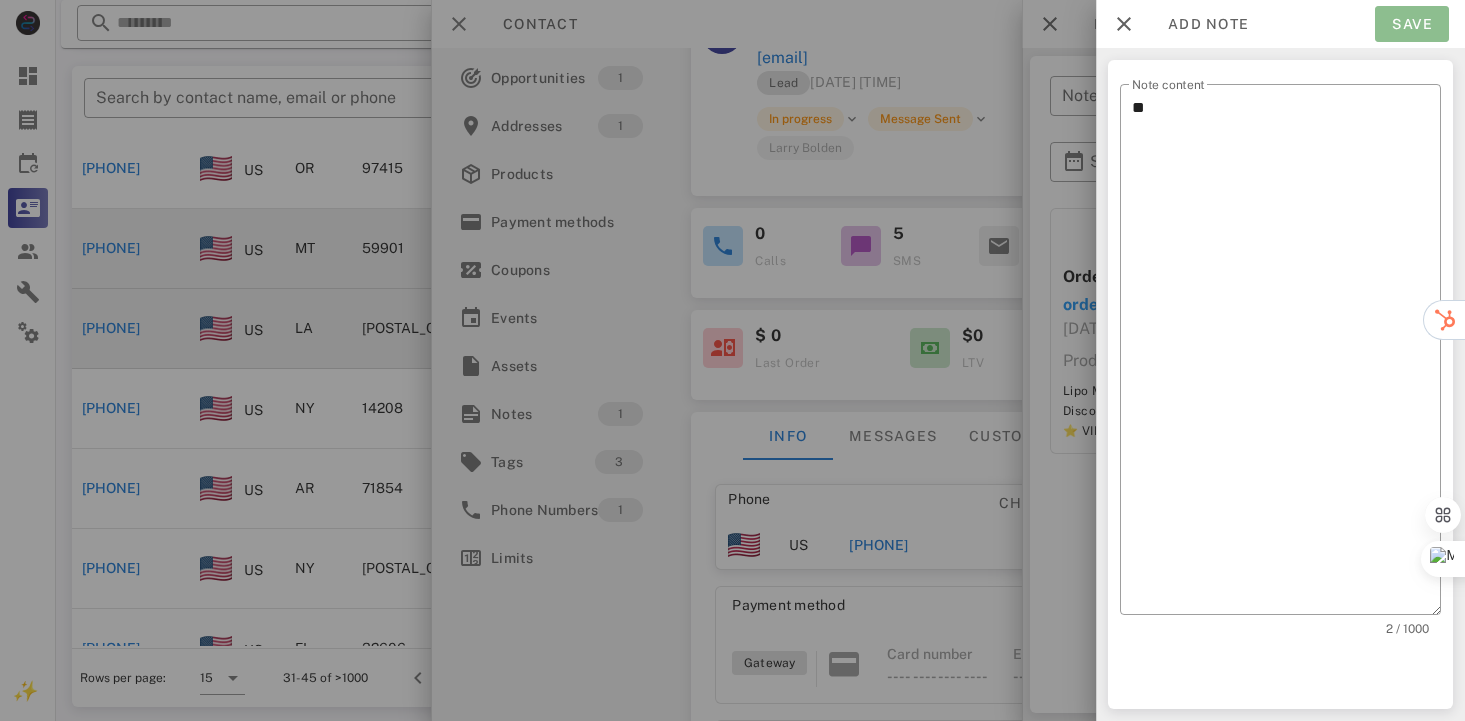 click on "Save" at bounding box center [1412, 24] 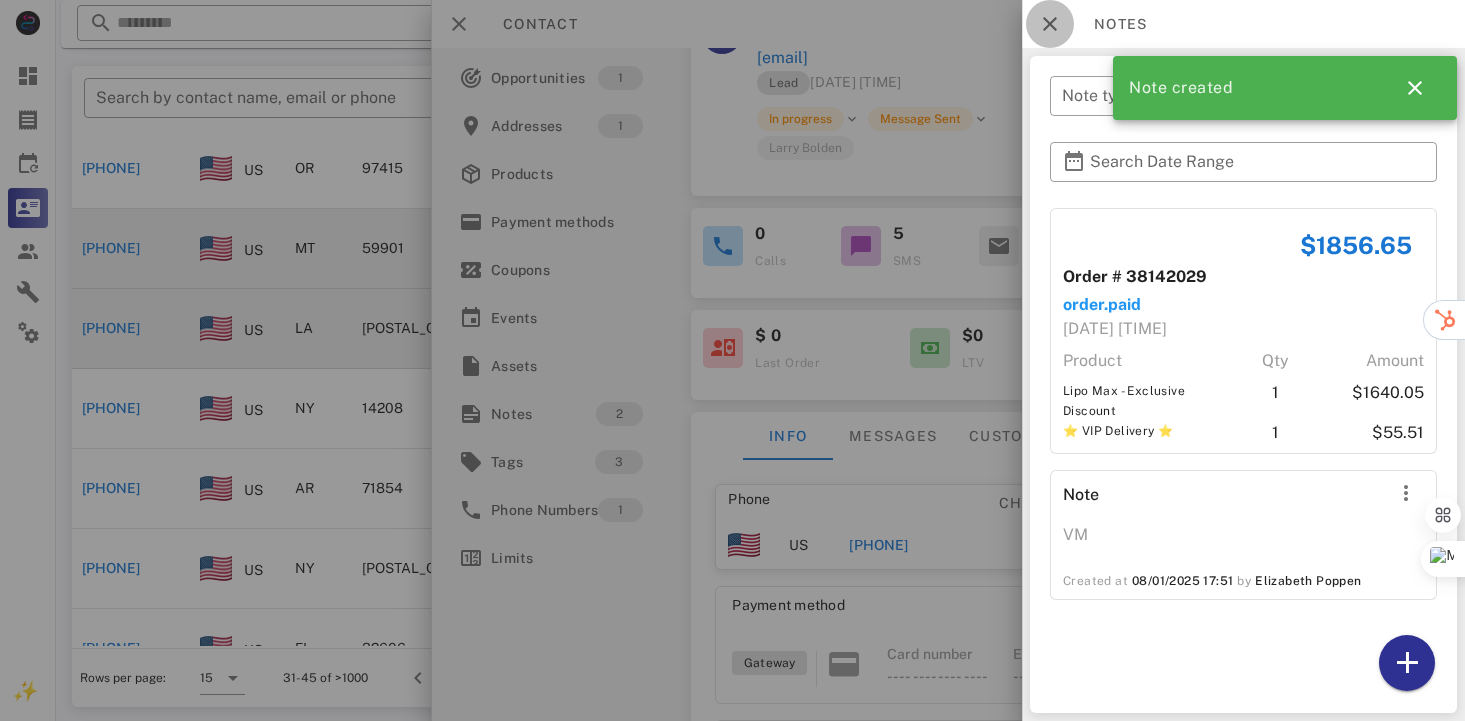 click at bounding box center [1050, 24] 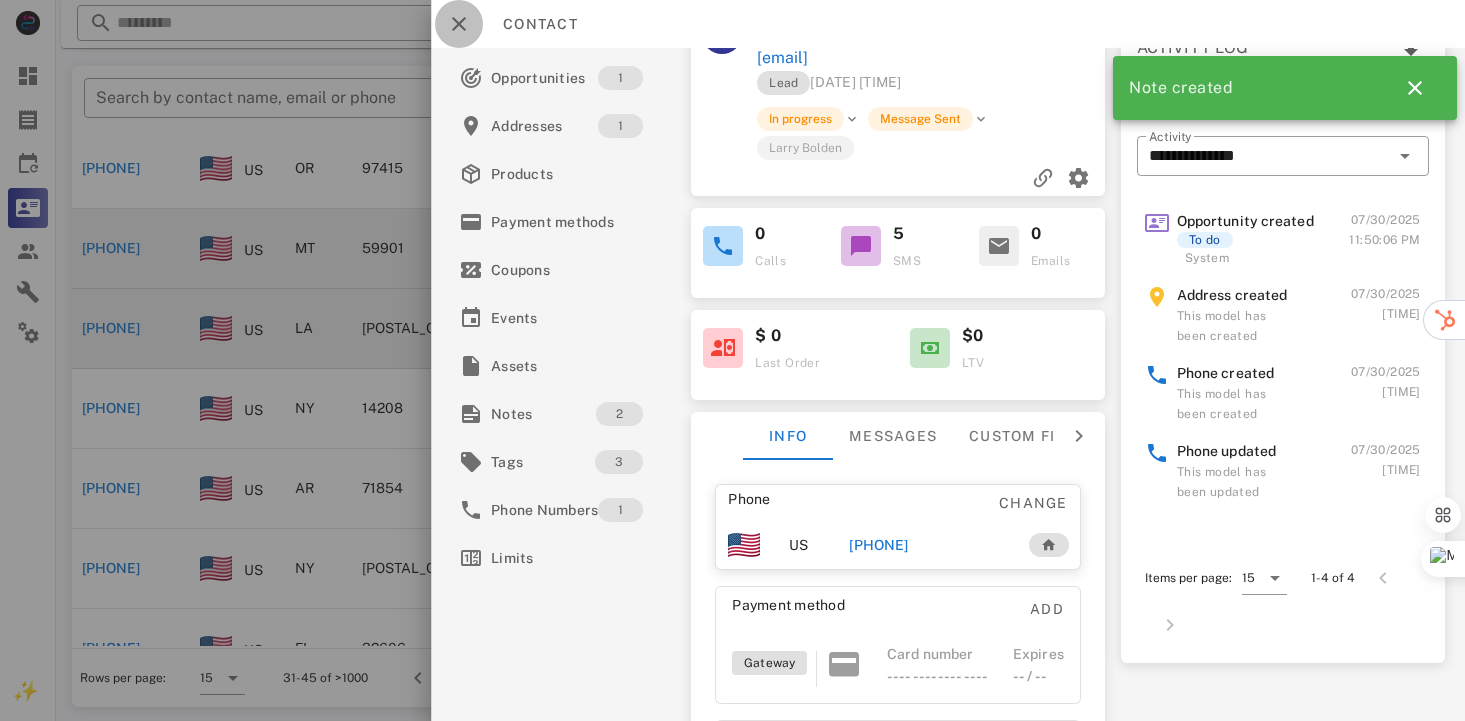 click at bounding box center [459, 24] 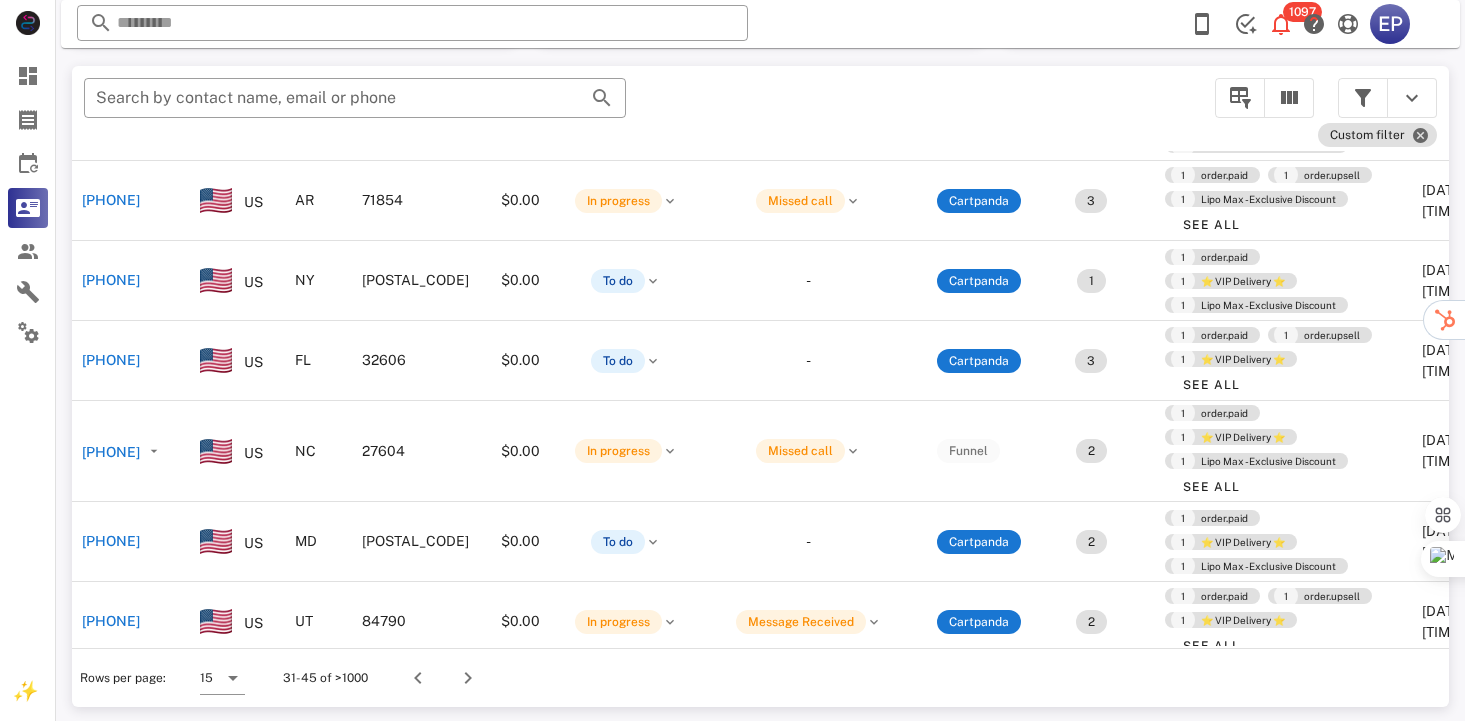 scroll, scrollTop: 450, scrollLeft: 100, axis: both 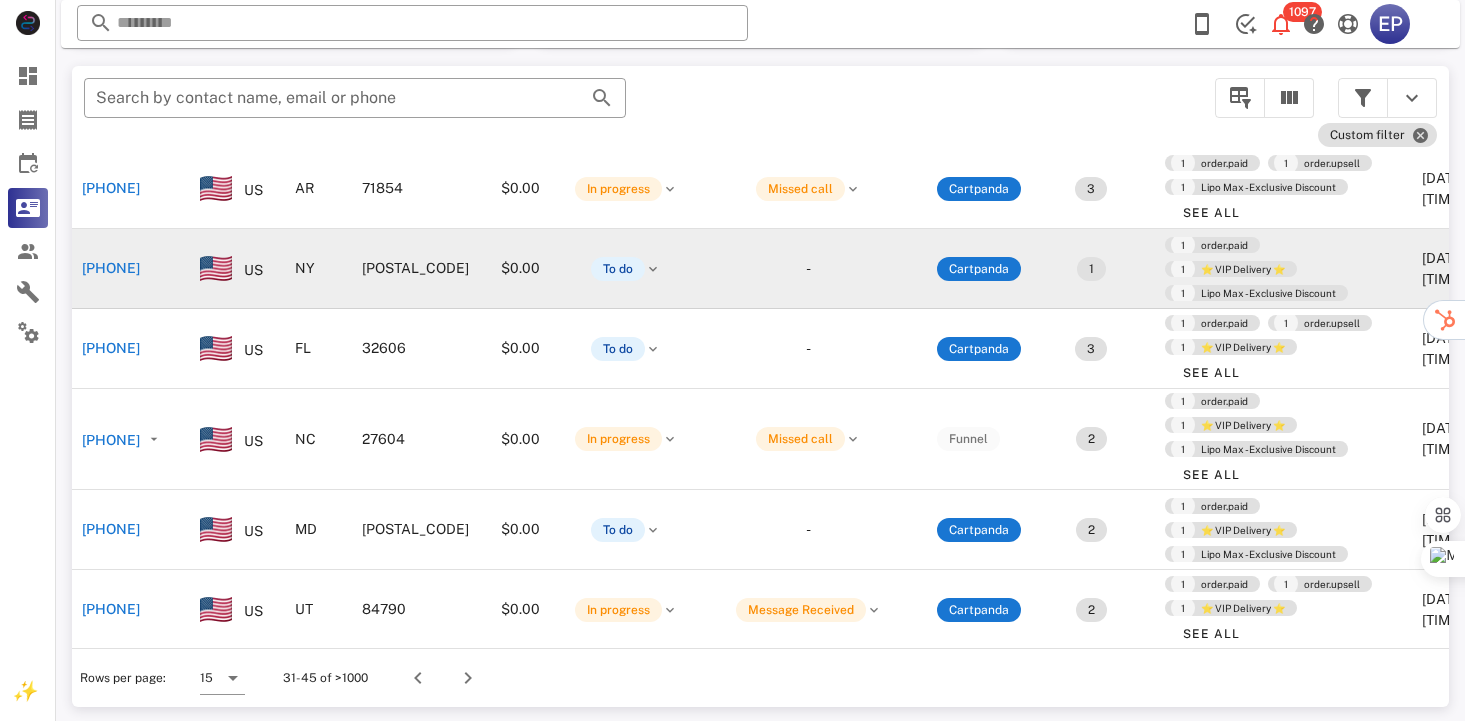 click on "[PHONE]" at bounding box center [111, 268] 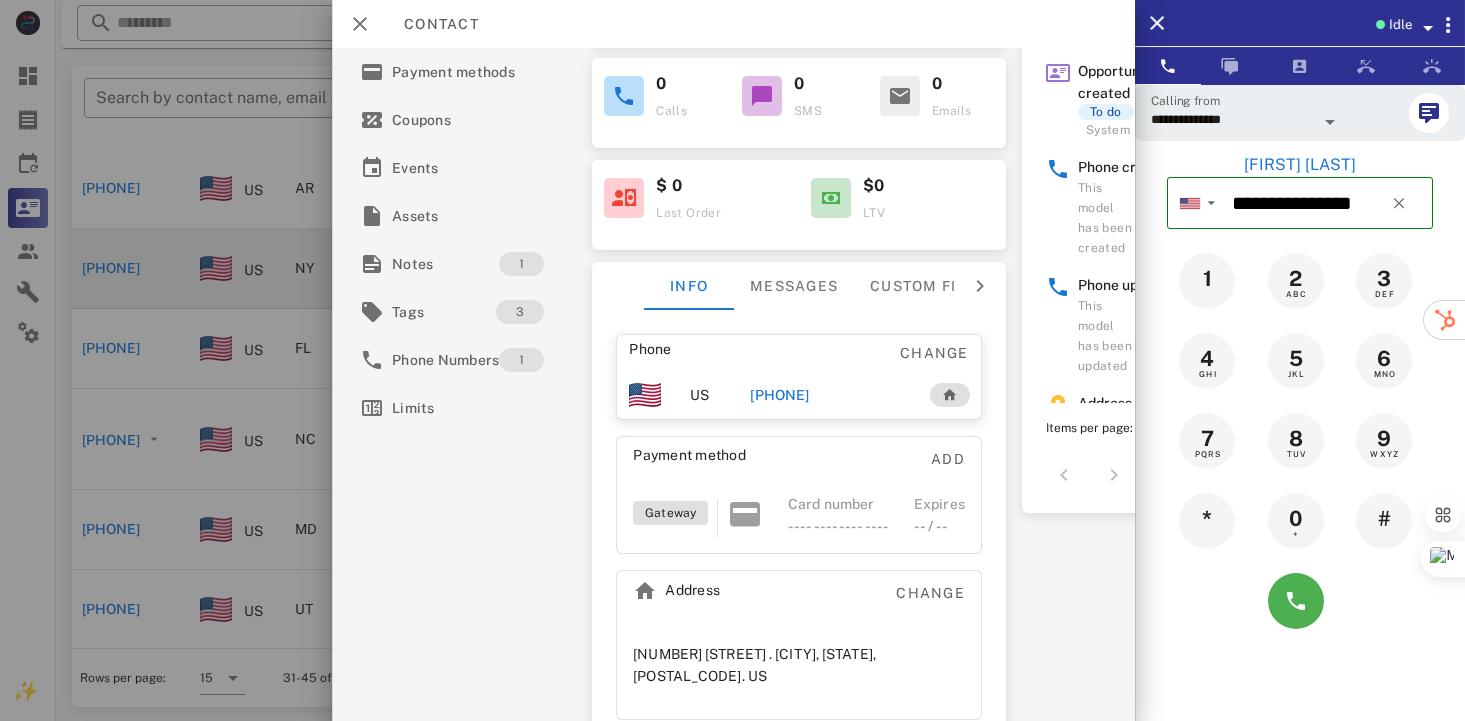 scroll, scrollTop: 0, scrollLeft: 0, axis: both 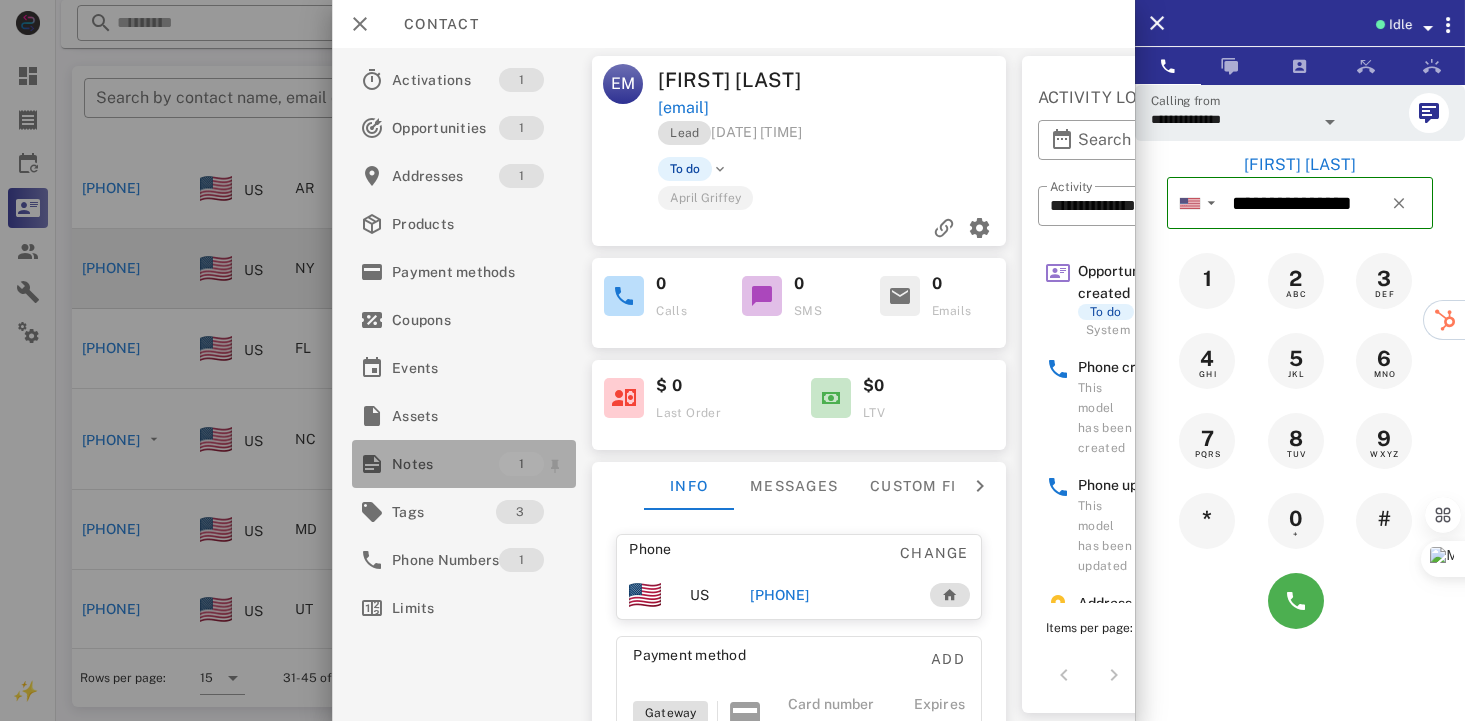 click on "Notes" at bounding box center [445, 464] 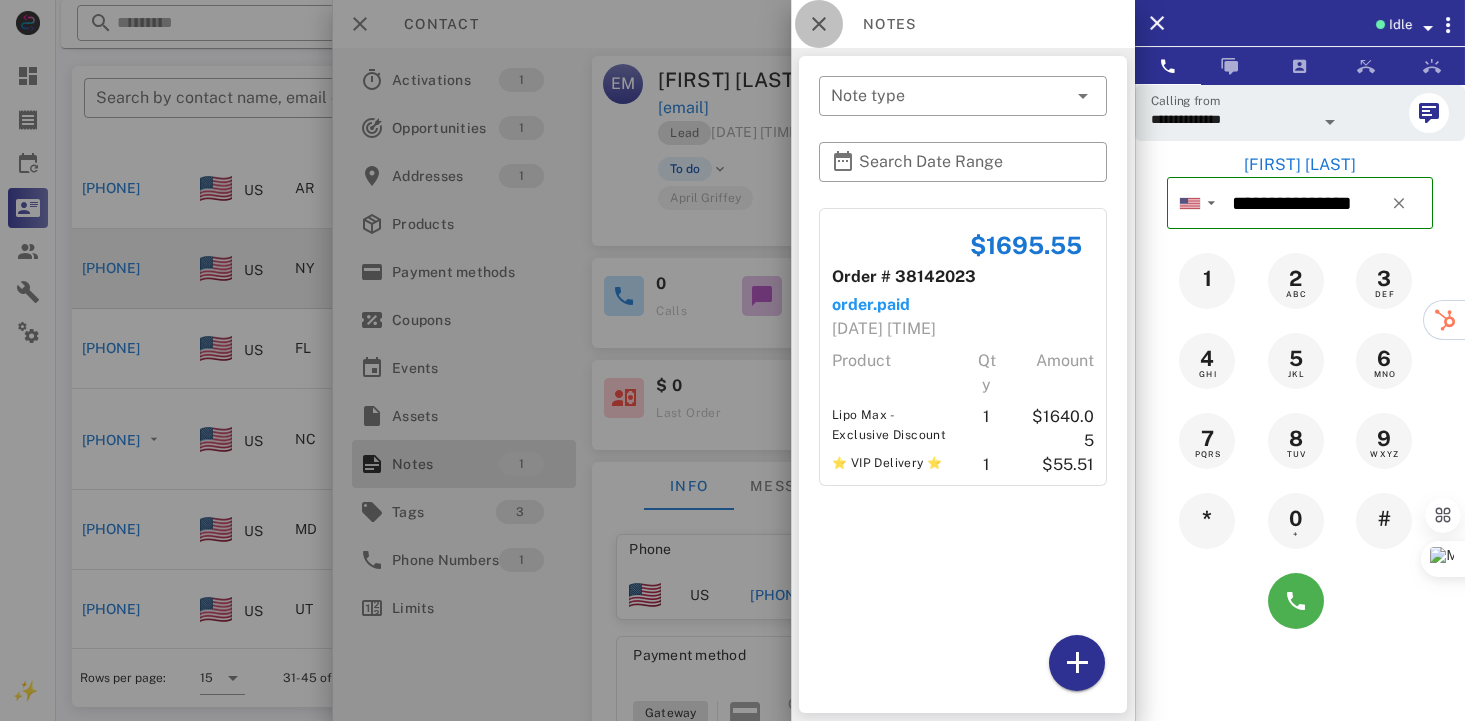 click at bounding box center (819, 24) 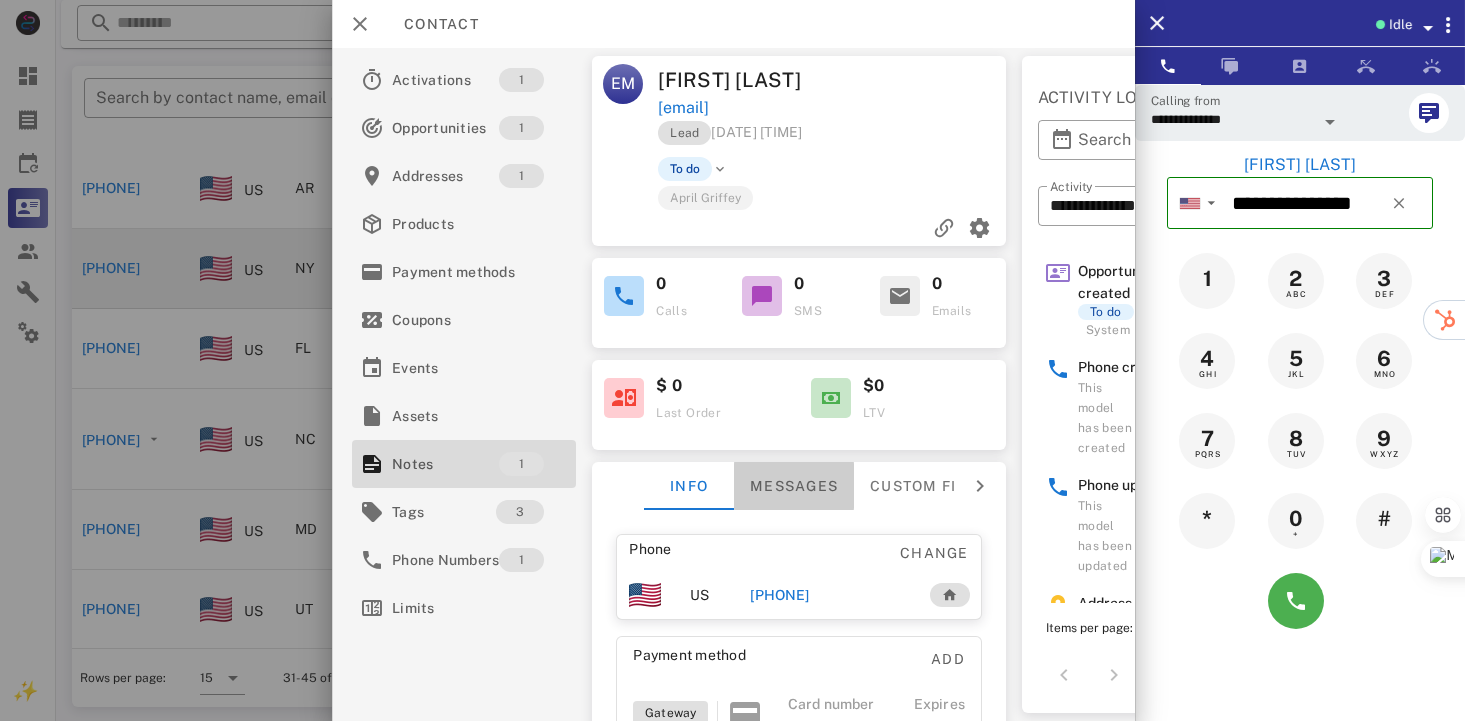 click on "Messages" at bounding box center (794, 486) 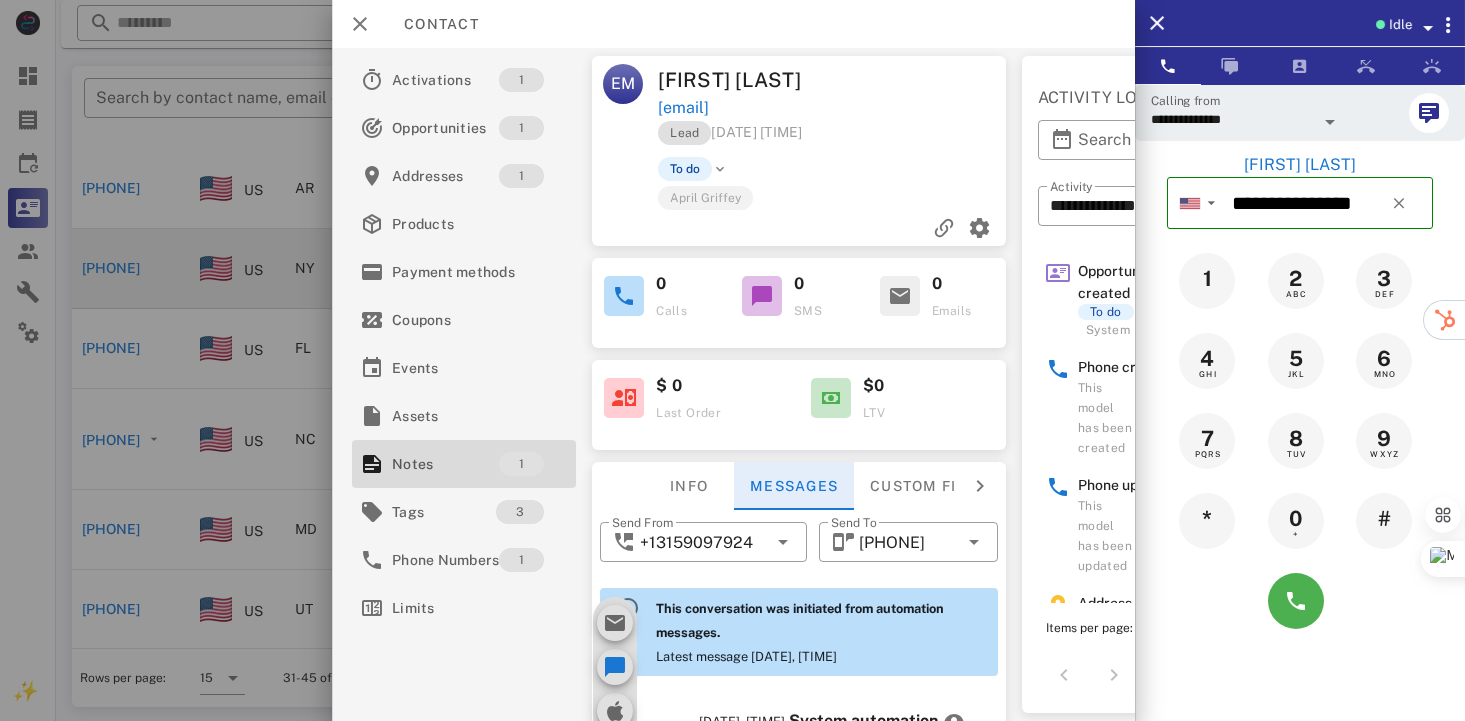 scroll, scrollTop: 653, scrollLeft: 0, axis: vertical 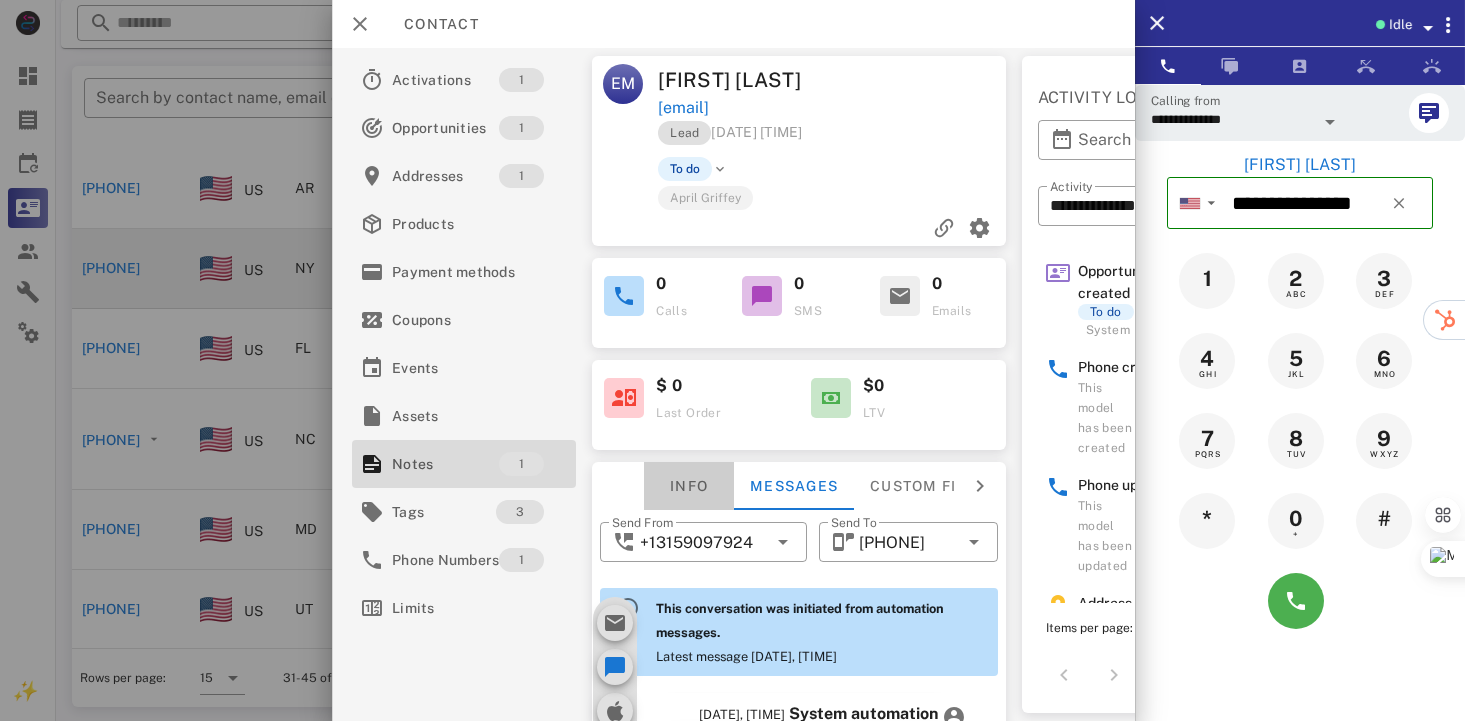 click on "Info" at bounding box center [689, 486] 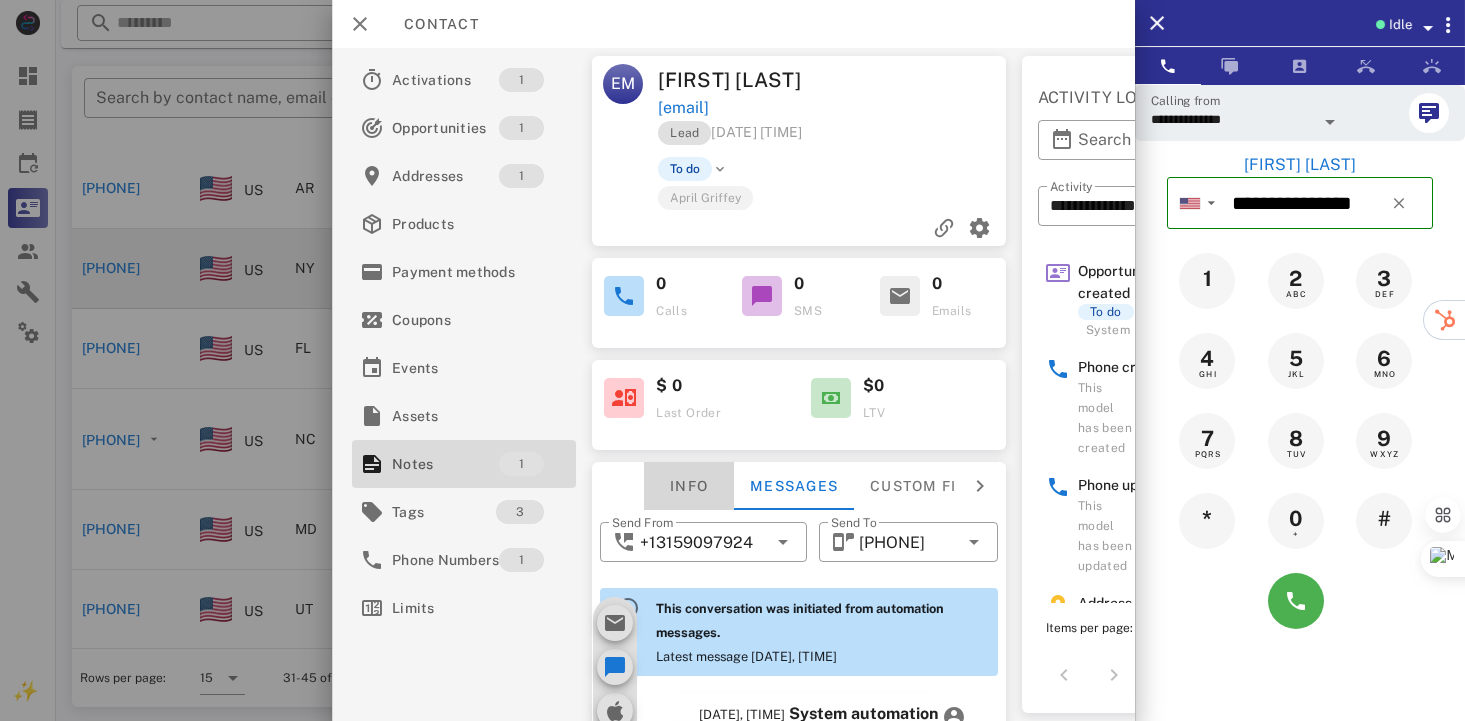 scroll, scrollTop: 261, scrollLeft: 0, axis: vertical 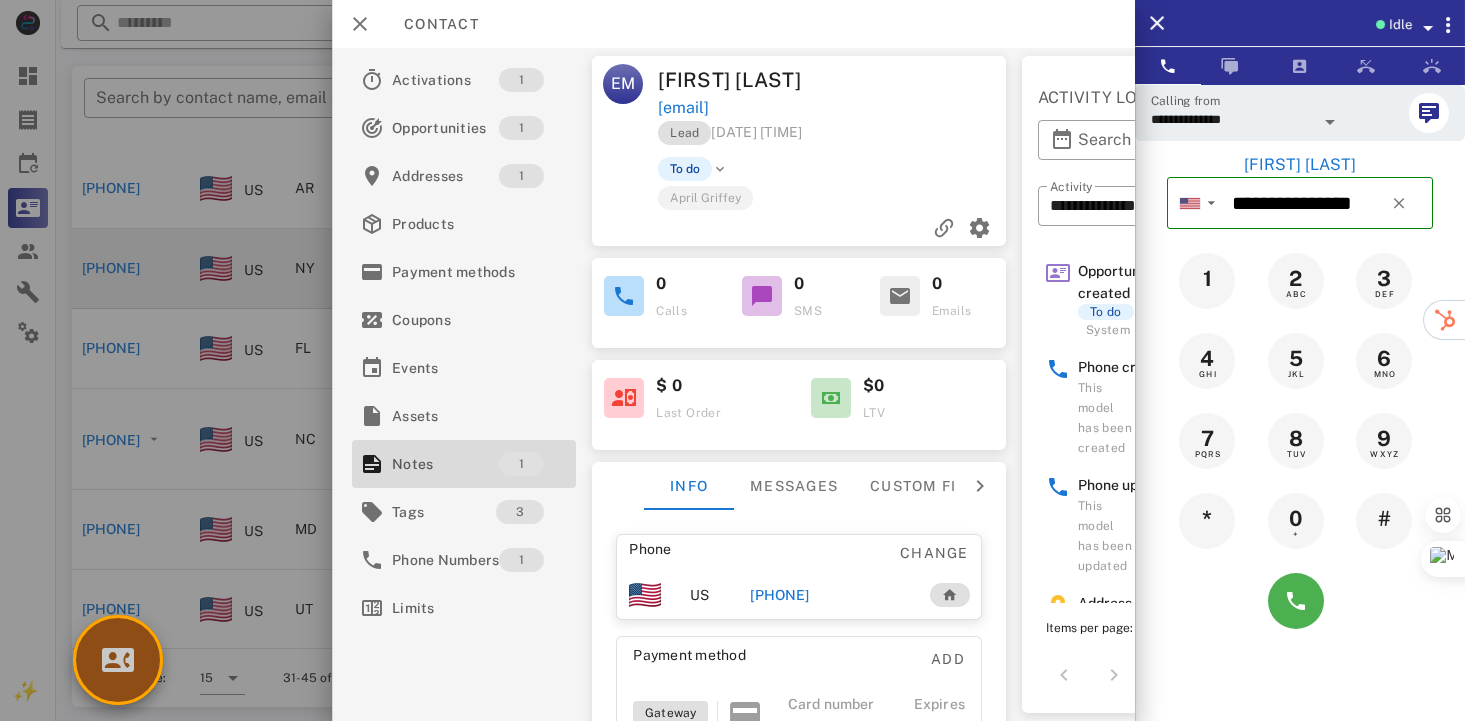 click at bounding box center (118, 660) 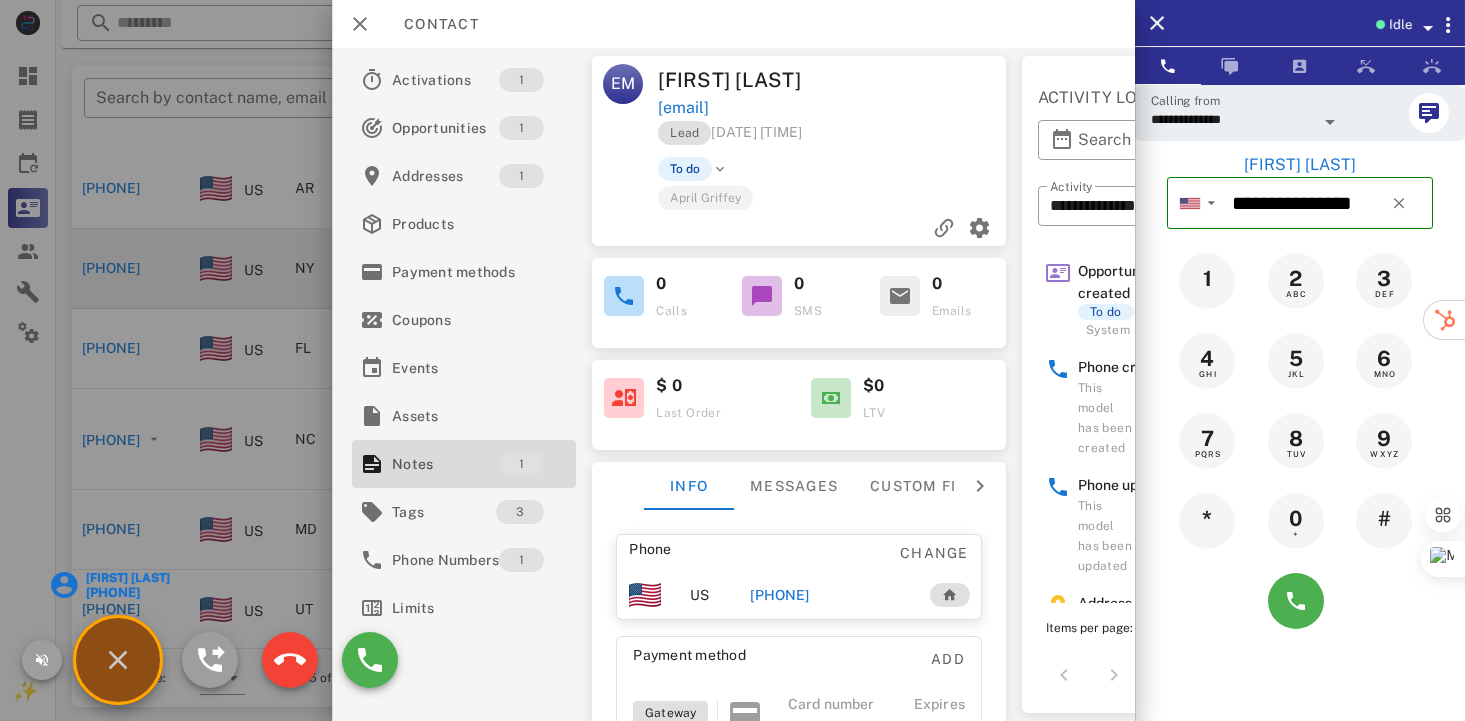 click on "[FIRST] [LAST]" at bounding box center (126, 578) 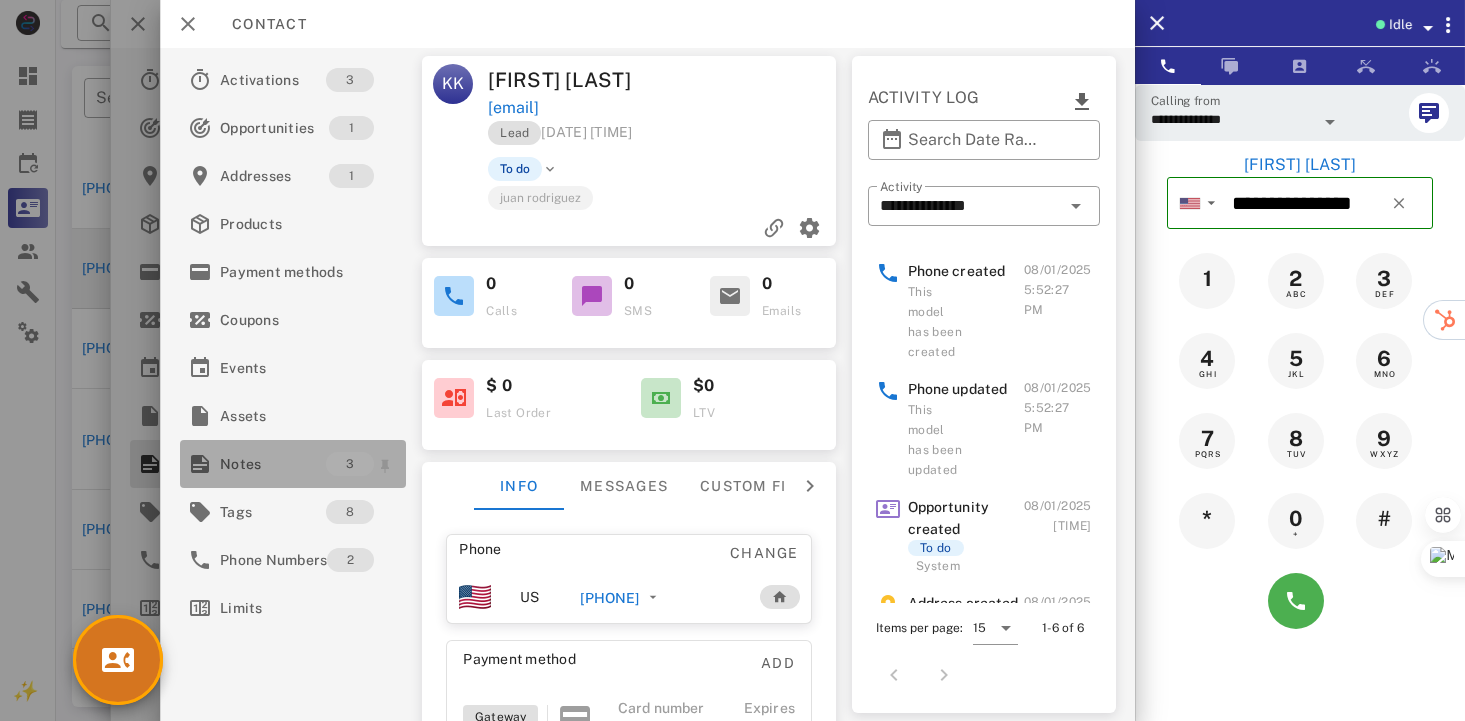 click on "Notes" at bounding box center (273, 464) 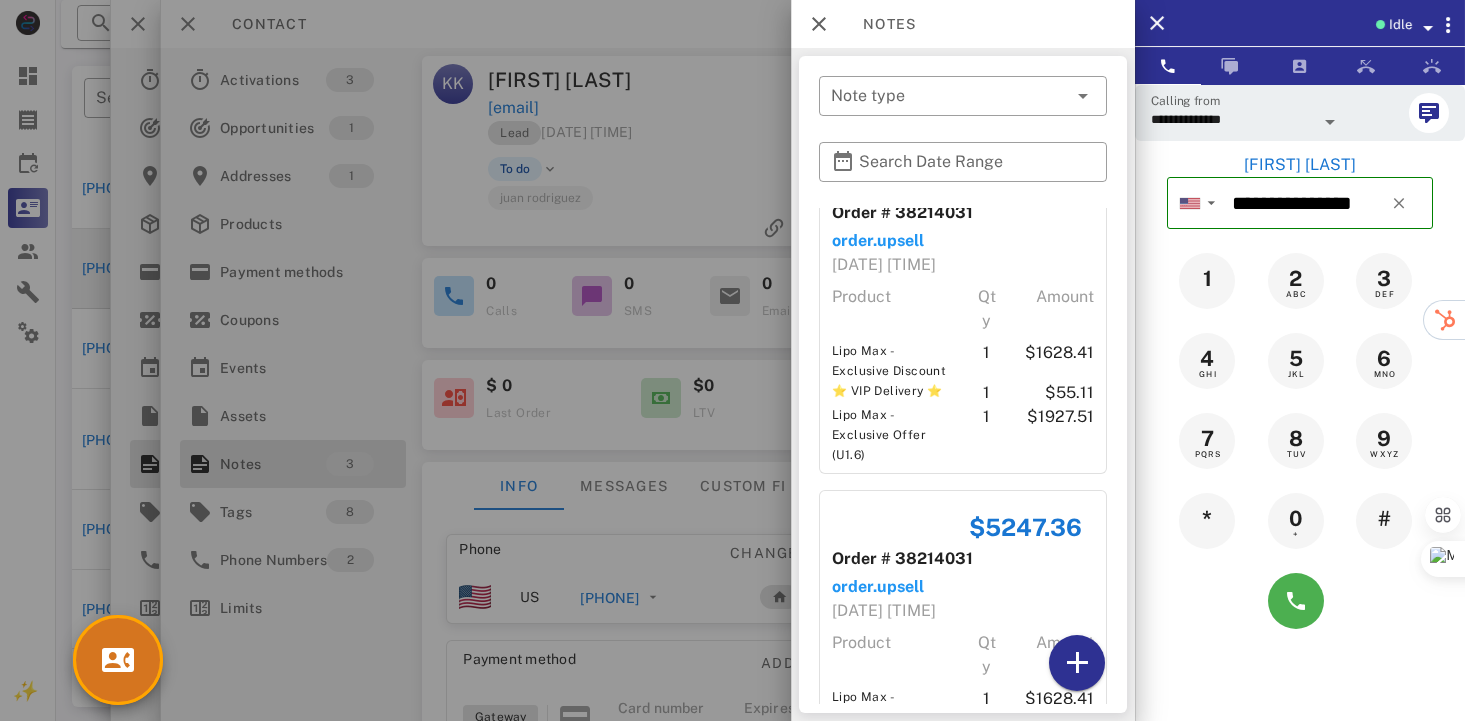 scroll, scrollTop: 555, scrollLeft: 0, axis: vertical 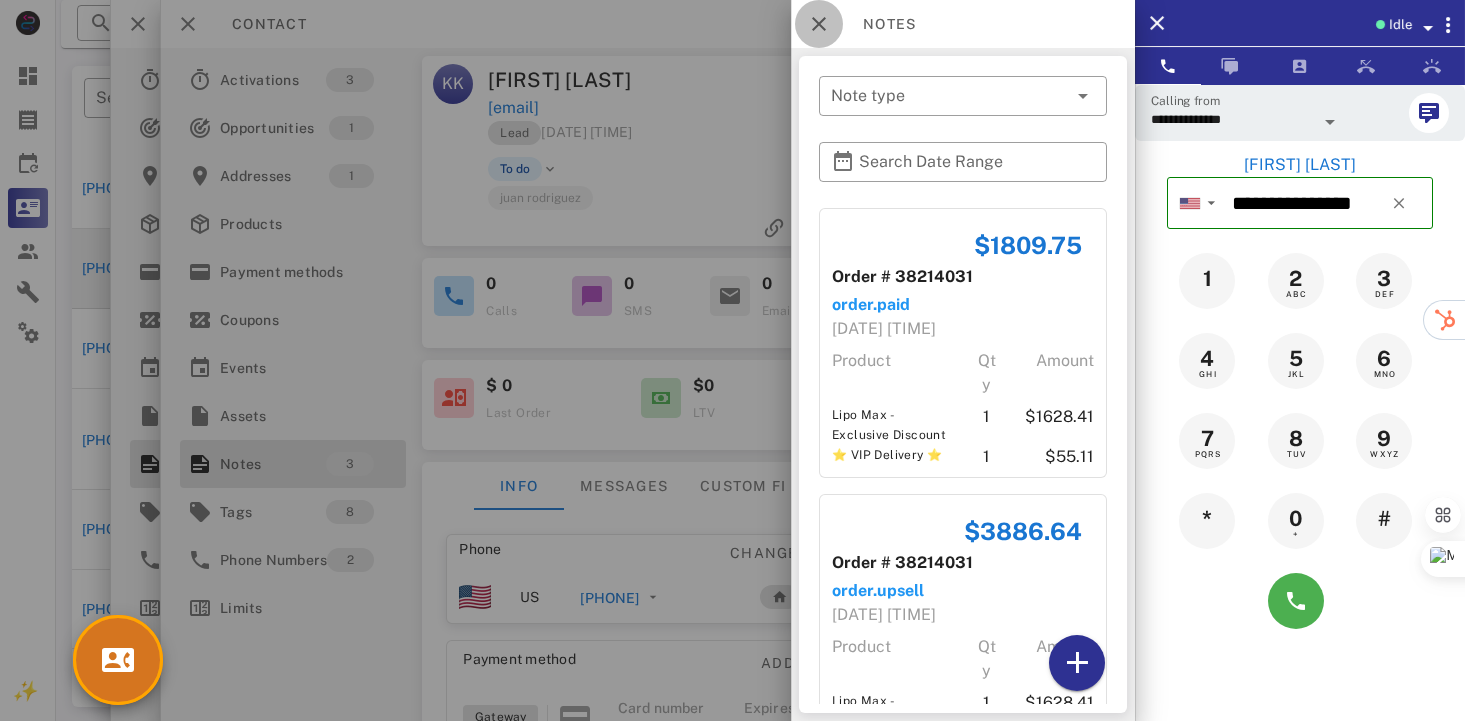 click at bounding box center (819, 24) 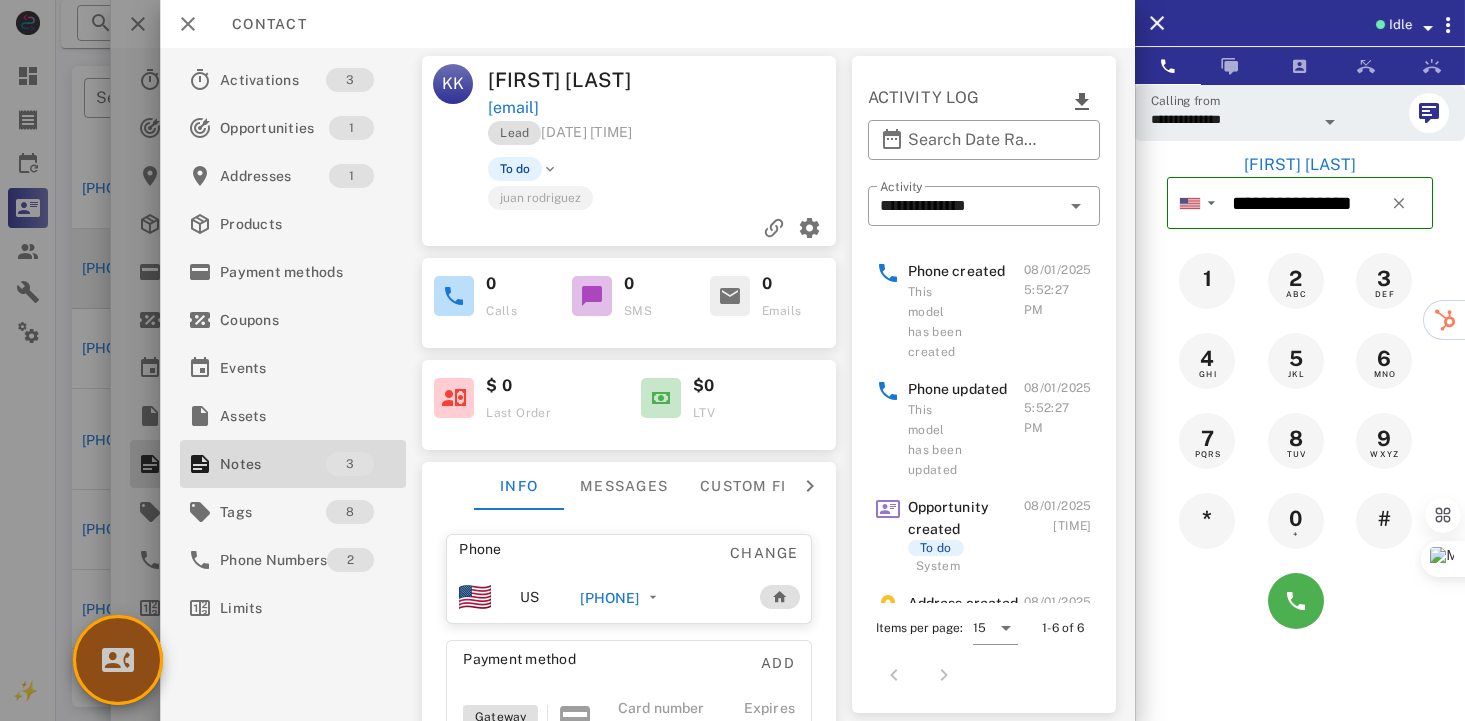 click at bounding box center [118, 660] 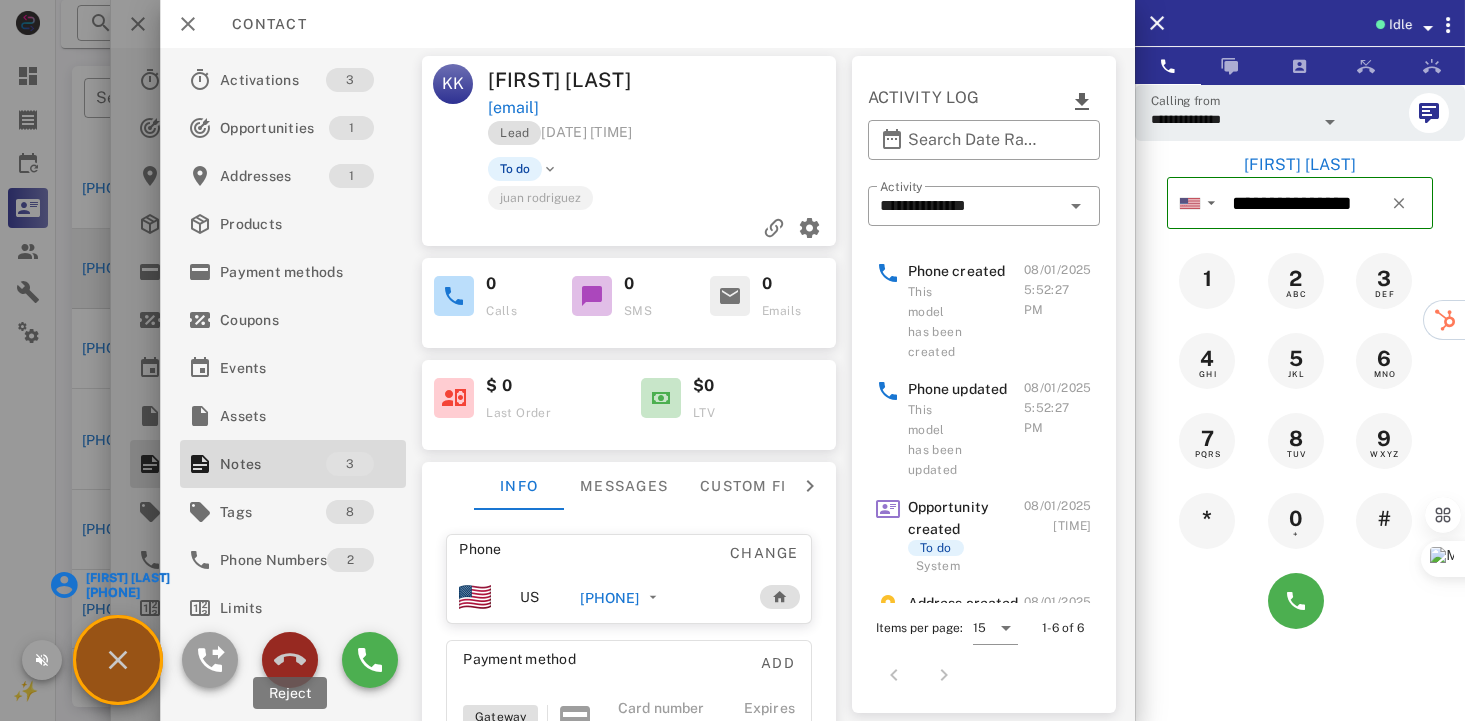 click at bounding box center (290, 660) 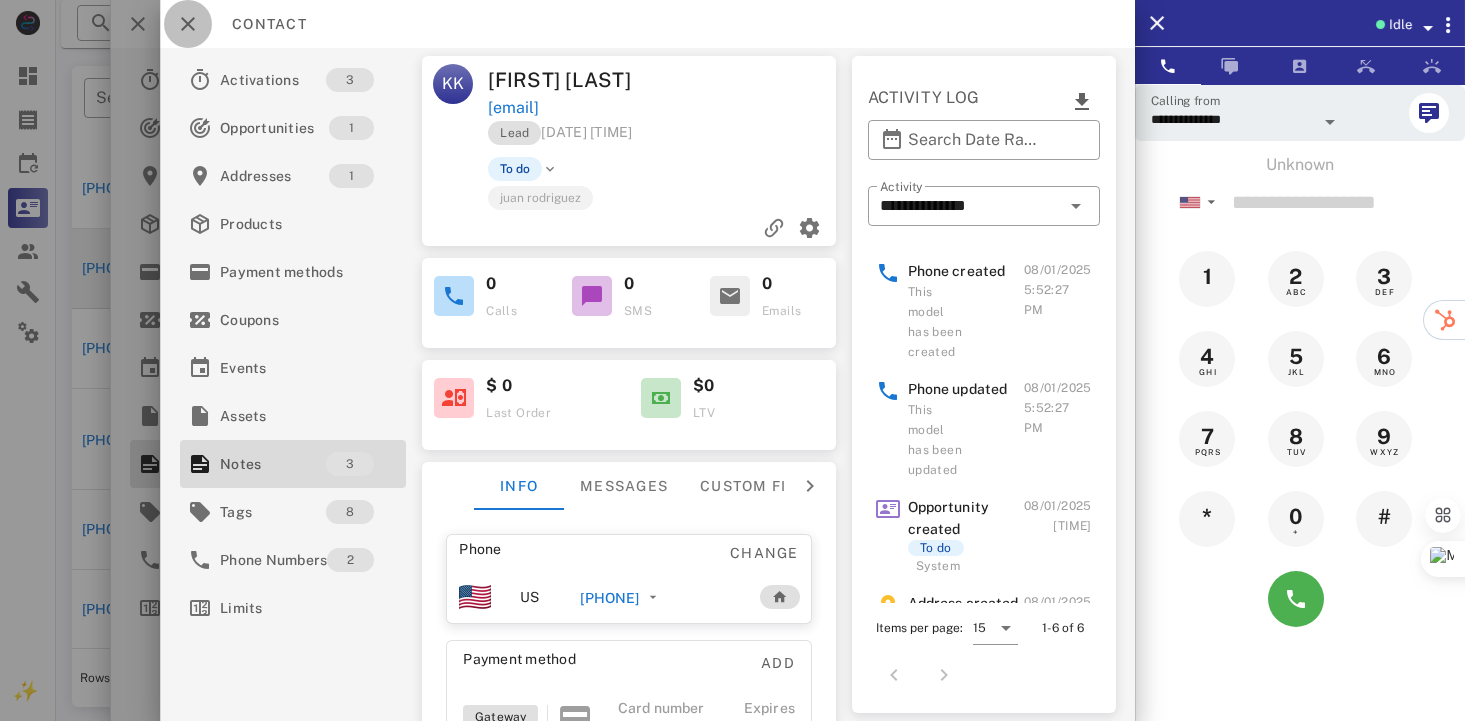 click at bounding box center [188, 24] 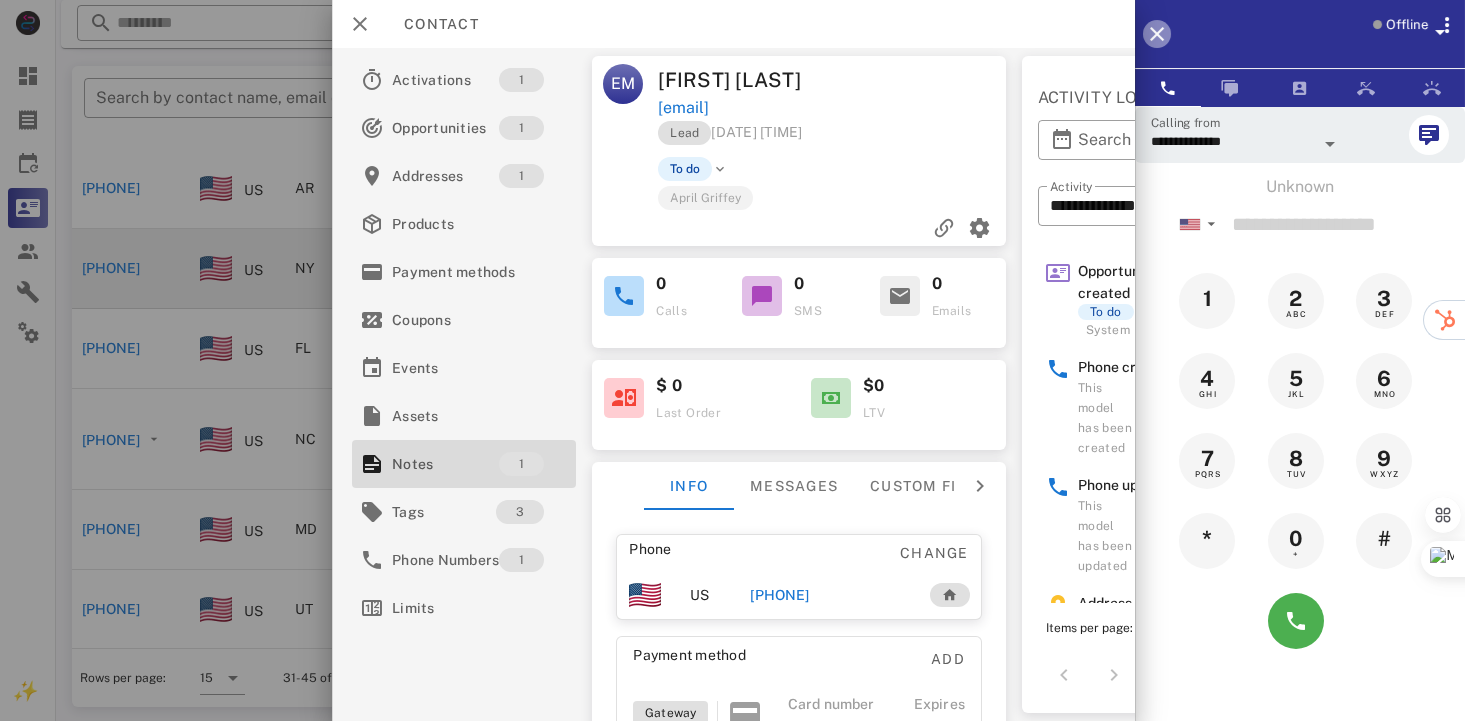 click at bounding box center (1157, 34) 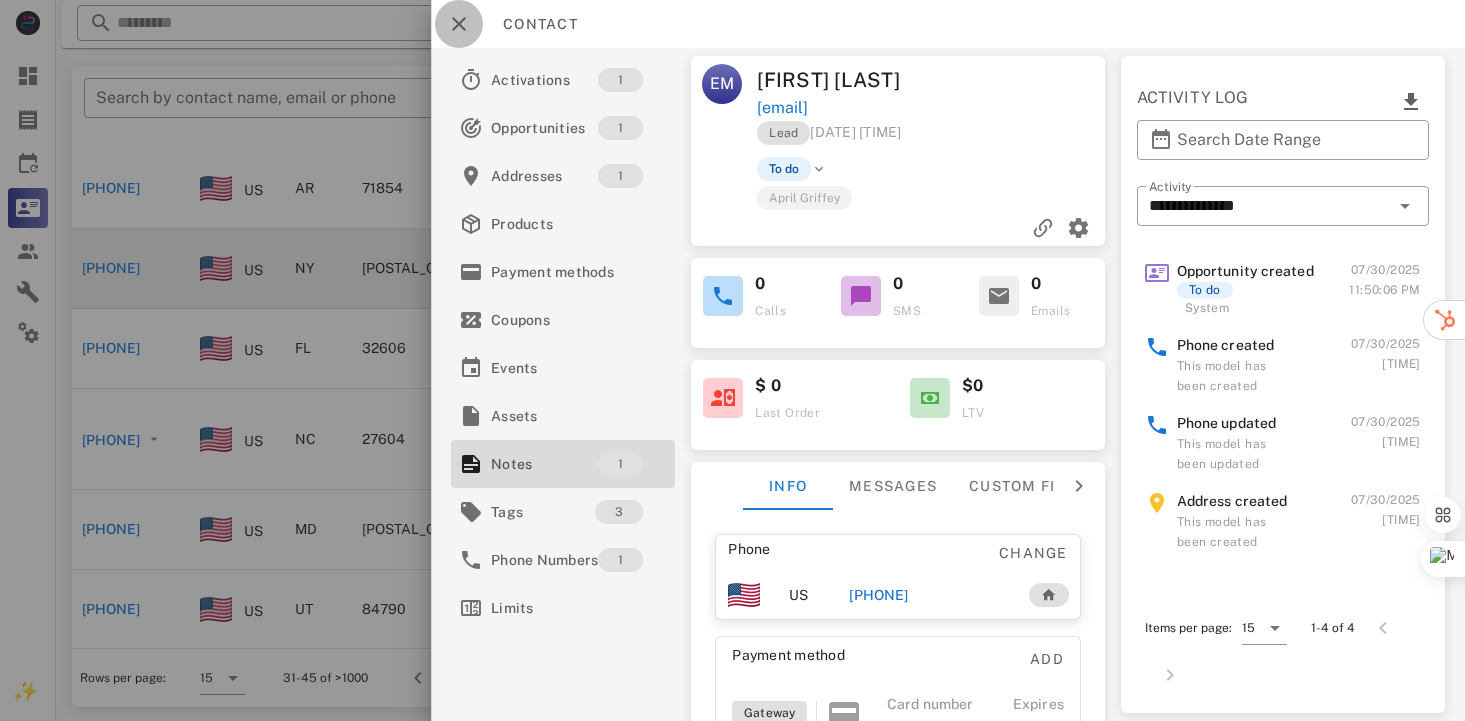 click at bounding box center [459, 24] 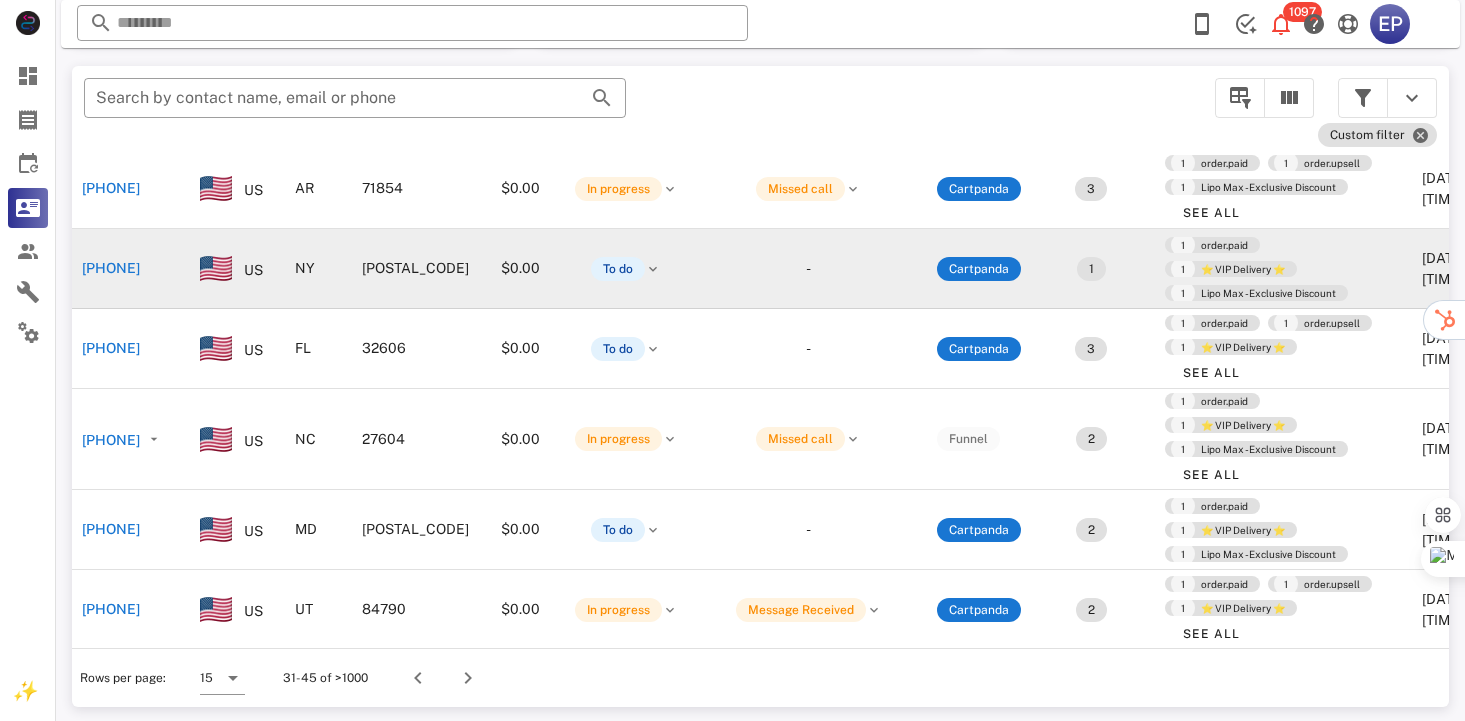 click on "[PHONE]" at bounding box center [111, 268] 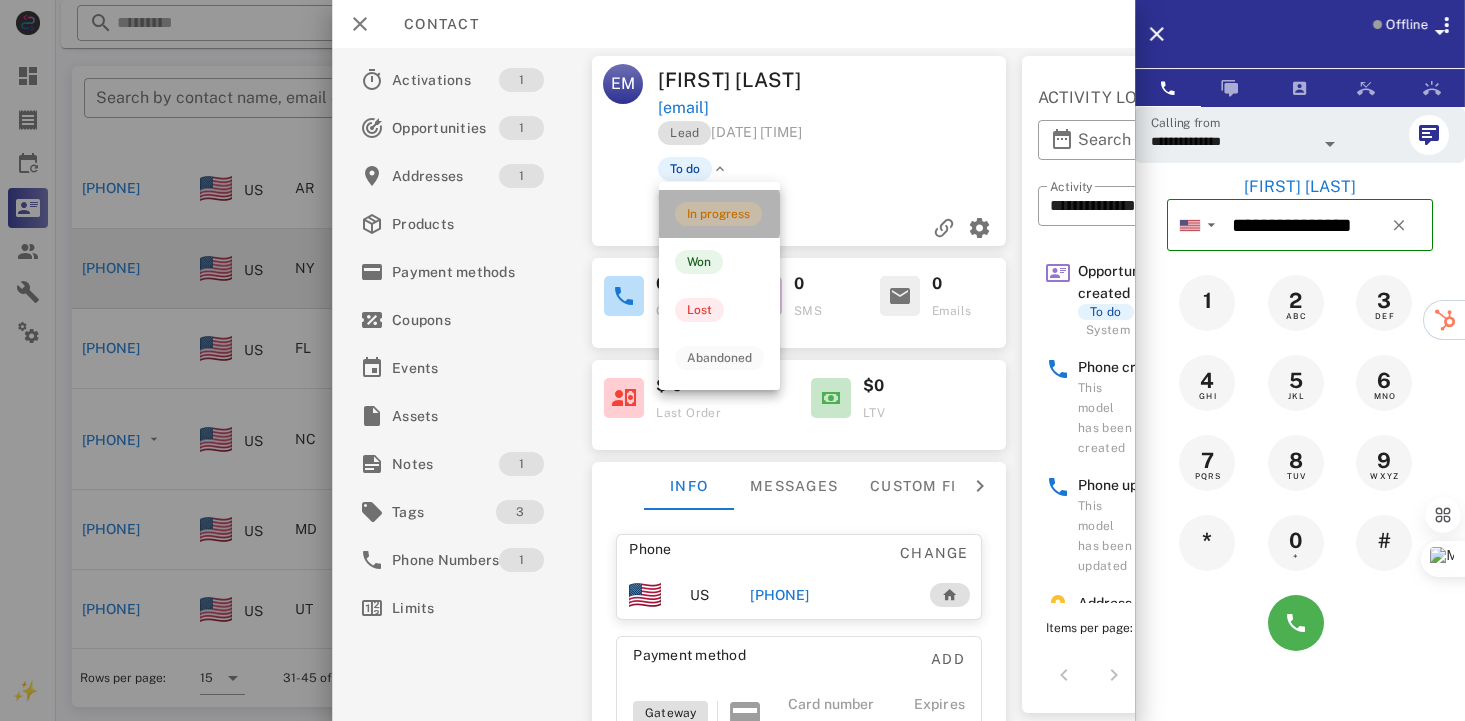 click on "In progress" at bounding box center (718, 214) 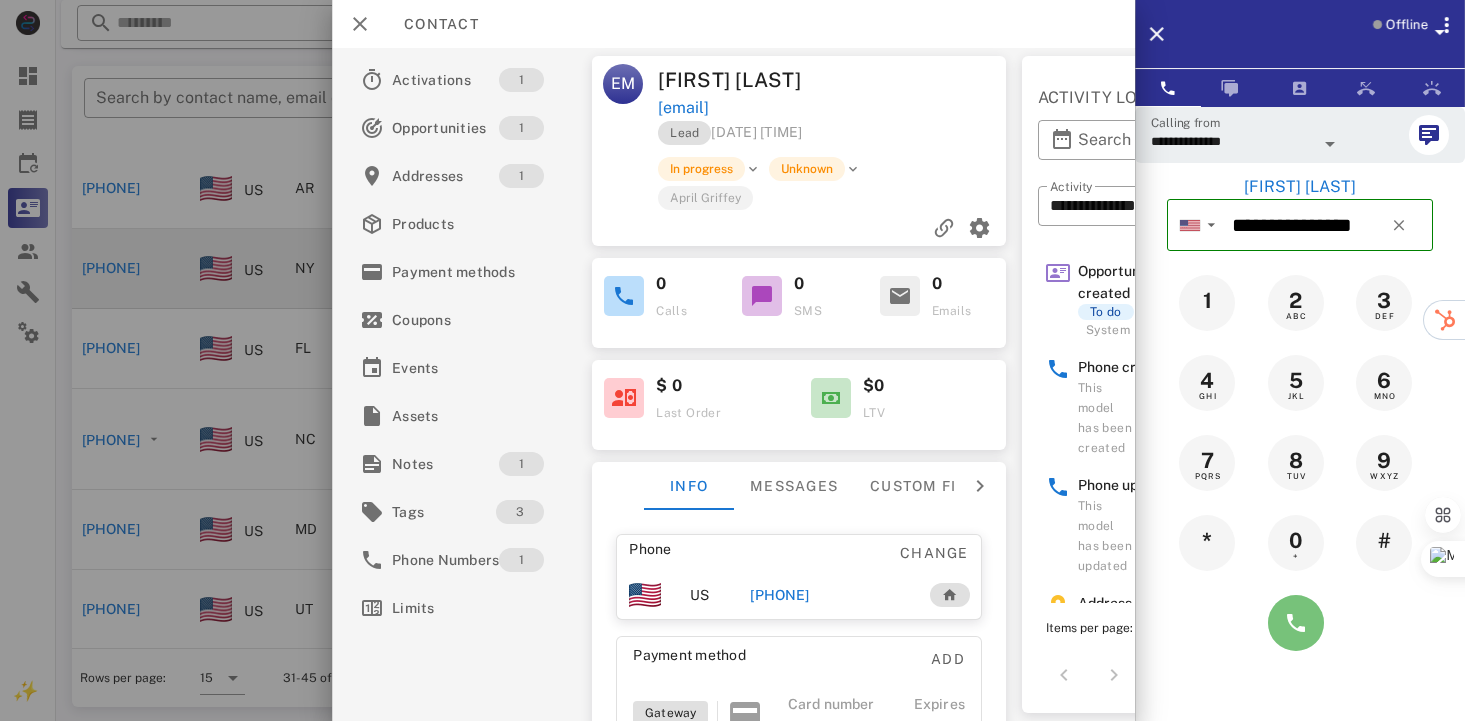 click at bounding box center [1296, 623] 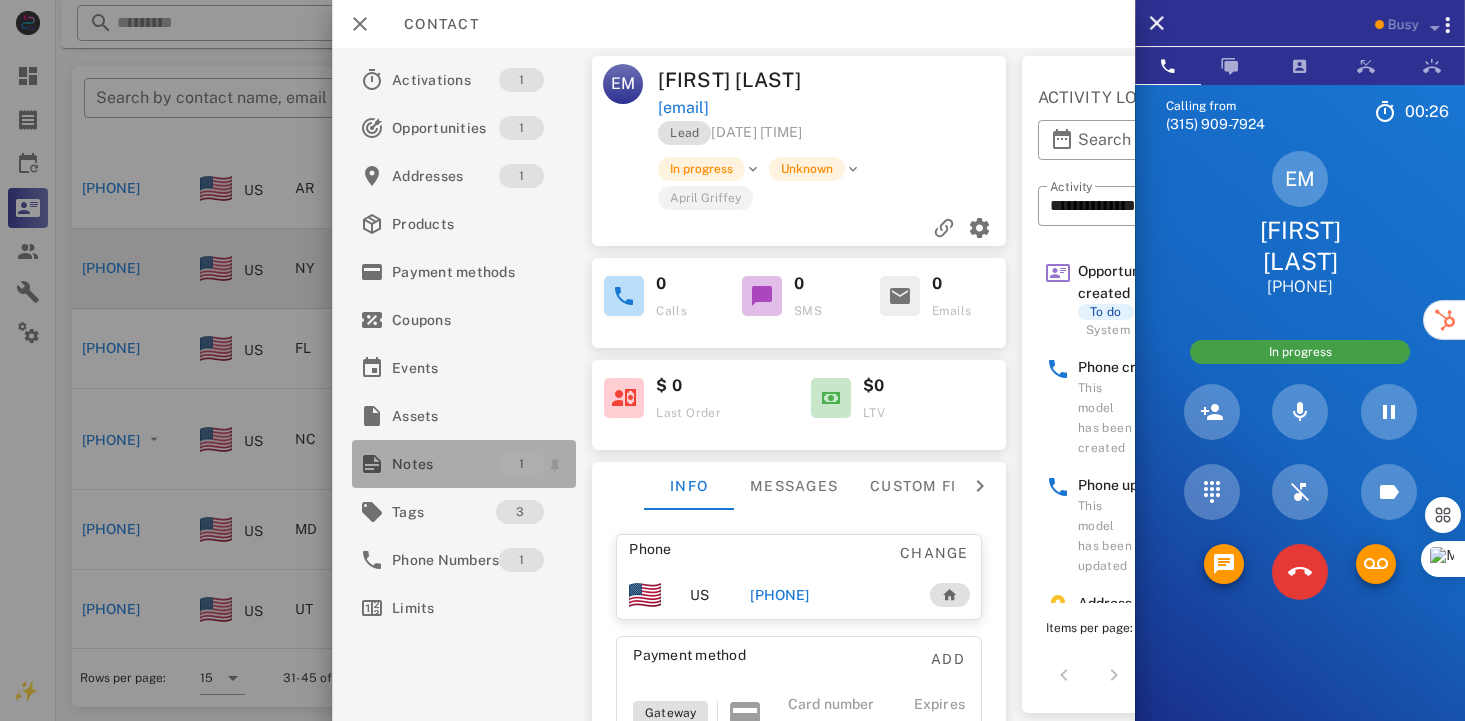 click on "Notes" at bounding box center [445, 464] 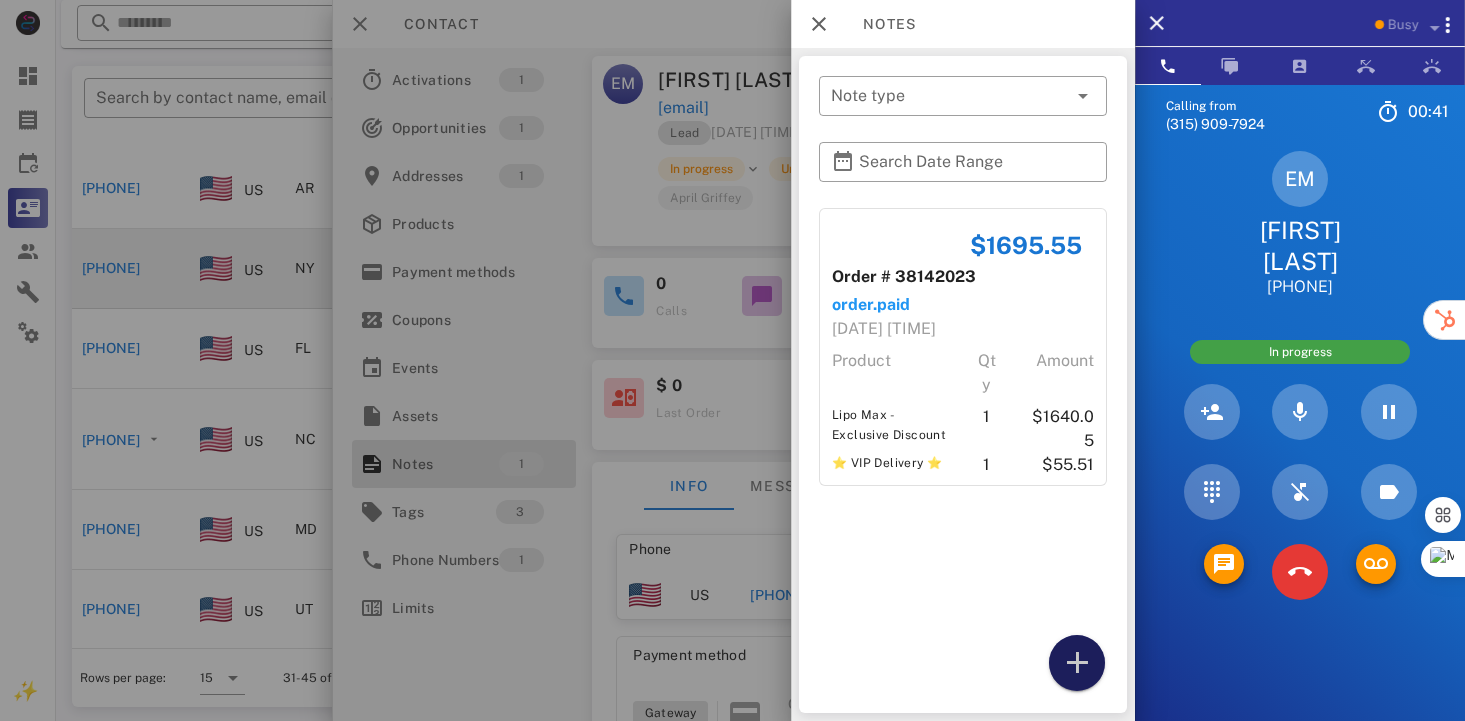 click at bounding box center (1077, 663) 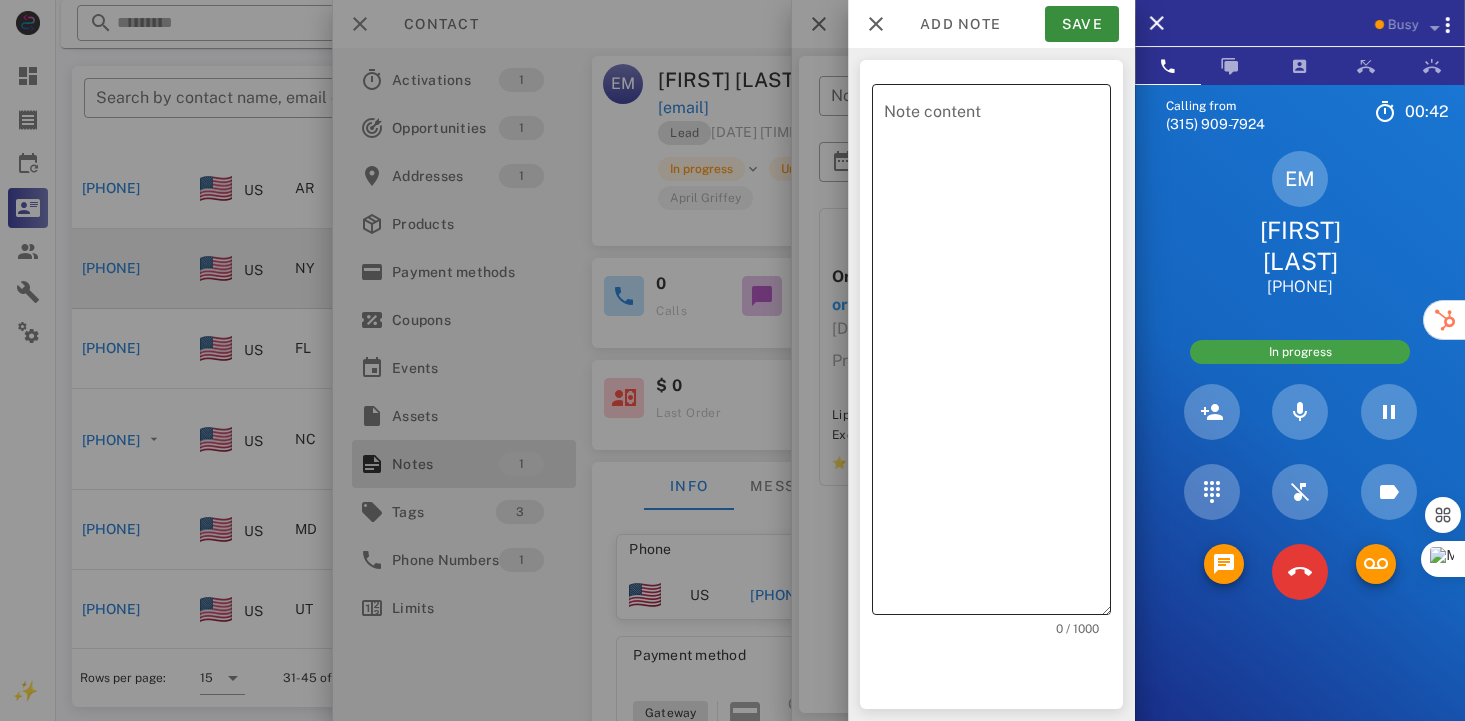 click on "Note content" at bounding box center (997, 354) 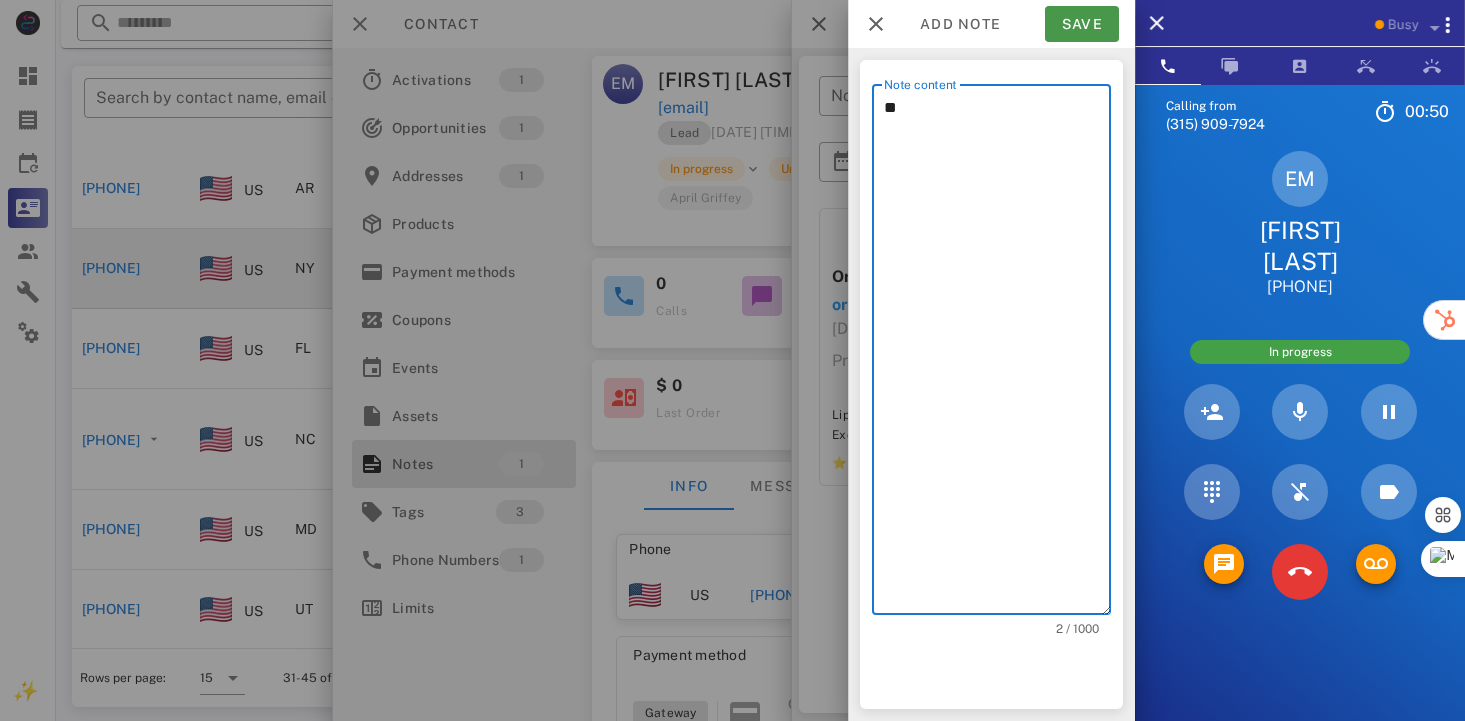 type on "**" 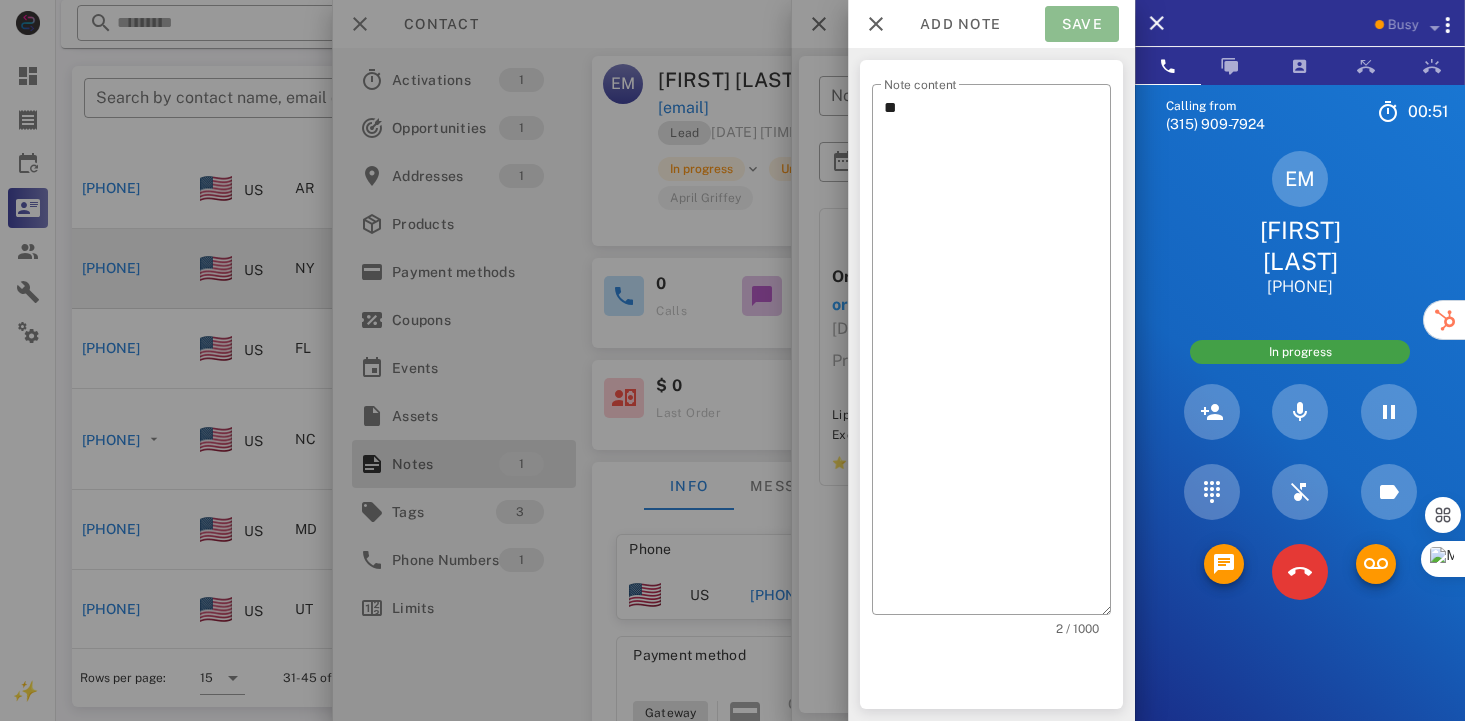 click on "Save" at bounding box center (1082, 24) 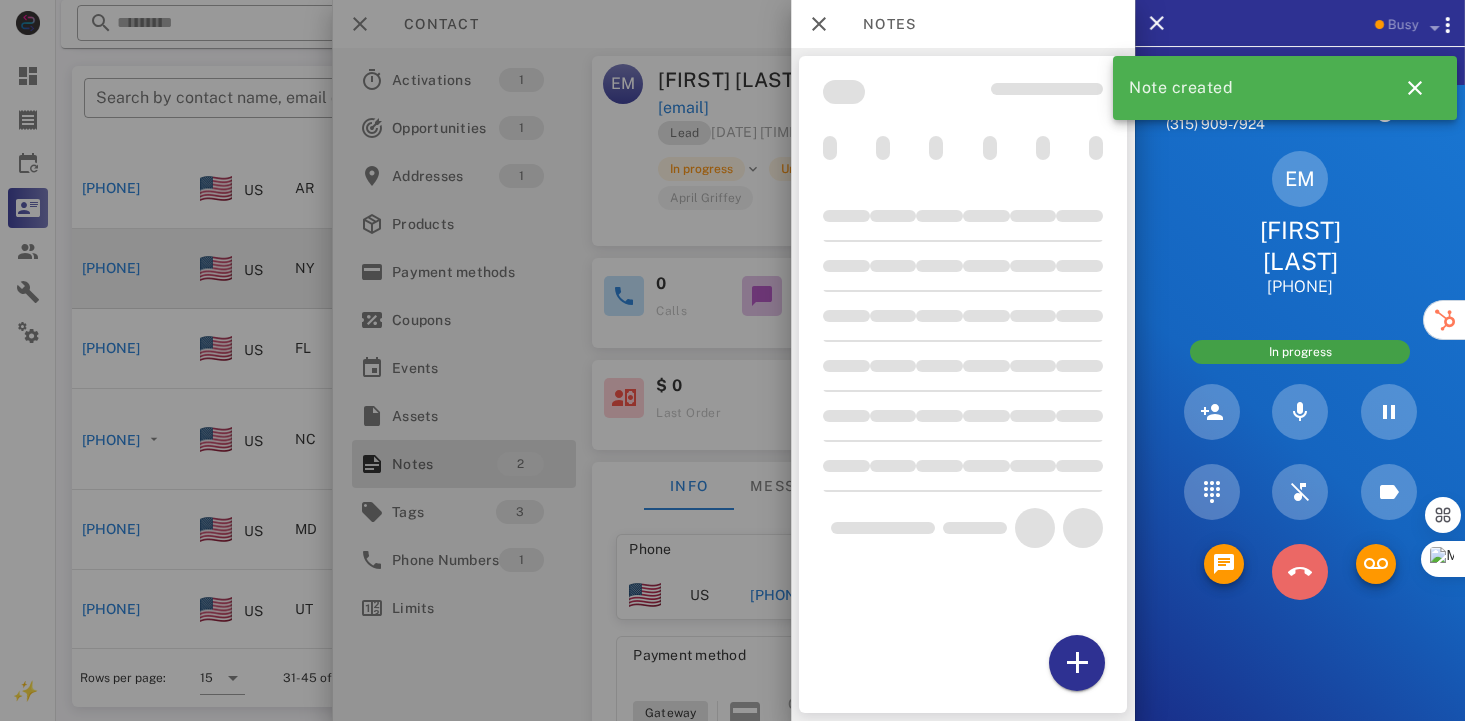 click at bounding box center (1300, 572) 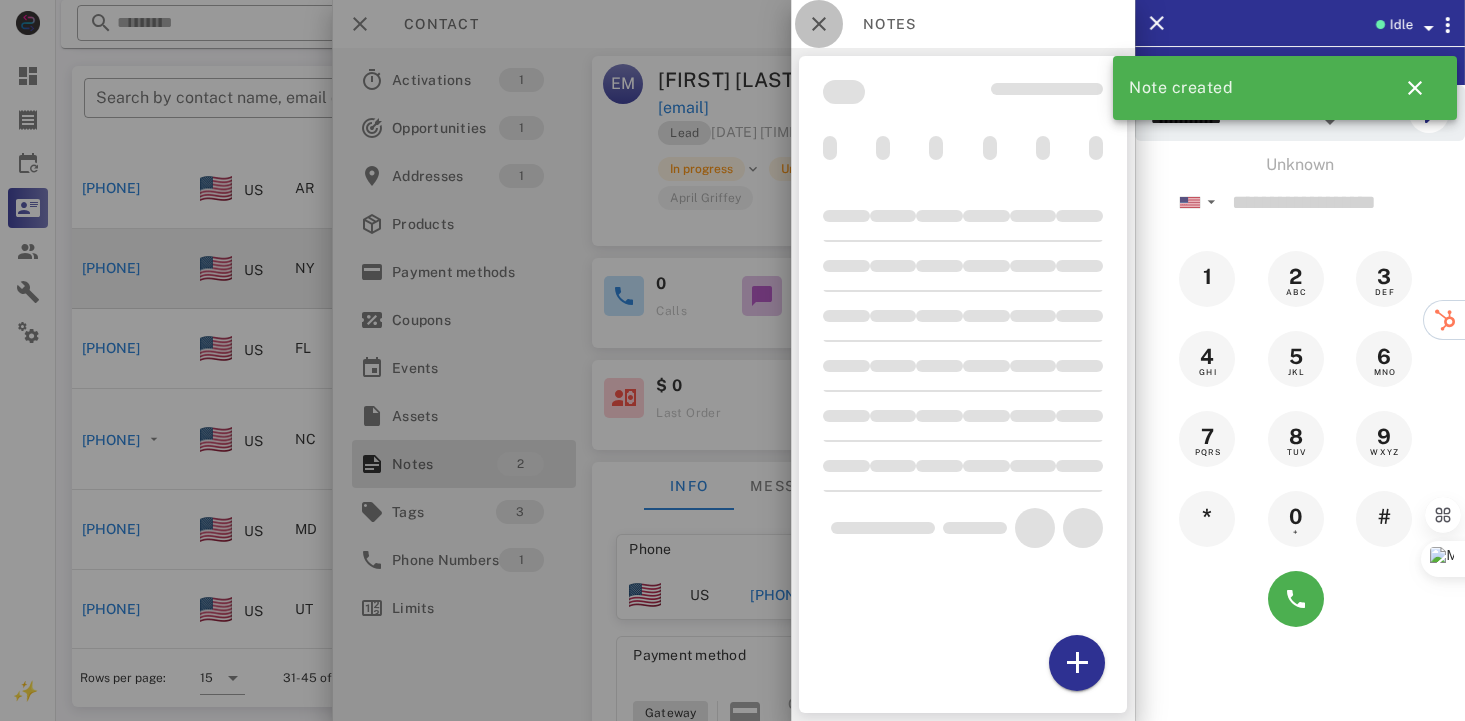 click at bounding box center [819, 24] 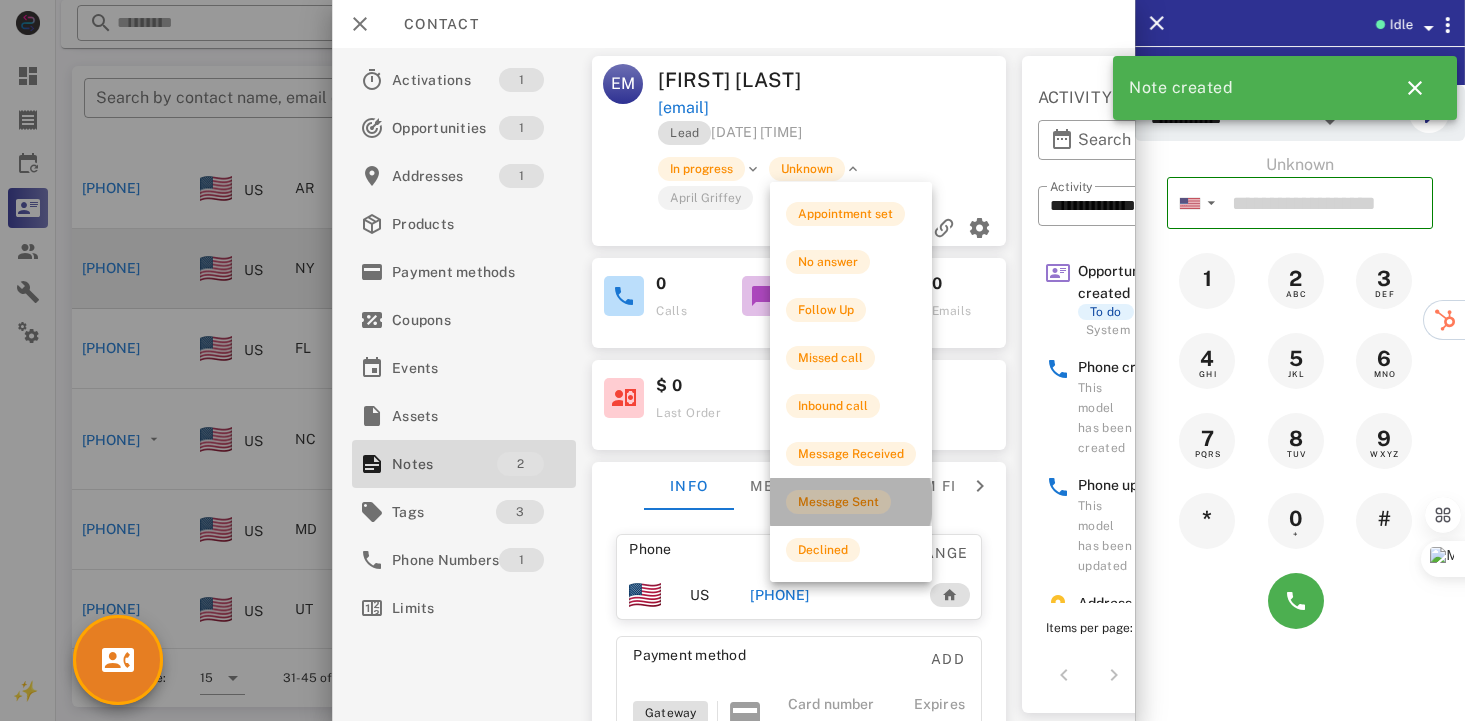 click on "Message Sent" at bounding box center [838, 502] 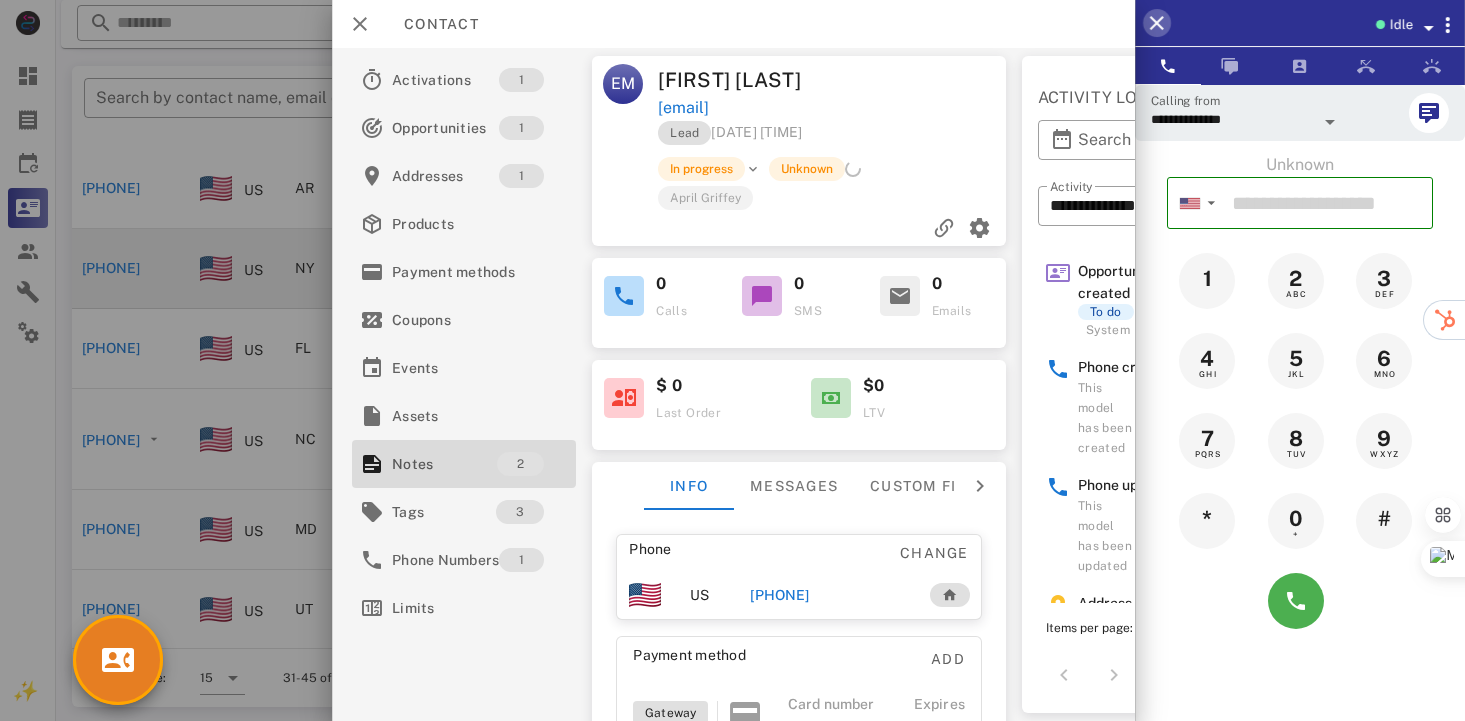 click at bounding box center [1157, 23] 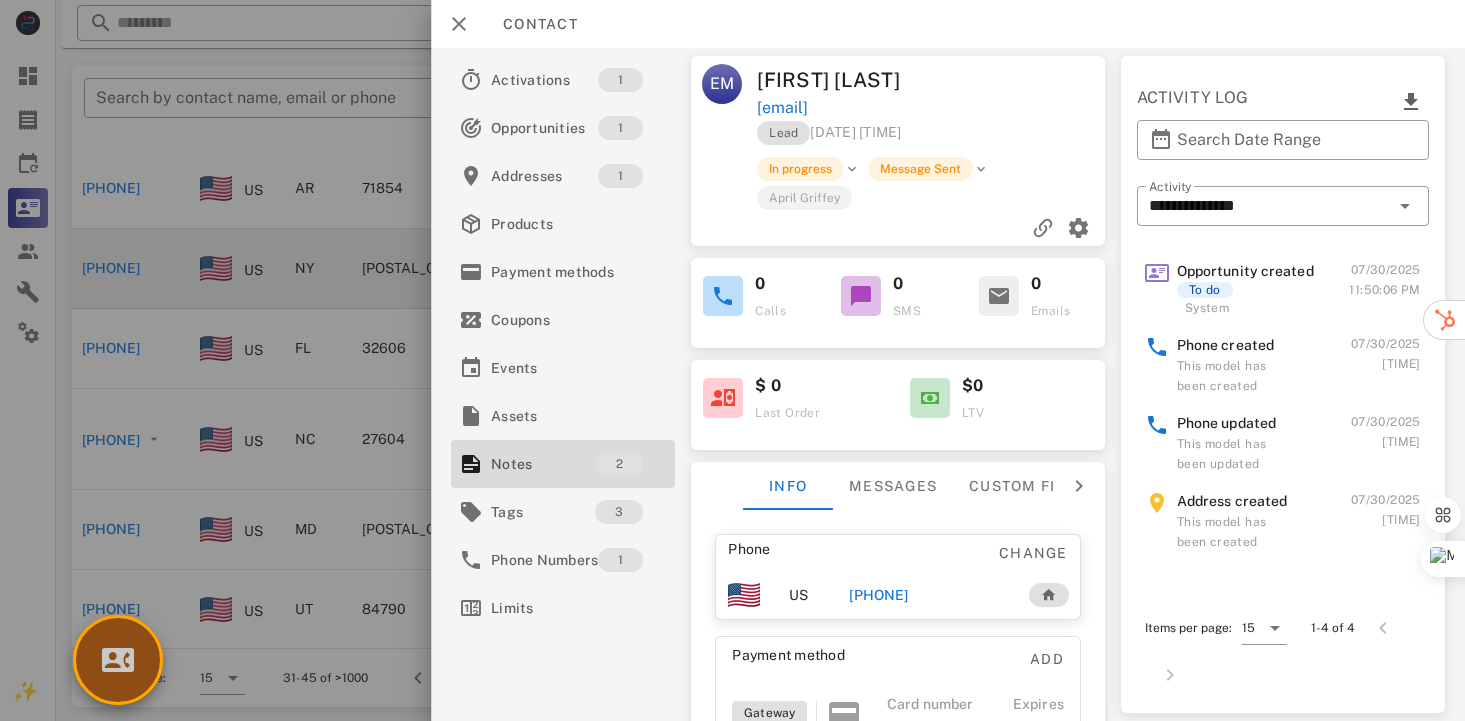 click at bounding box center (118, 660) 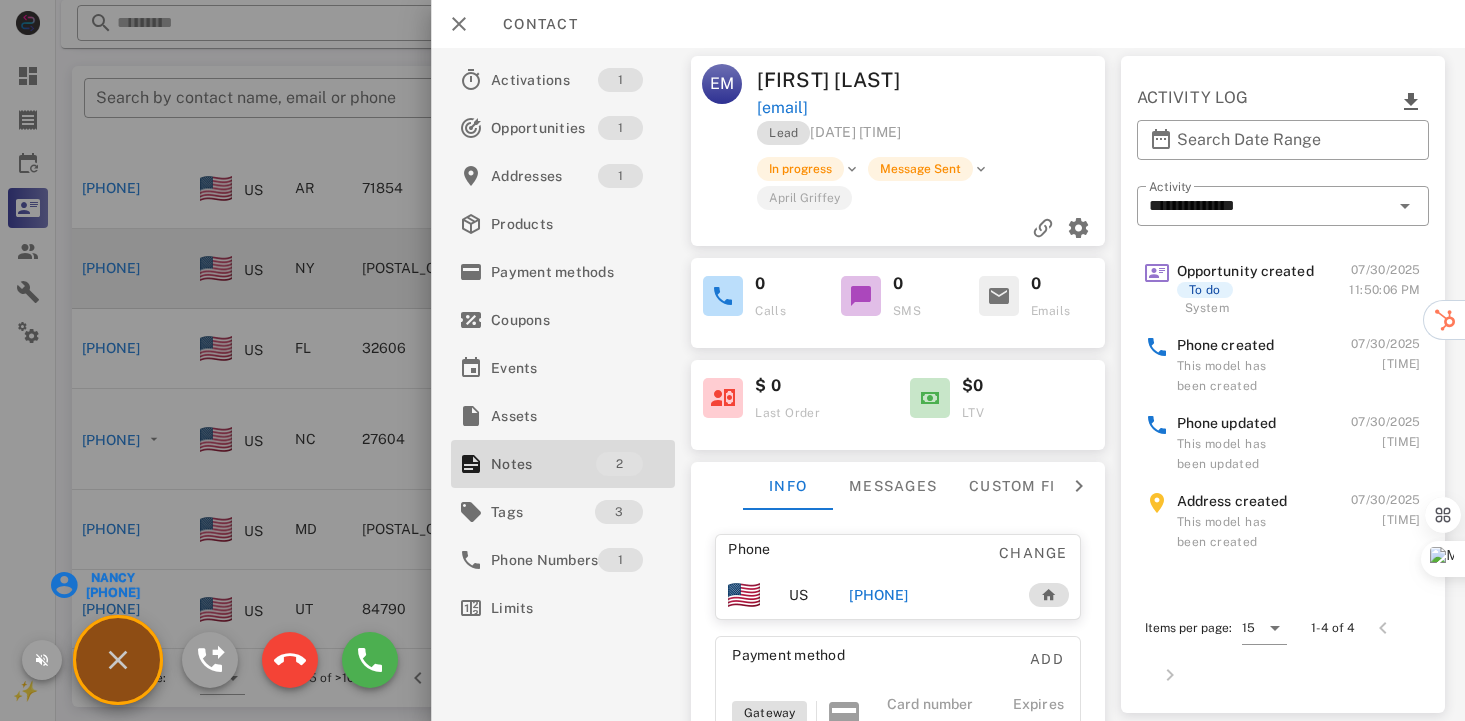 click on "Nancy" at bounding box center [111, 578] 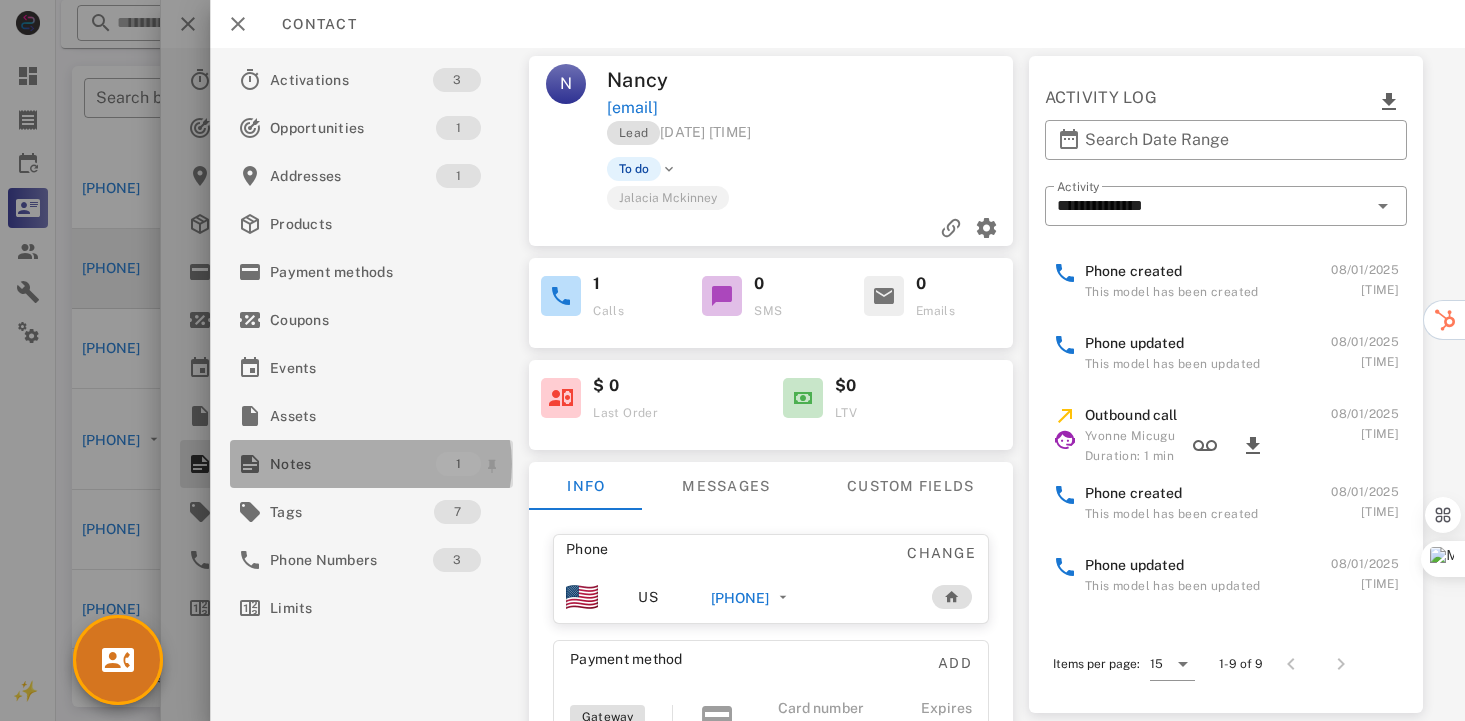 click on "Notes" at bounding box center (353, 464) 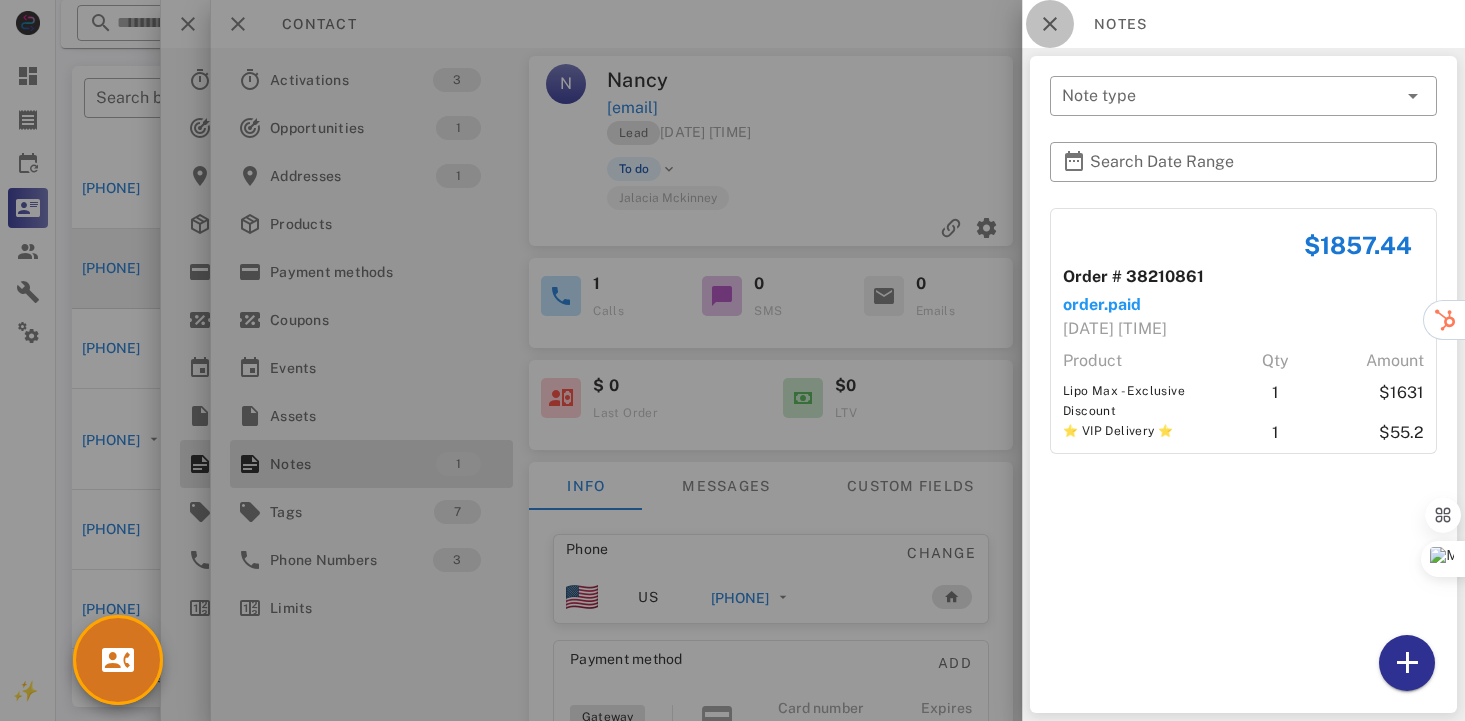 click at bounding box center [1050, 24] 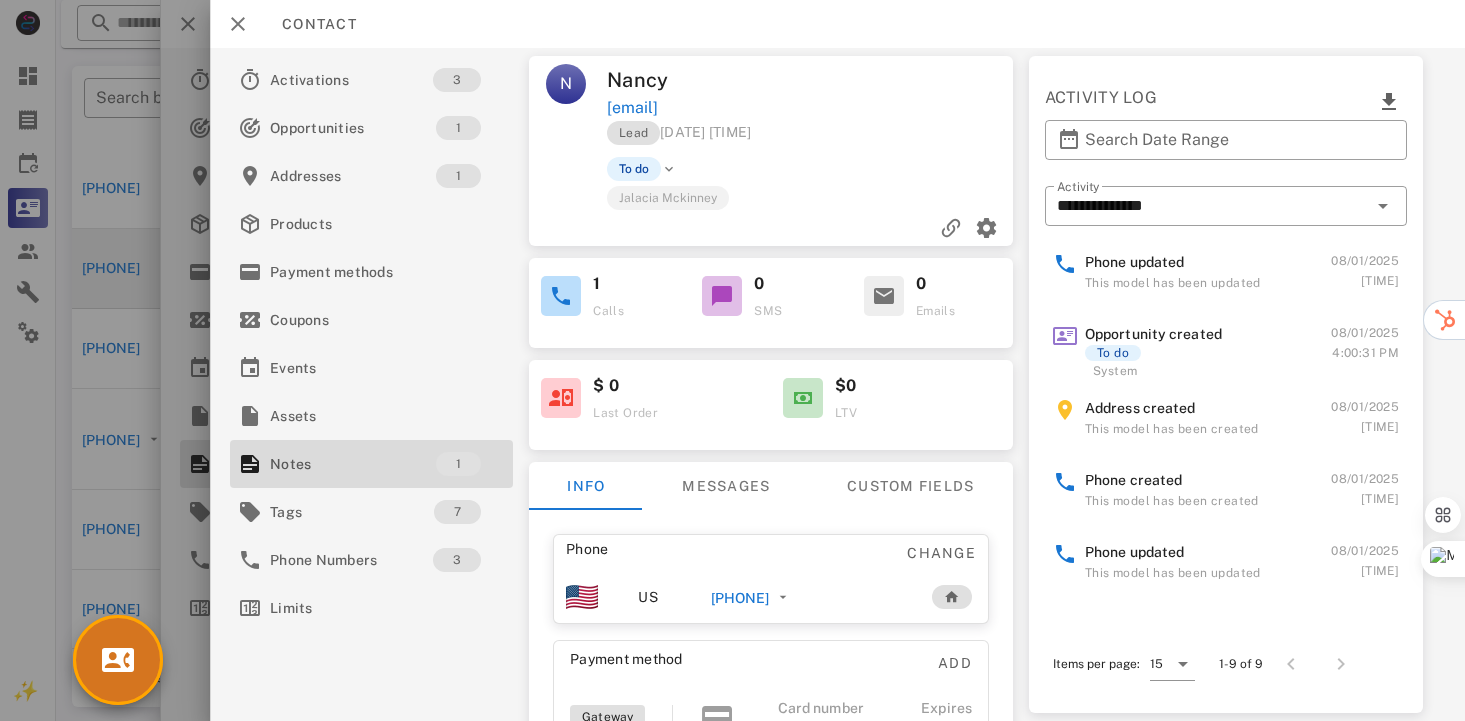 scroll, scrollTop: 0, scrollLeft: 0, axis: both 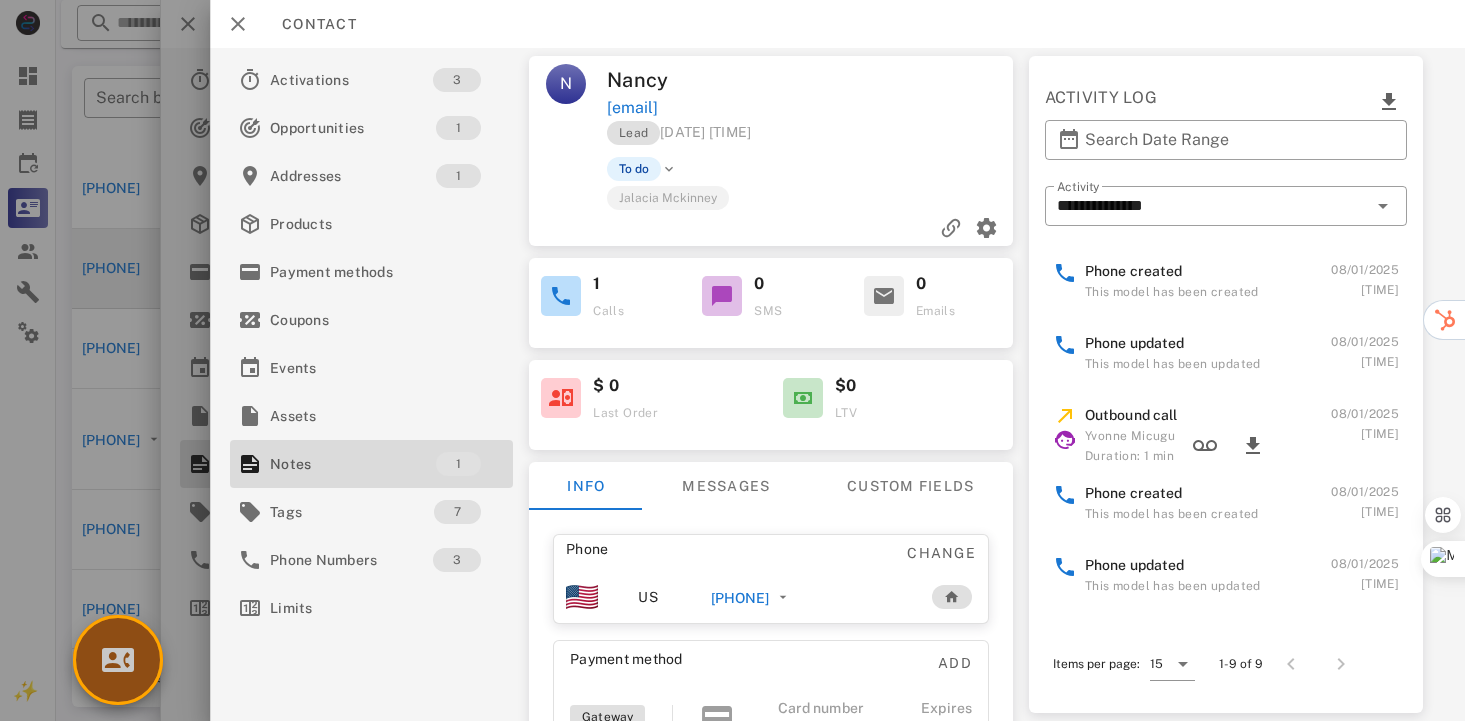 click at bounding box center [118, 660] 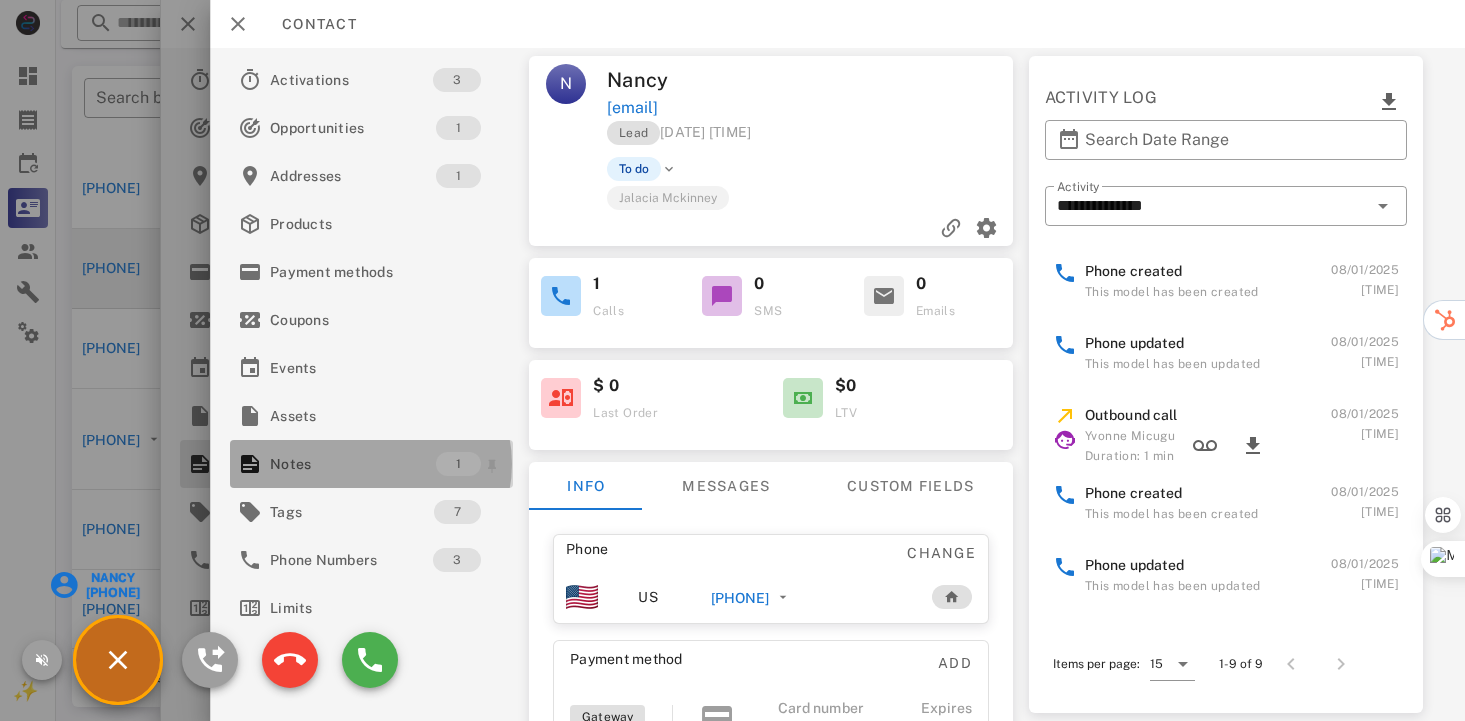 click on "Notes" at bounding box center [353, 464] 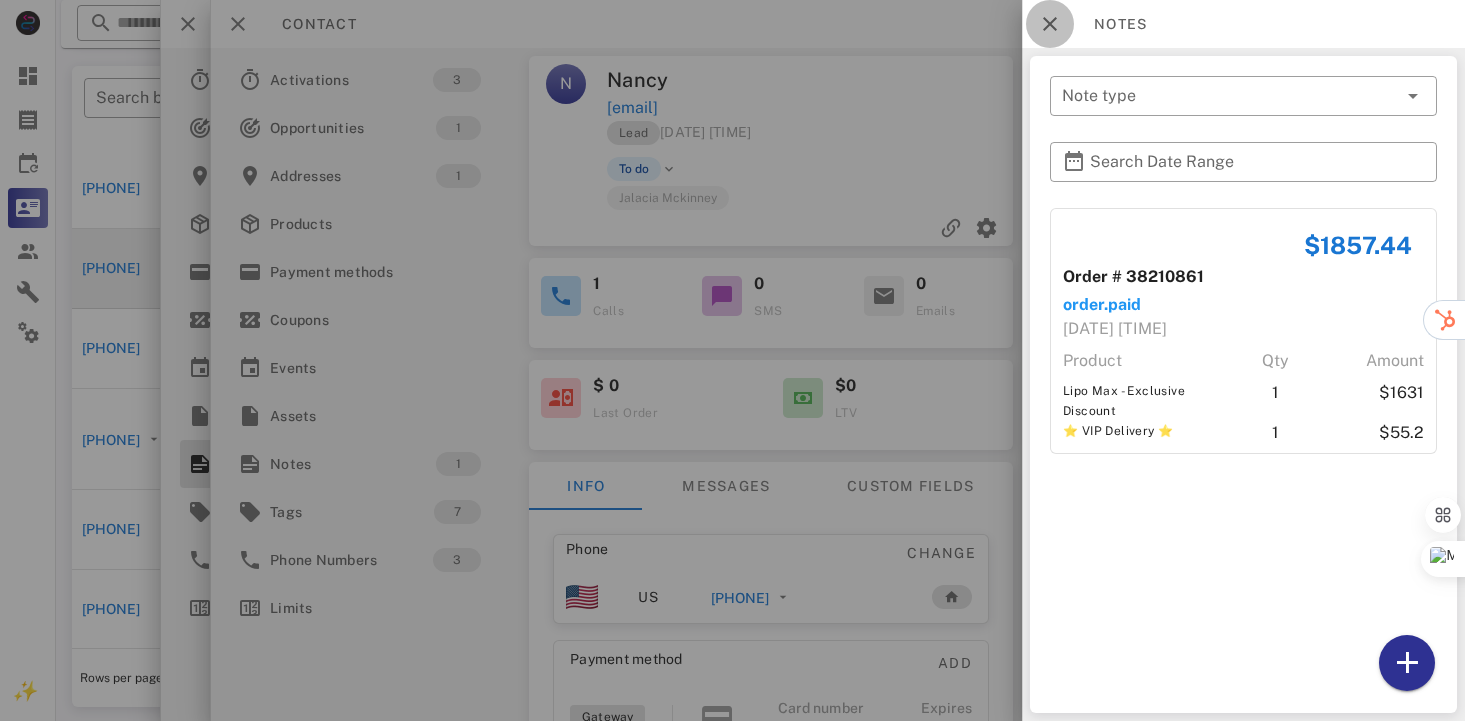 click at bounding box center (1050, 24) 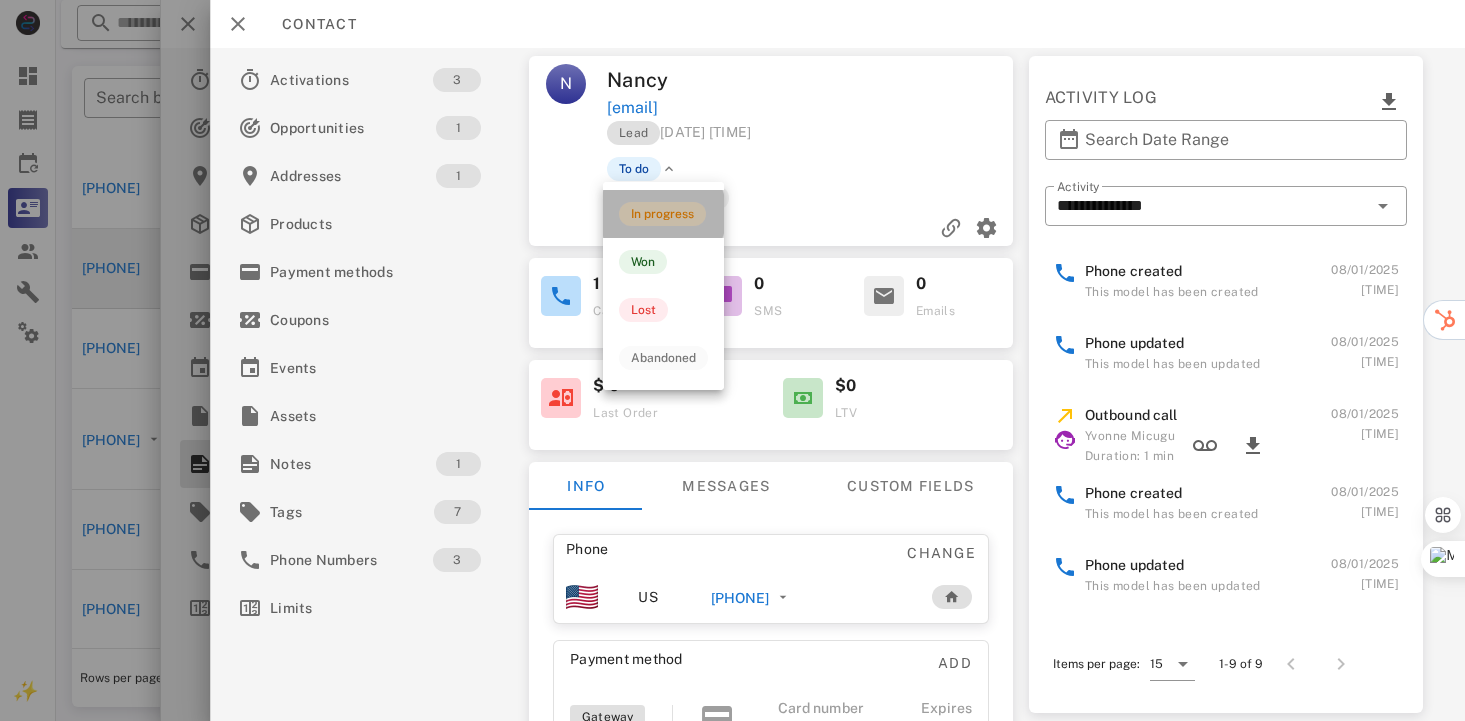 click on "In progress" at bounding box center (662, 214) 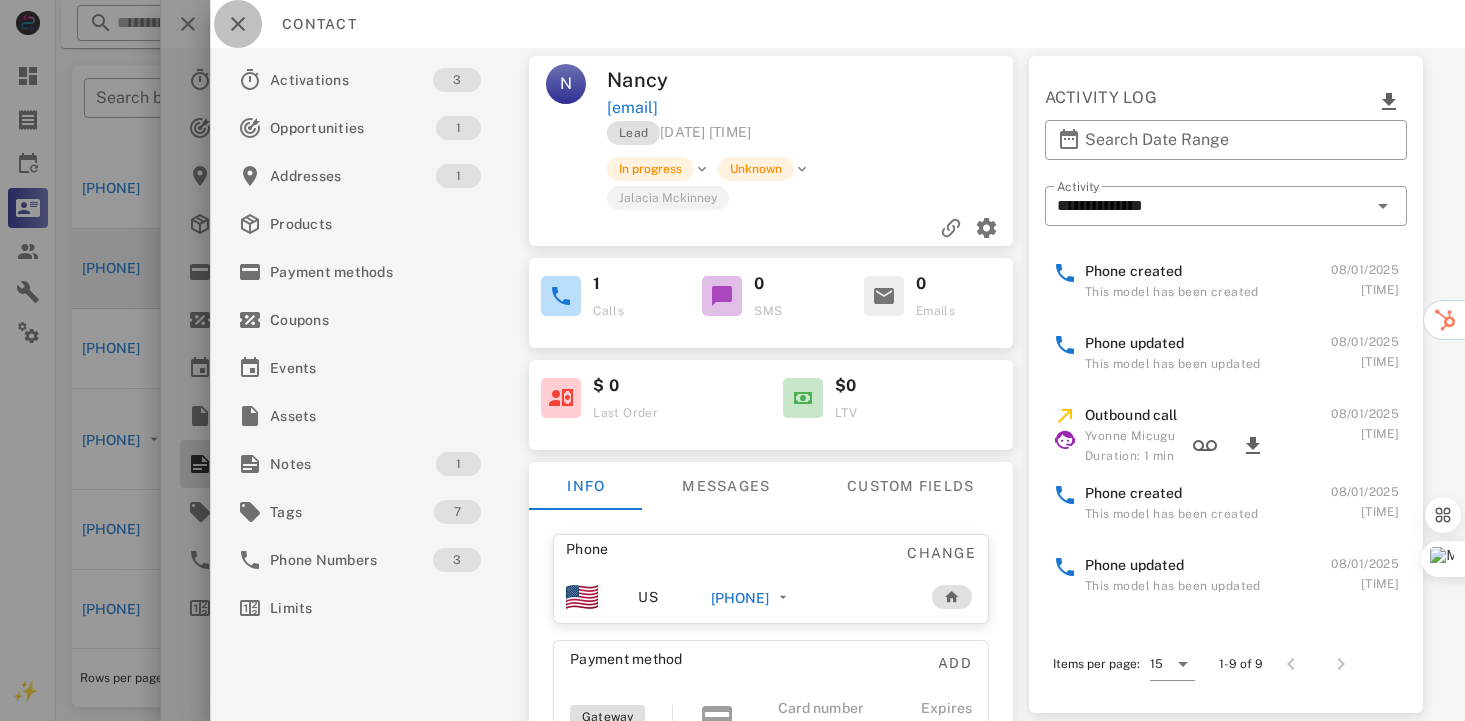 click at bounding box center [238, 24] 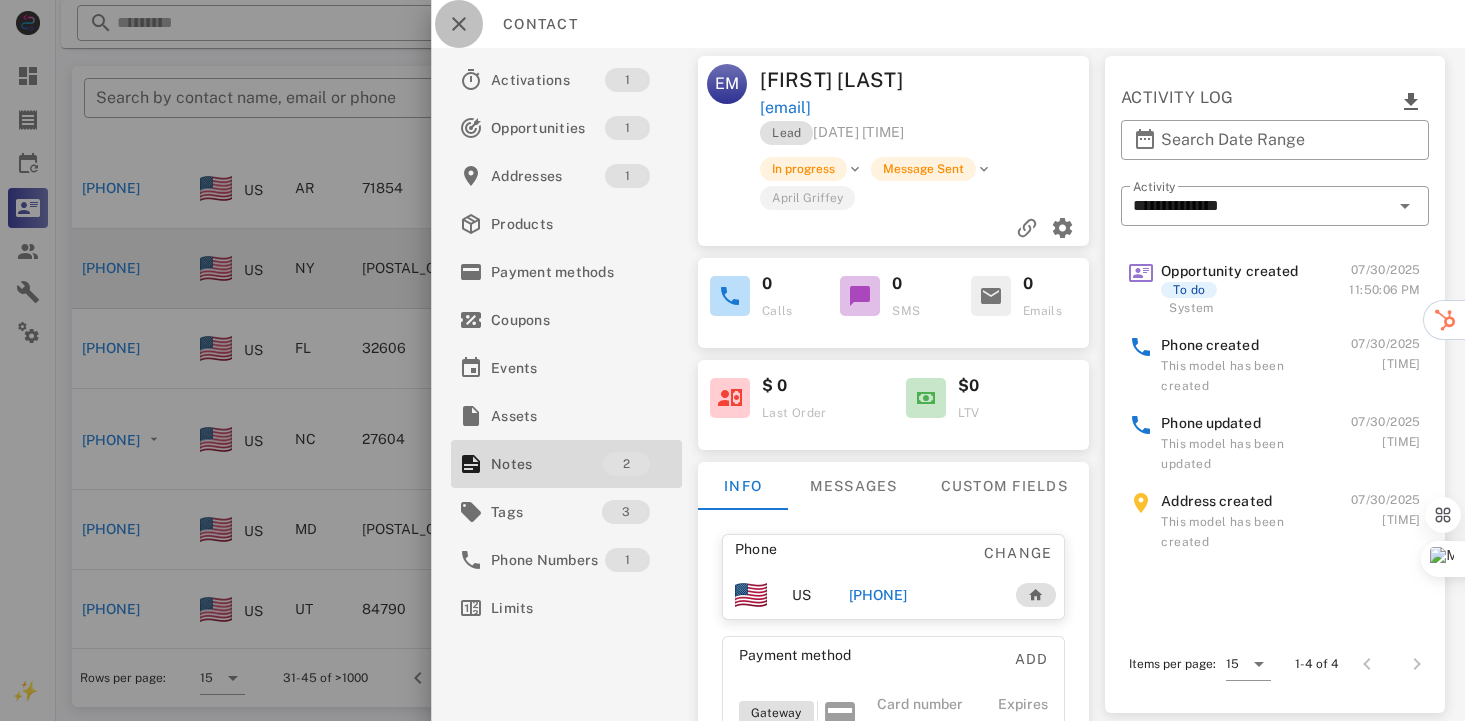 click at bounding box center [459, 24] 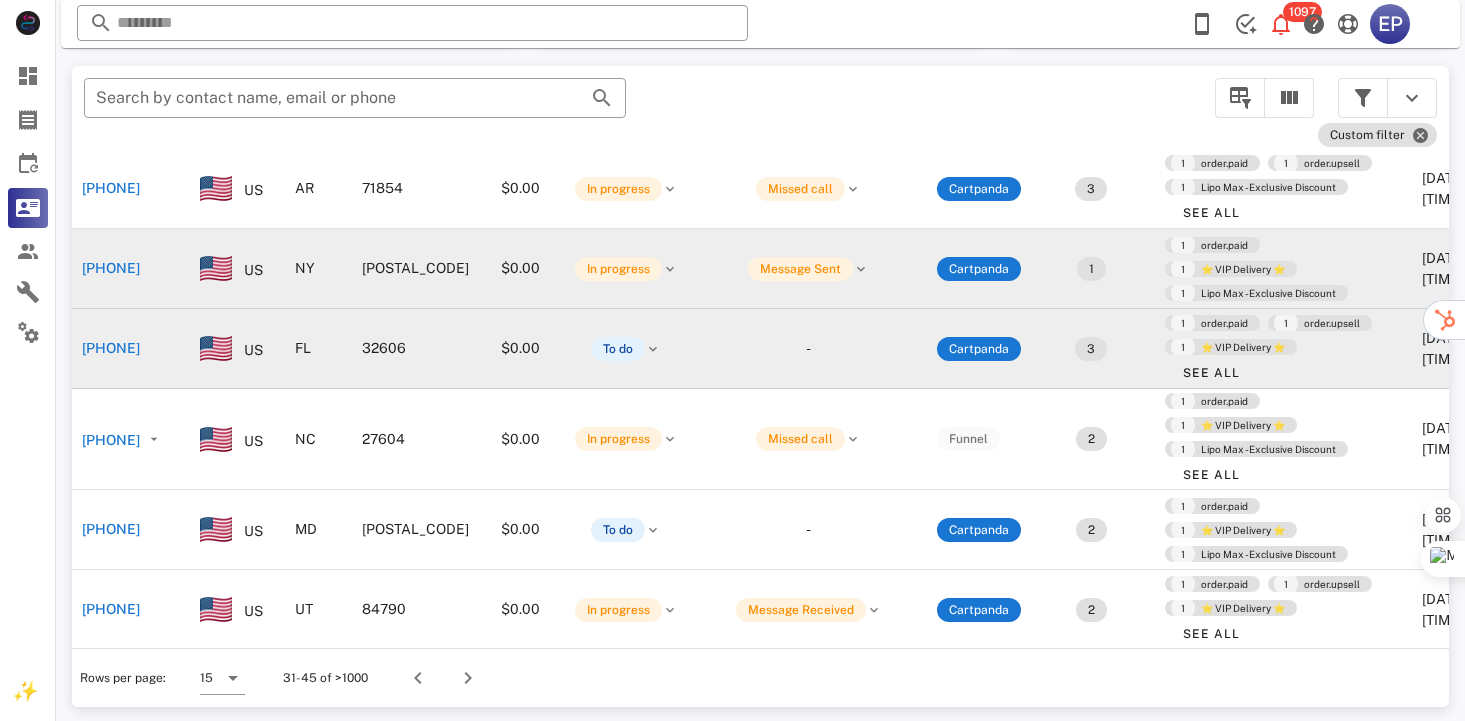 click on "[PHONE]" at bounding box center (111, 348) 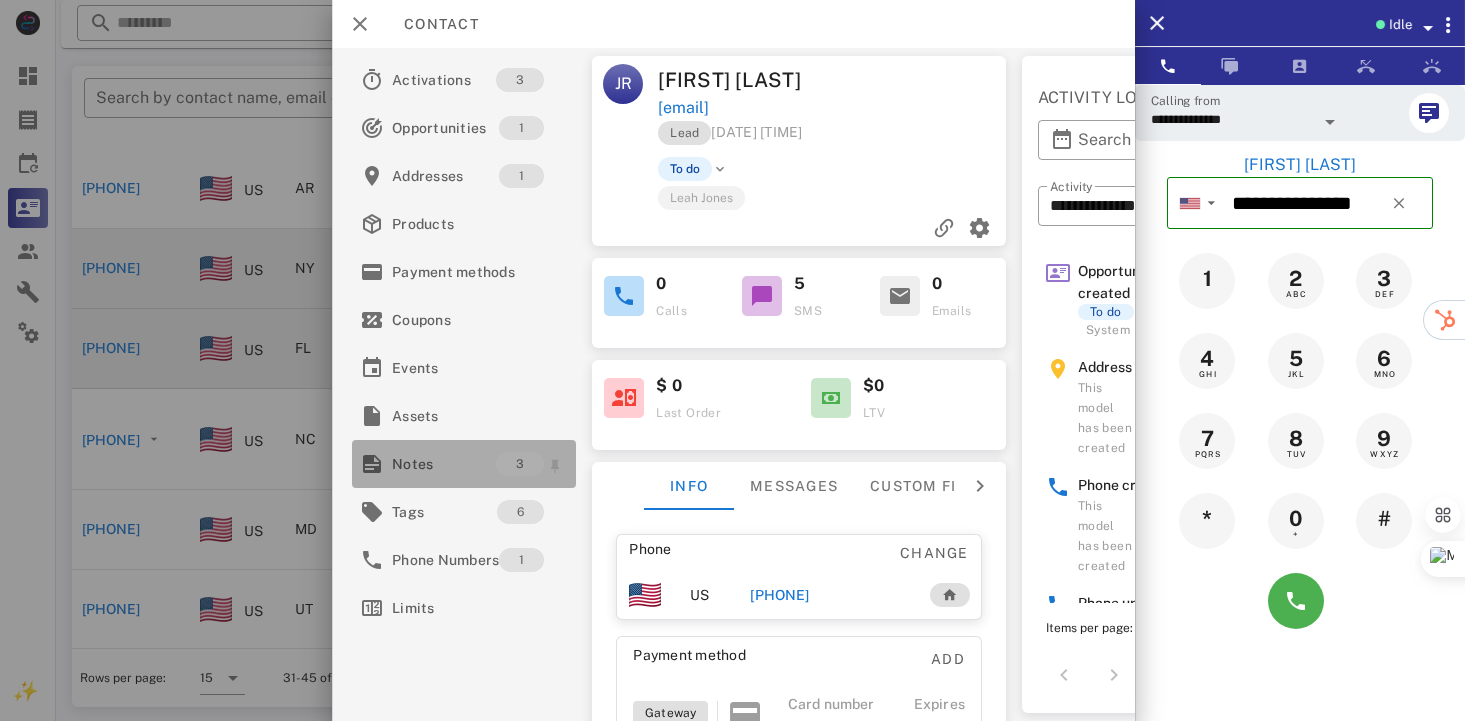 click on "Notes" at bounding box center (444, 464) 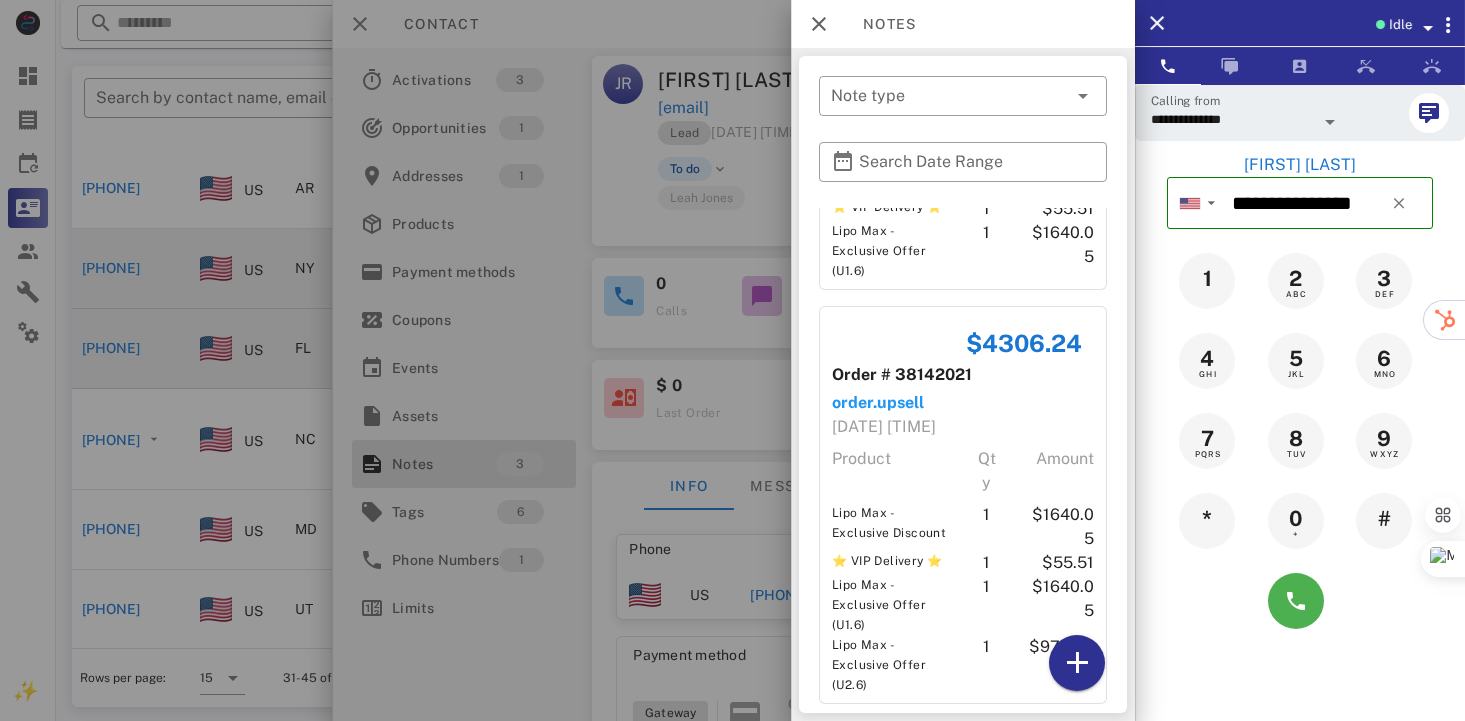 scroll, scrollTop: 578, scrollLeft: 0, axis: vertical 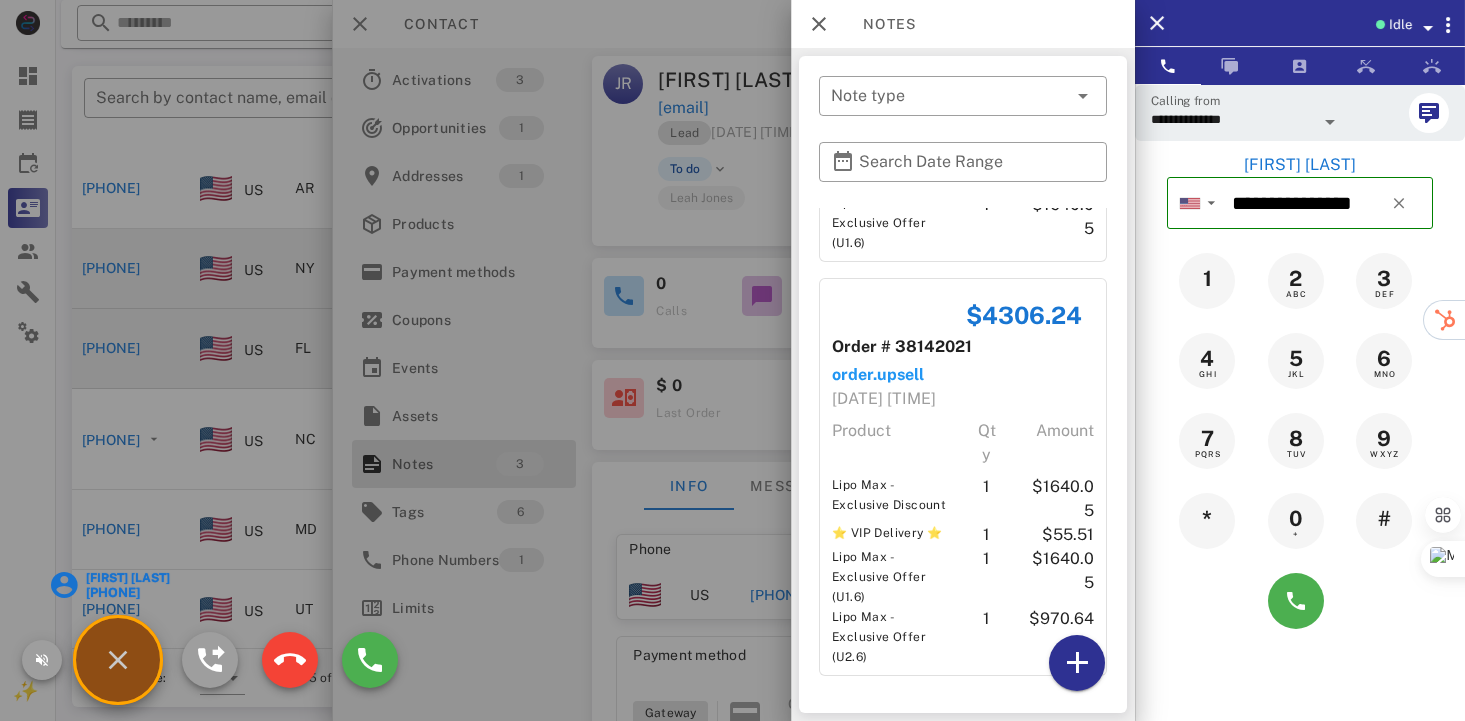 click on "[FIRST] [LAST]" at bounding box center (126, 578) 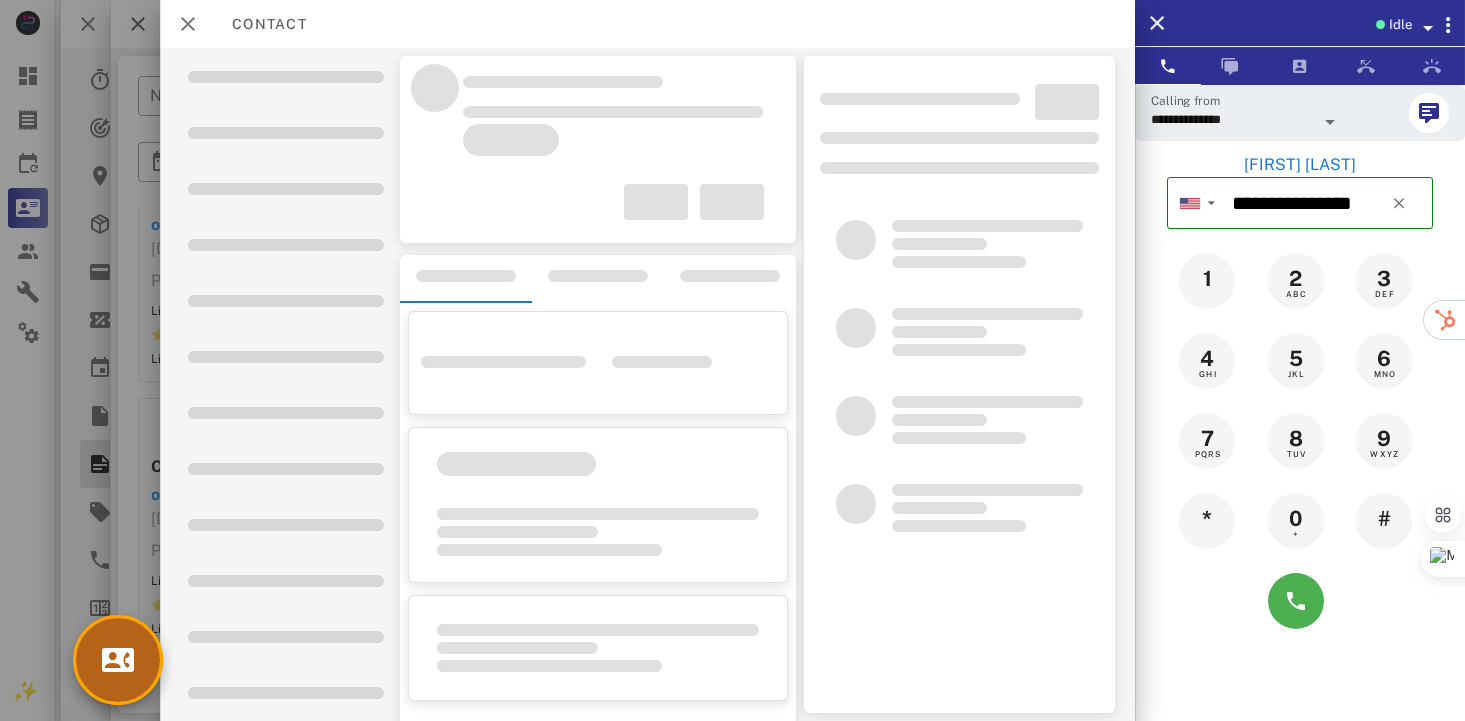 scroll, scrollTop: 326, scrollLeft: 0, axis: vertical 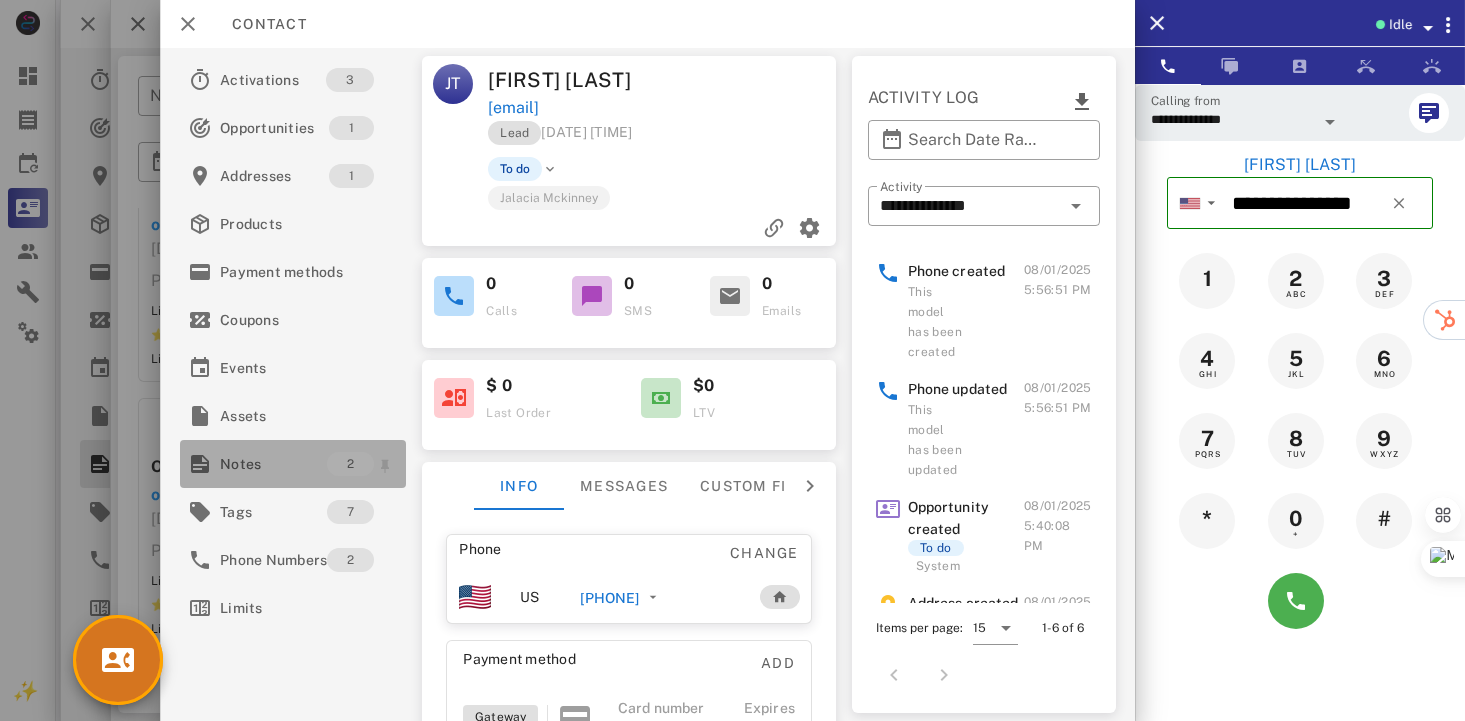 click on "Notes" at bounding box center (273, 464) 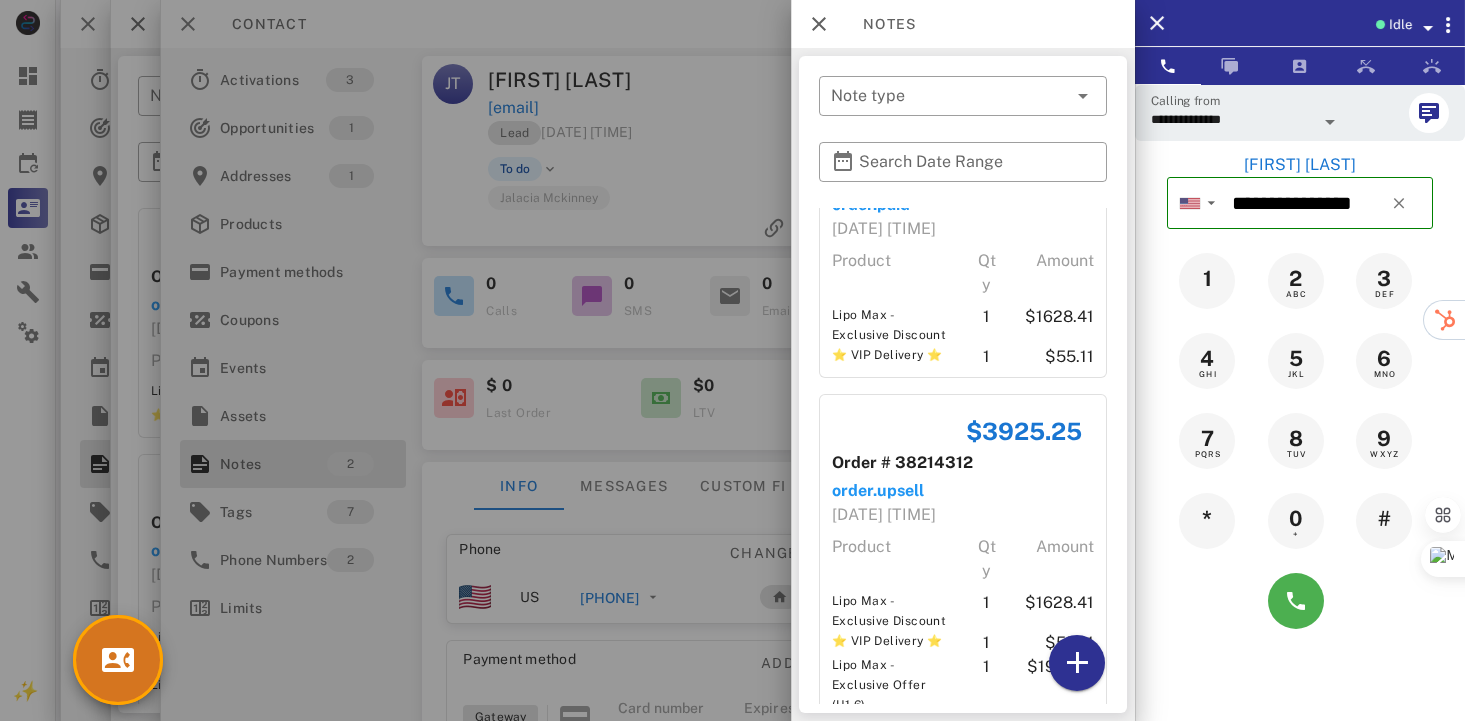scroll, scrollTop: 148, scrollLeft: 0, axis: vertical 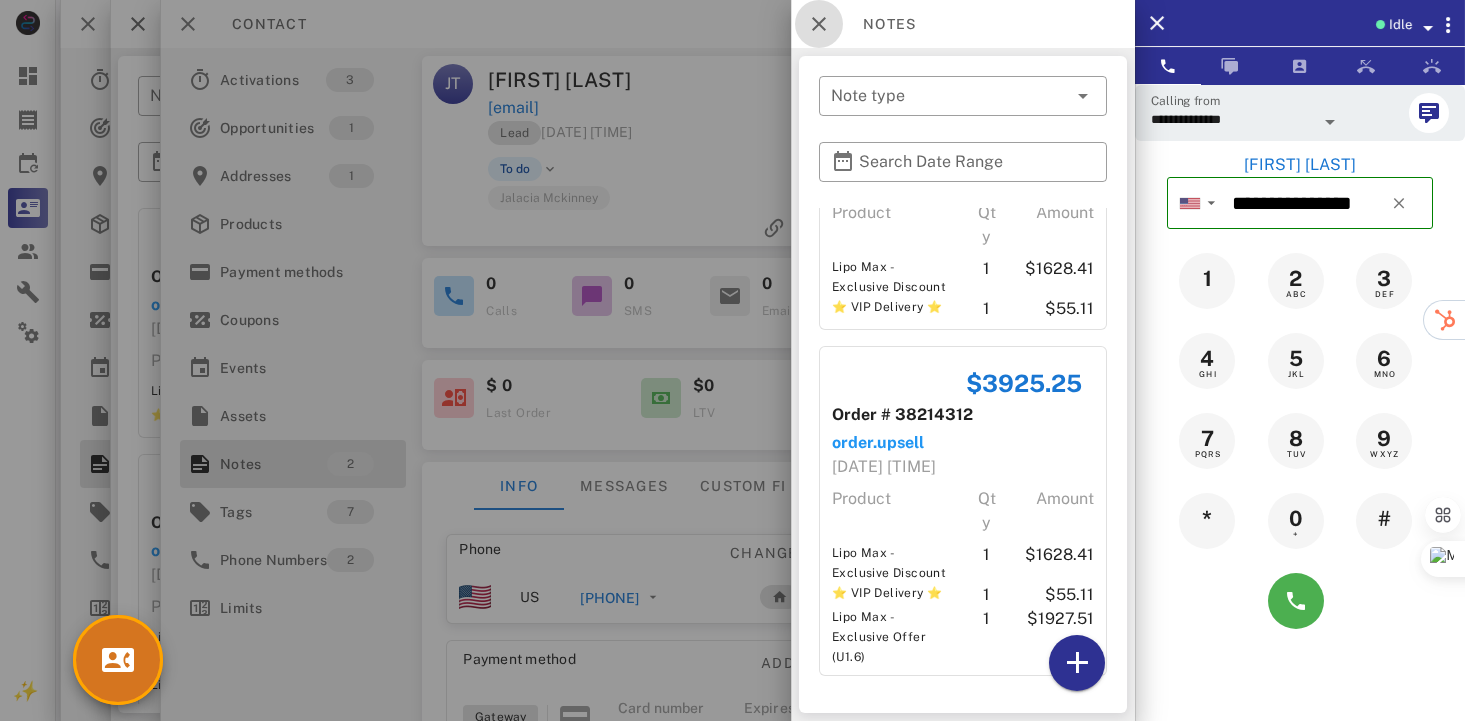 click at bounding box center [819, 24] 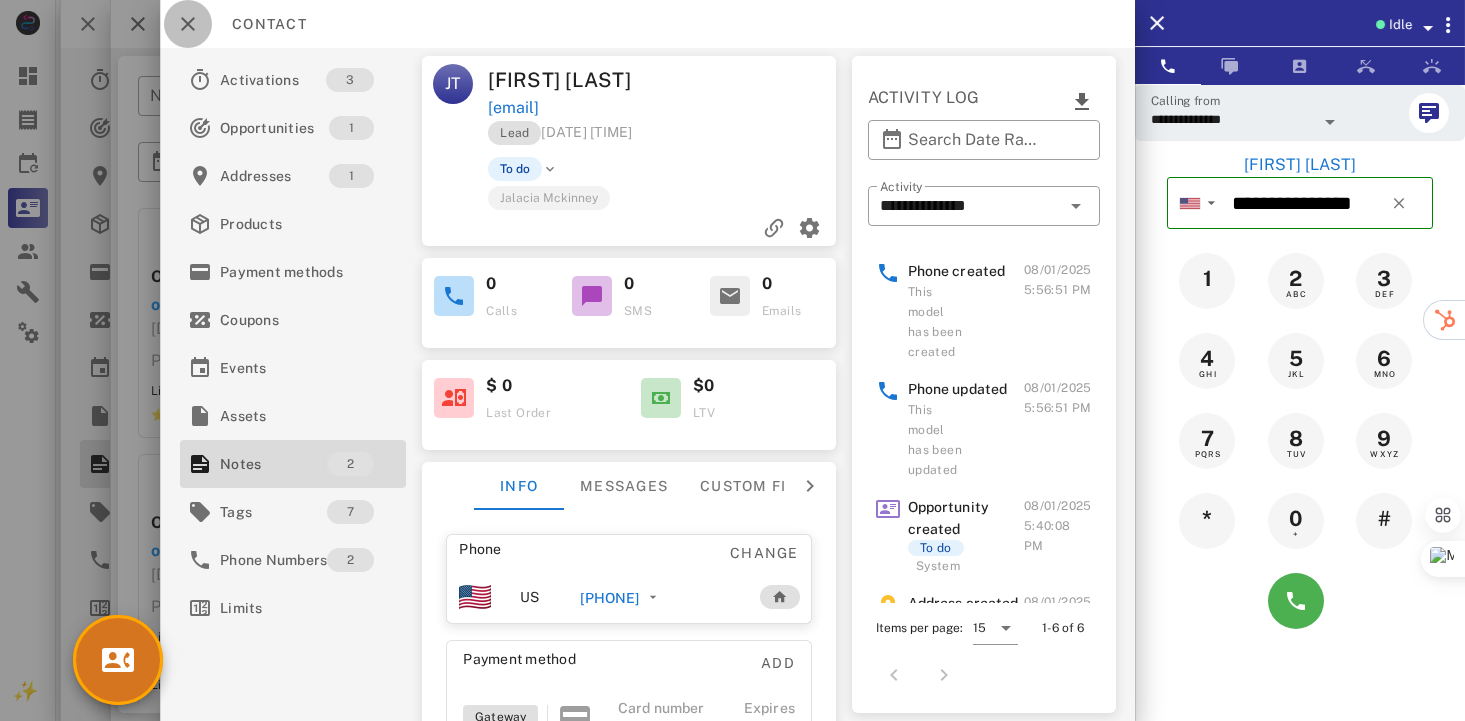click at bounding box center [188, 24] 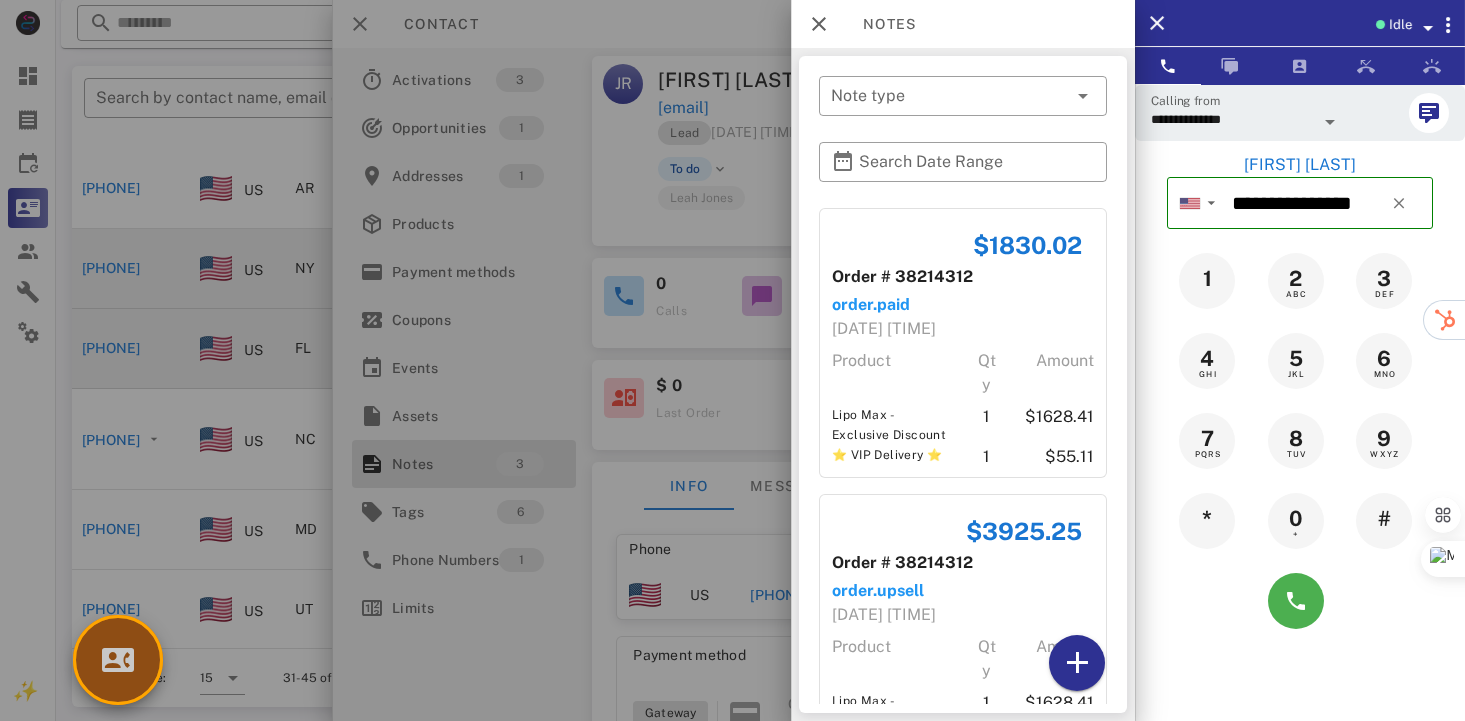 click at bounding box center [118, 660] 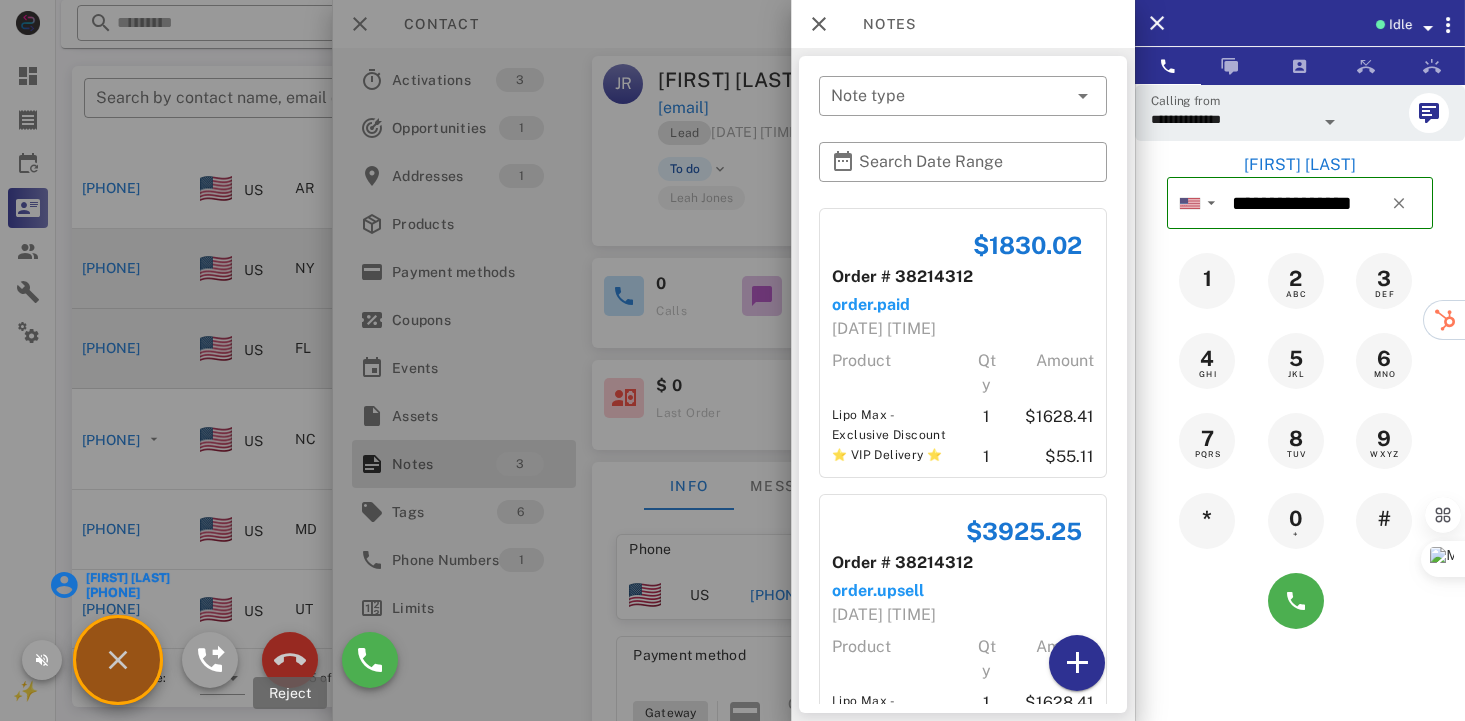 click at bounding box center (290, 660) 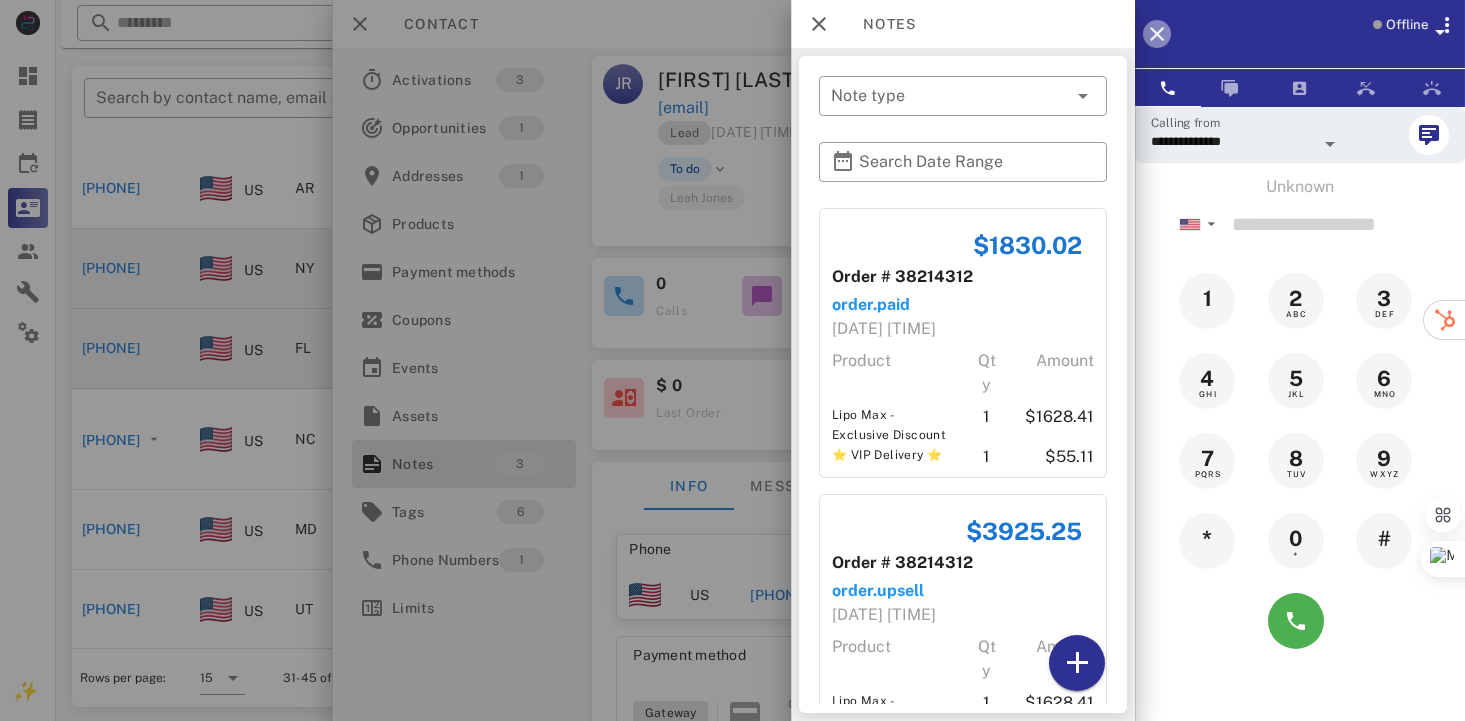 click at bounding box center [1157, 34] 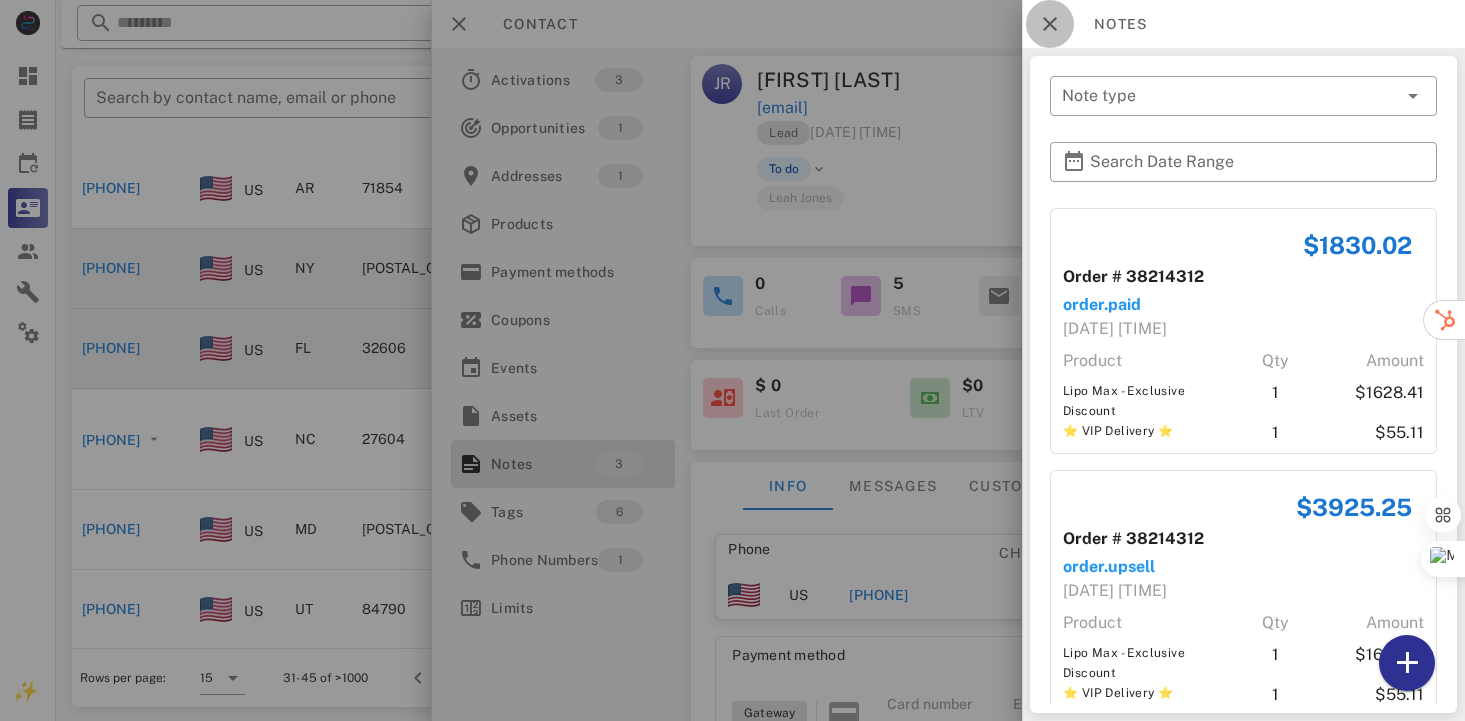 click at bounding box center (1050, 24) 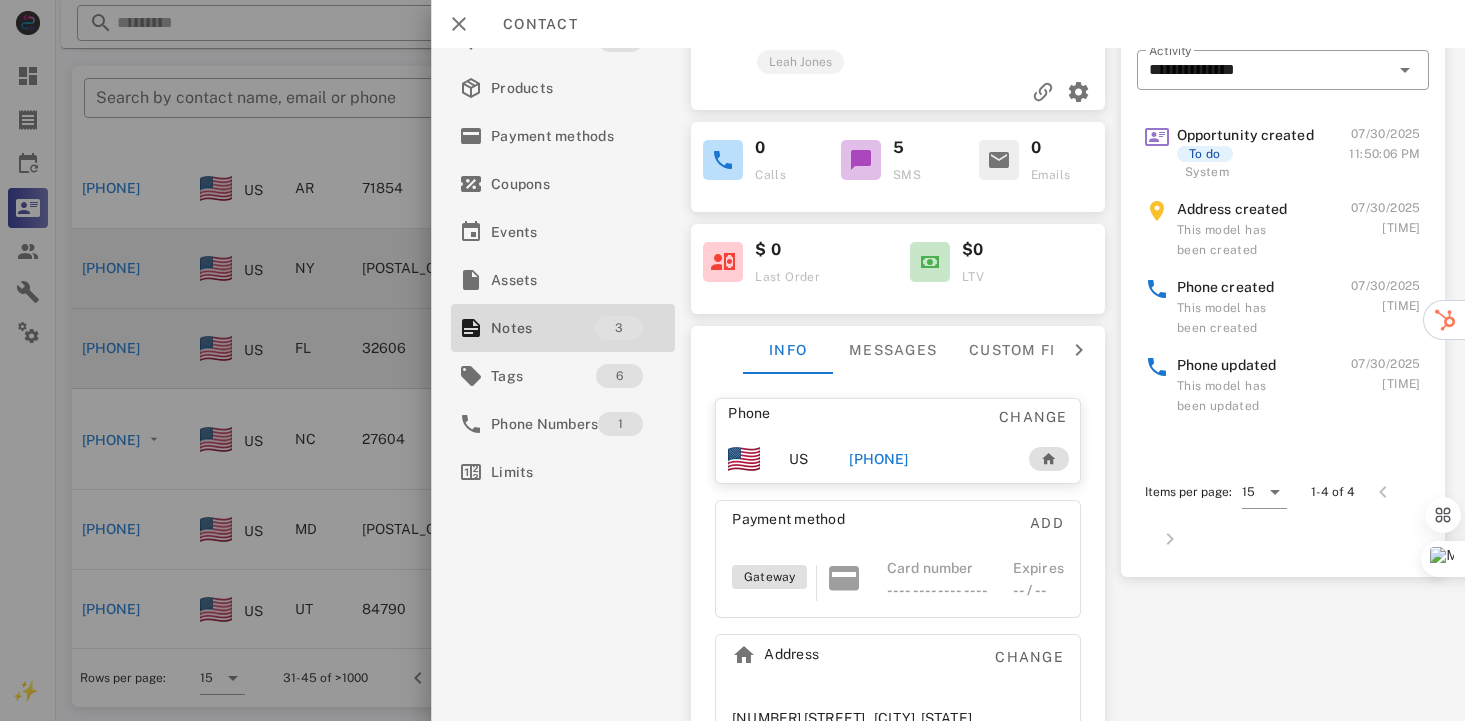 scroll, scrollTop: 225, scrollLeft: 0, axis: vertical 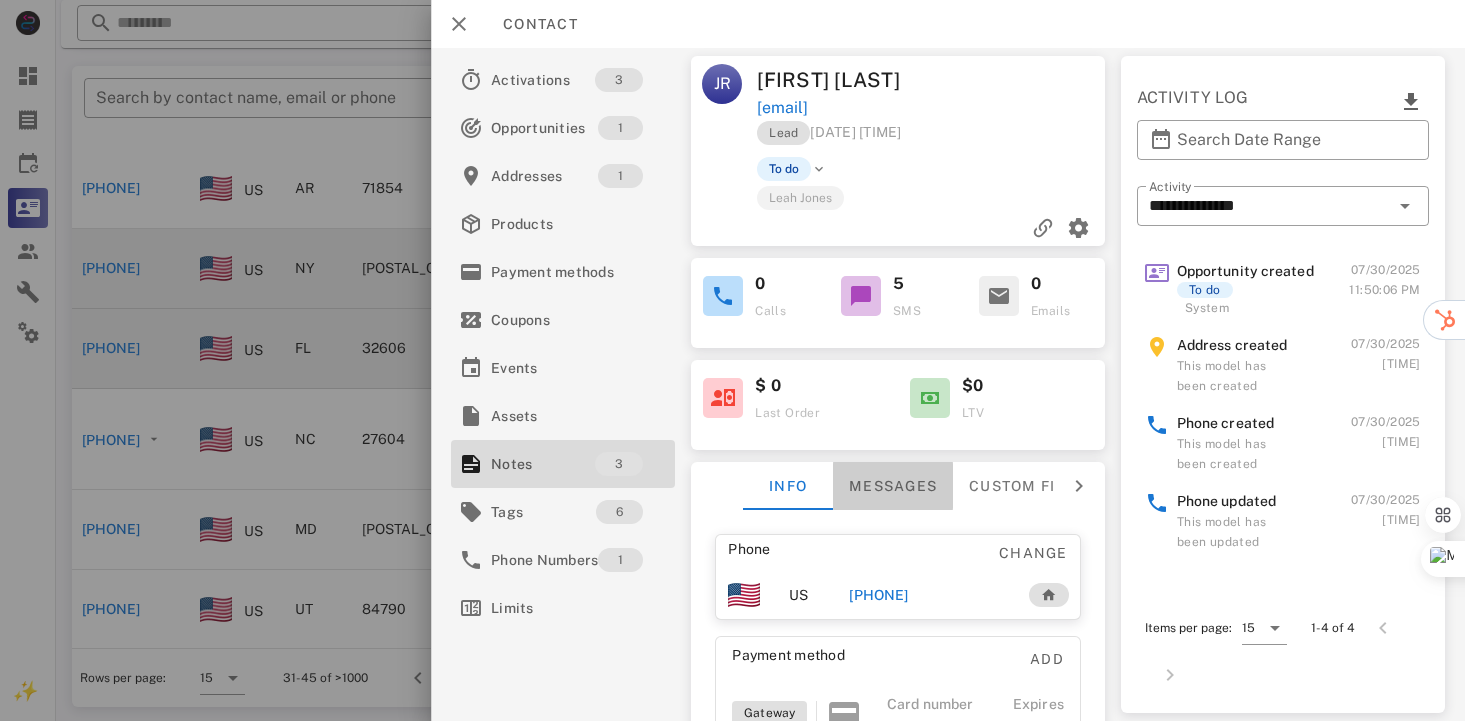 click on "Messages" at bounding box center [893, 486] 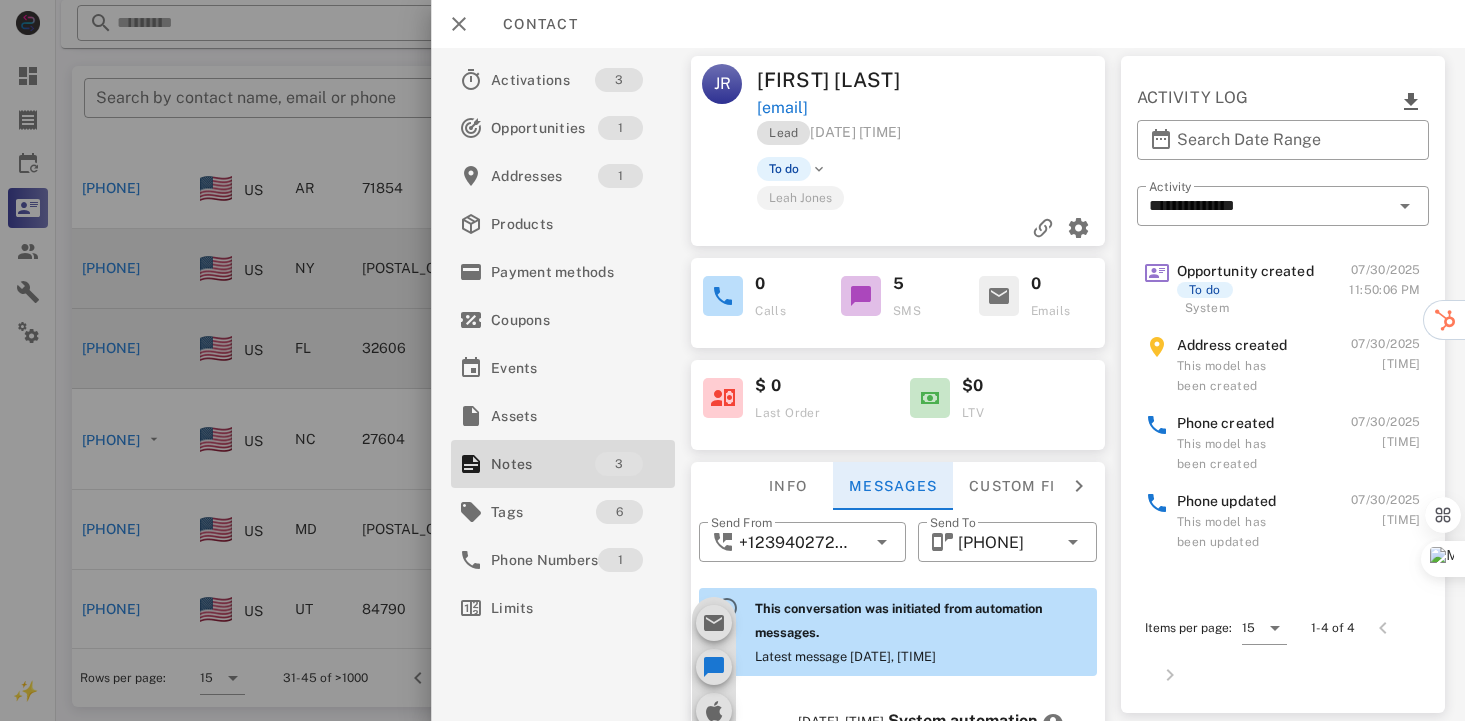 scroll, scrollTop: 653, scrollLeft: 0, axis: vertical 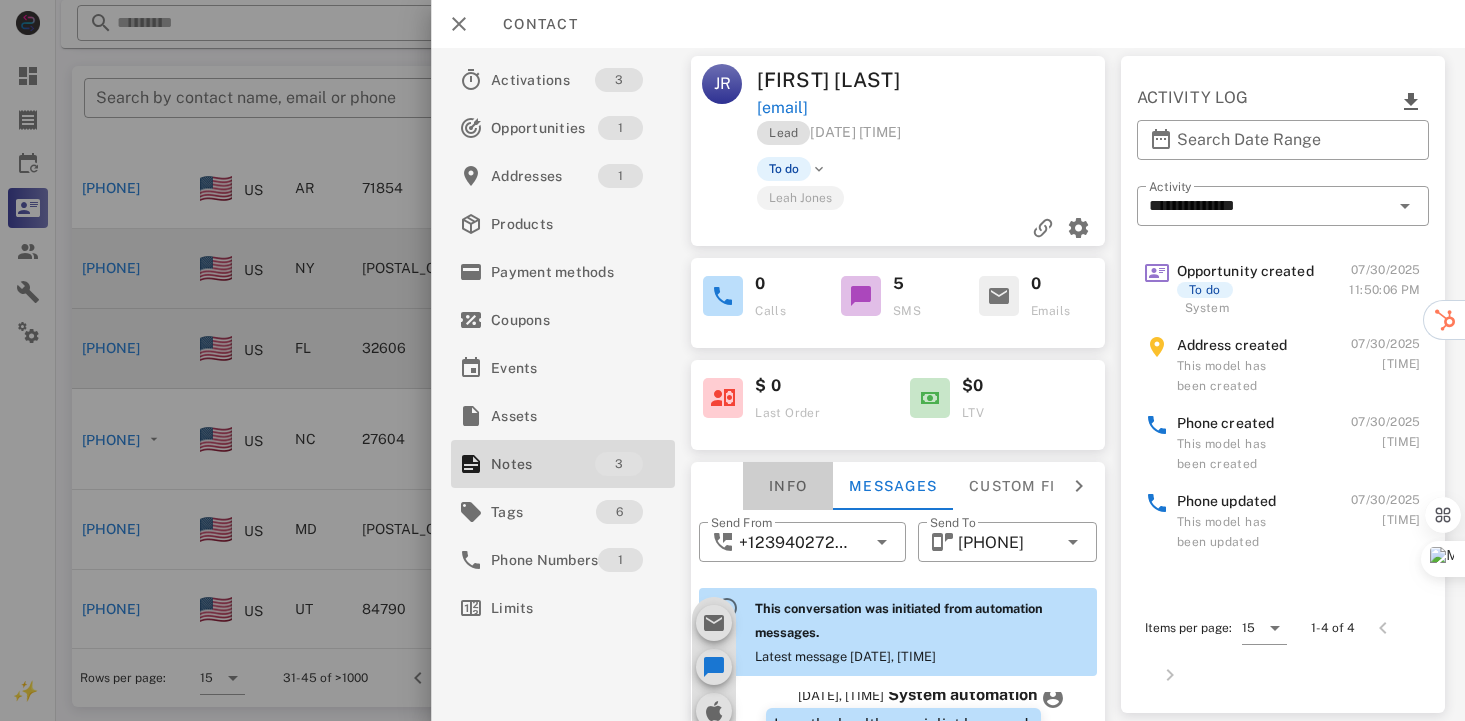 click on "Info" at bounding box center (788, 486) 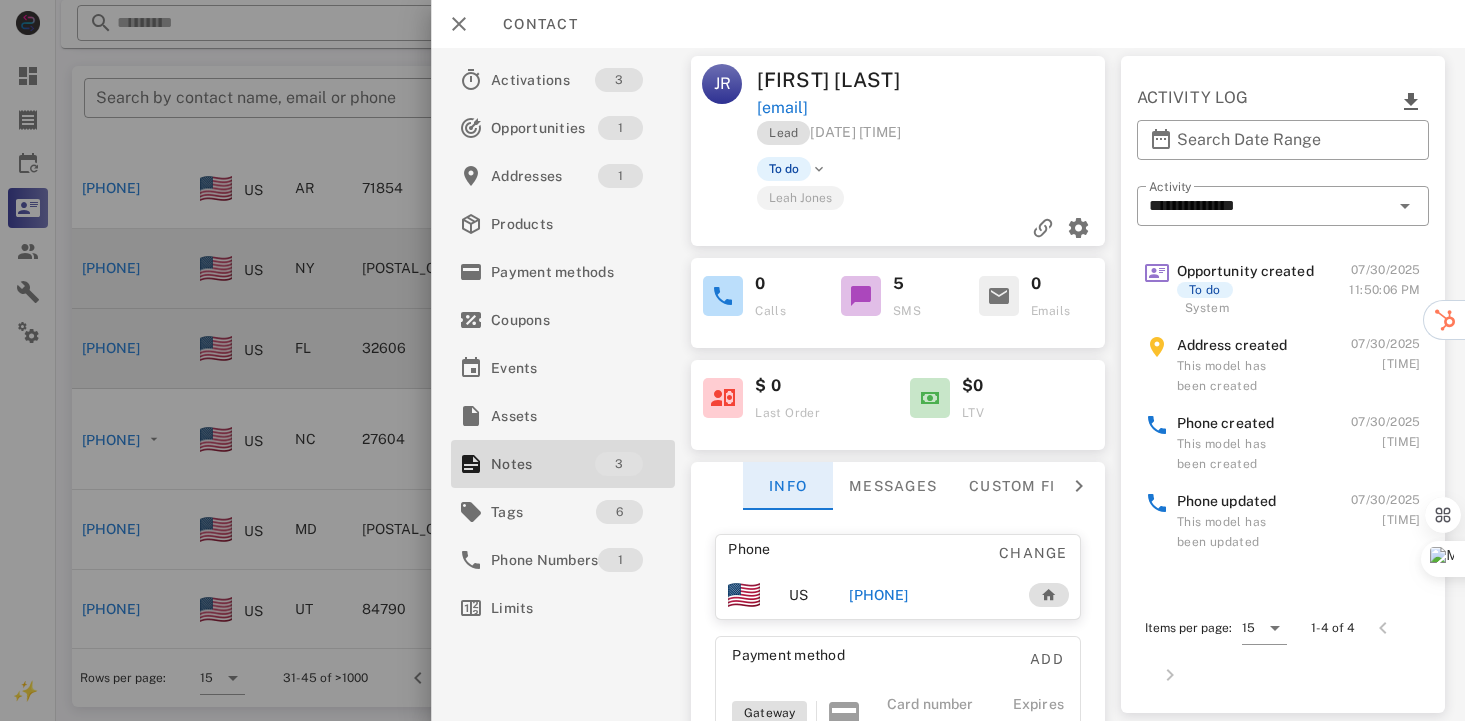 scroll, scrollTop: 671, scrollLeft: 0, axis: vertical 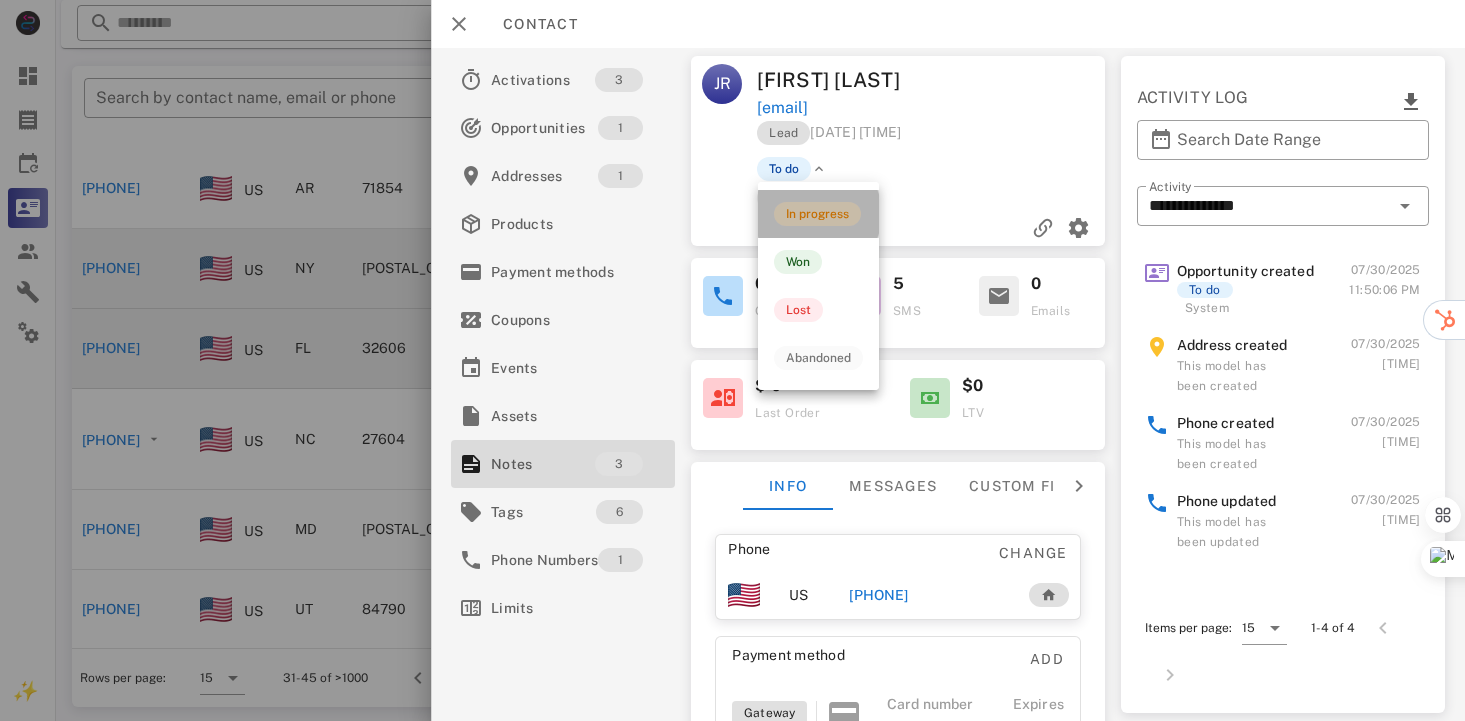 click on "In progress" at bounding box center (817, 214) 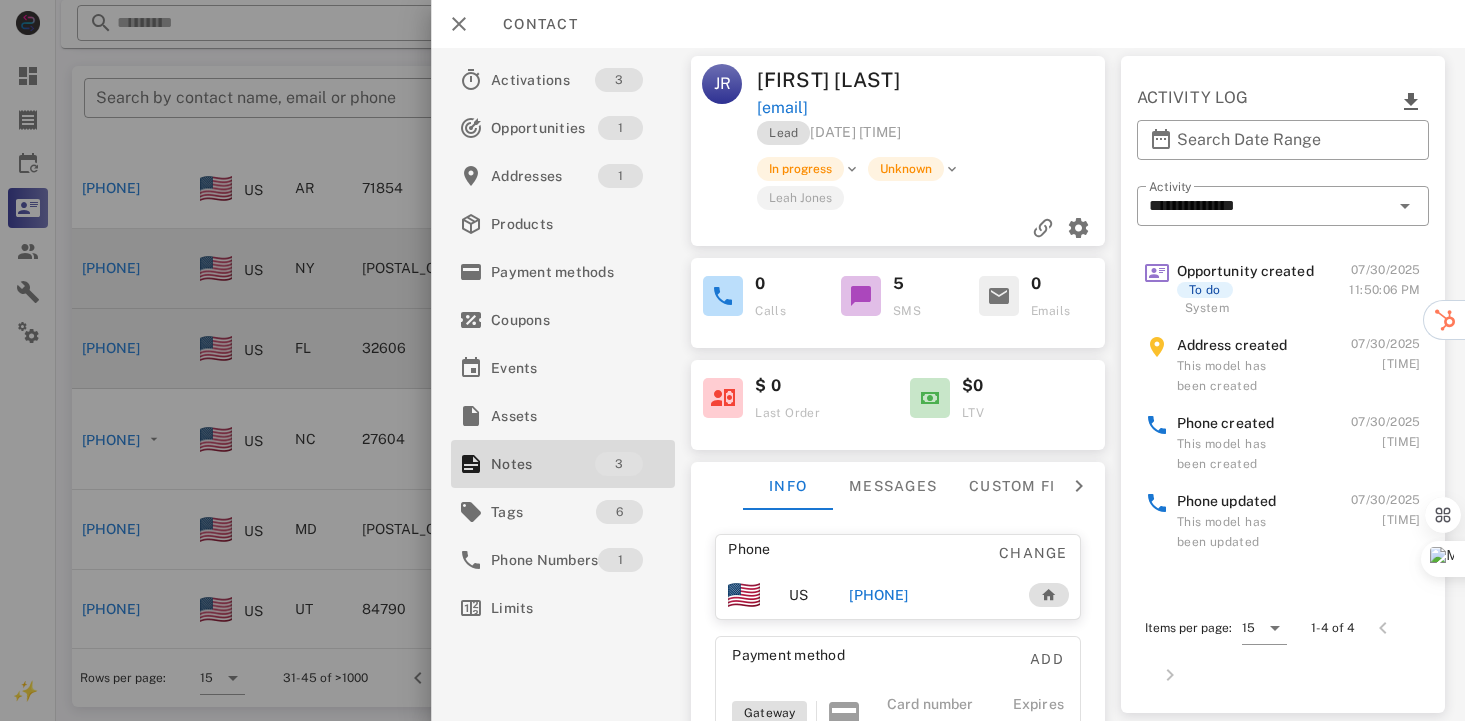 click on "[PHONE]" at bounding box center (879, 595) 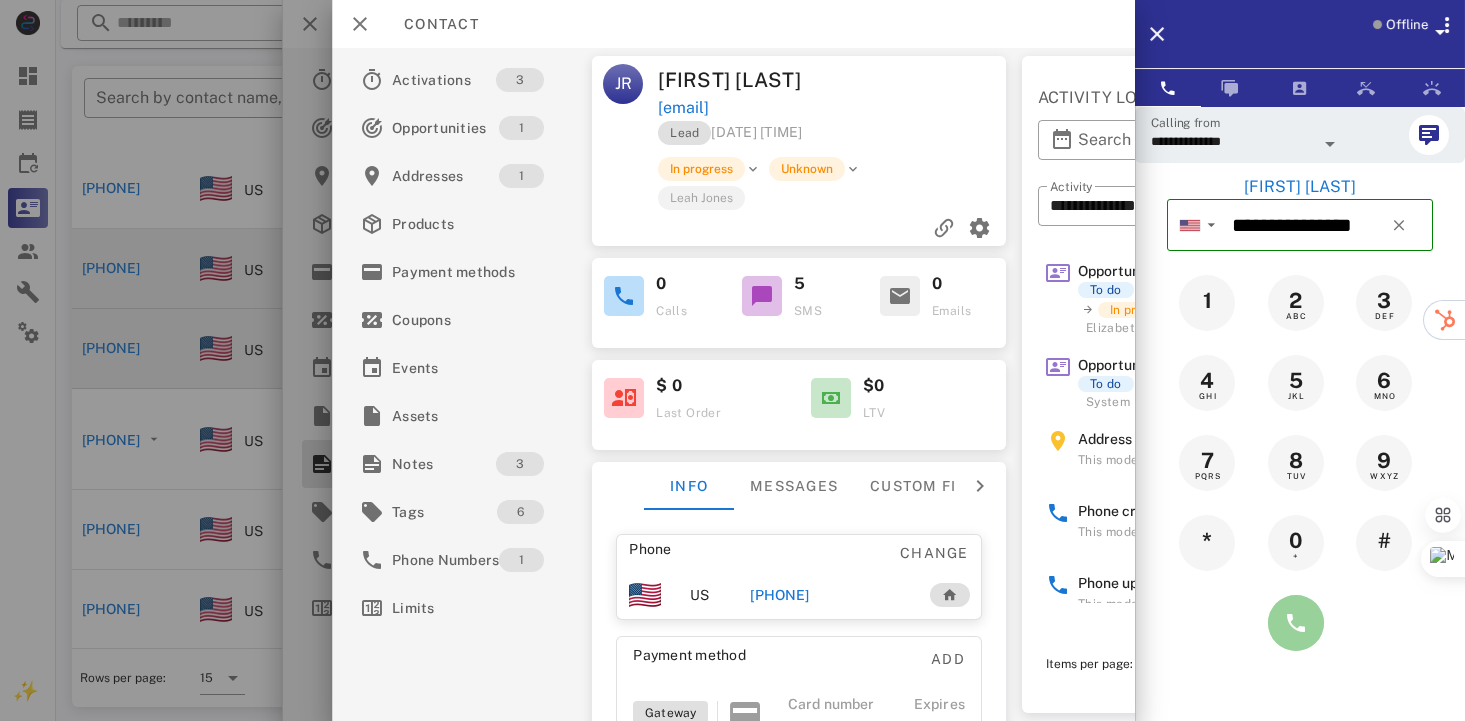 click at bounding box center [1296, 623] 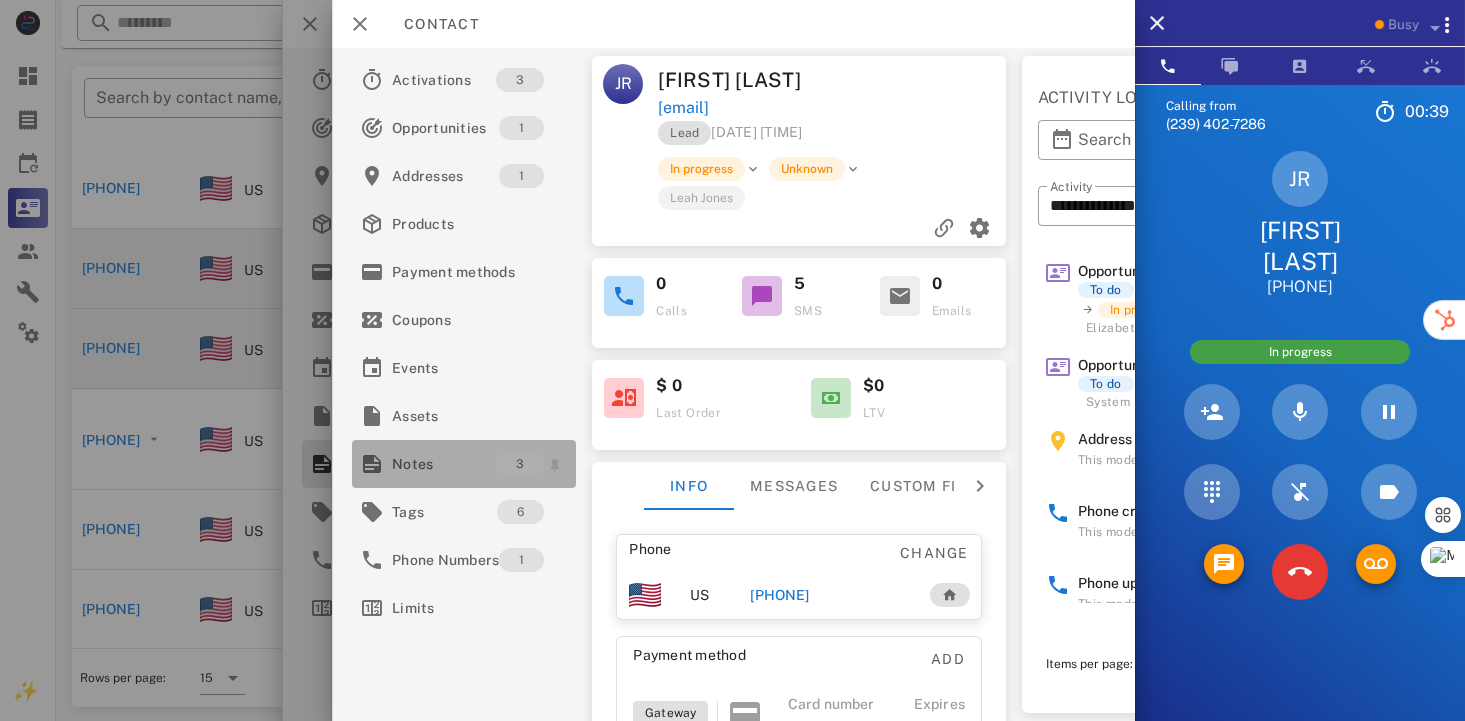 click on "Notes" at bounding box center [444, 464] 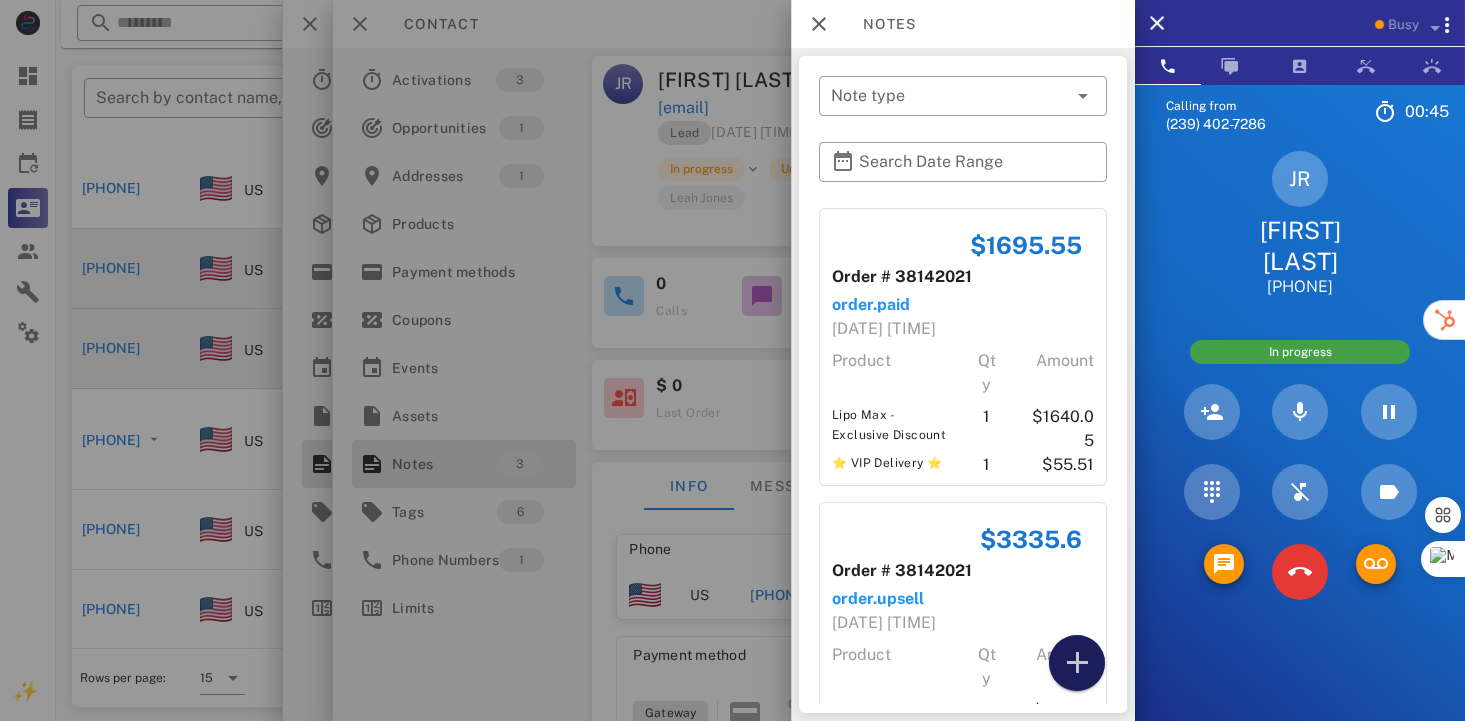 click at bounding box center [1077, 663] 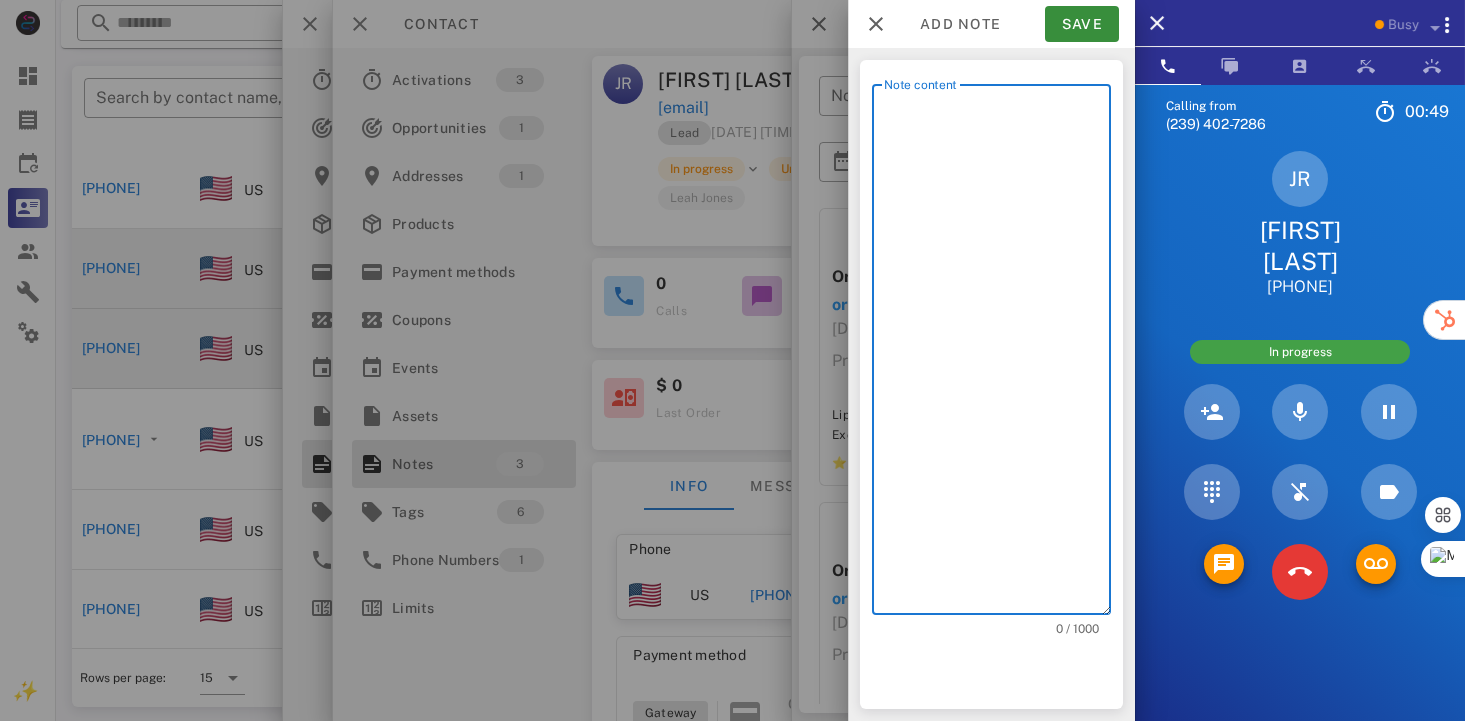 click on "Note content" at bounding box center [997, 354] 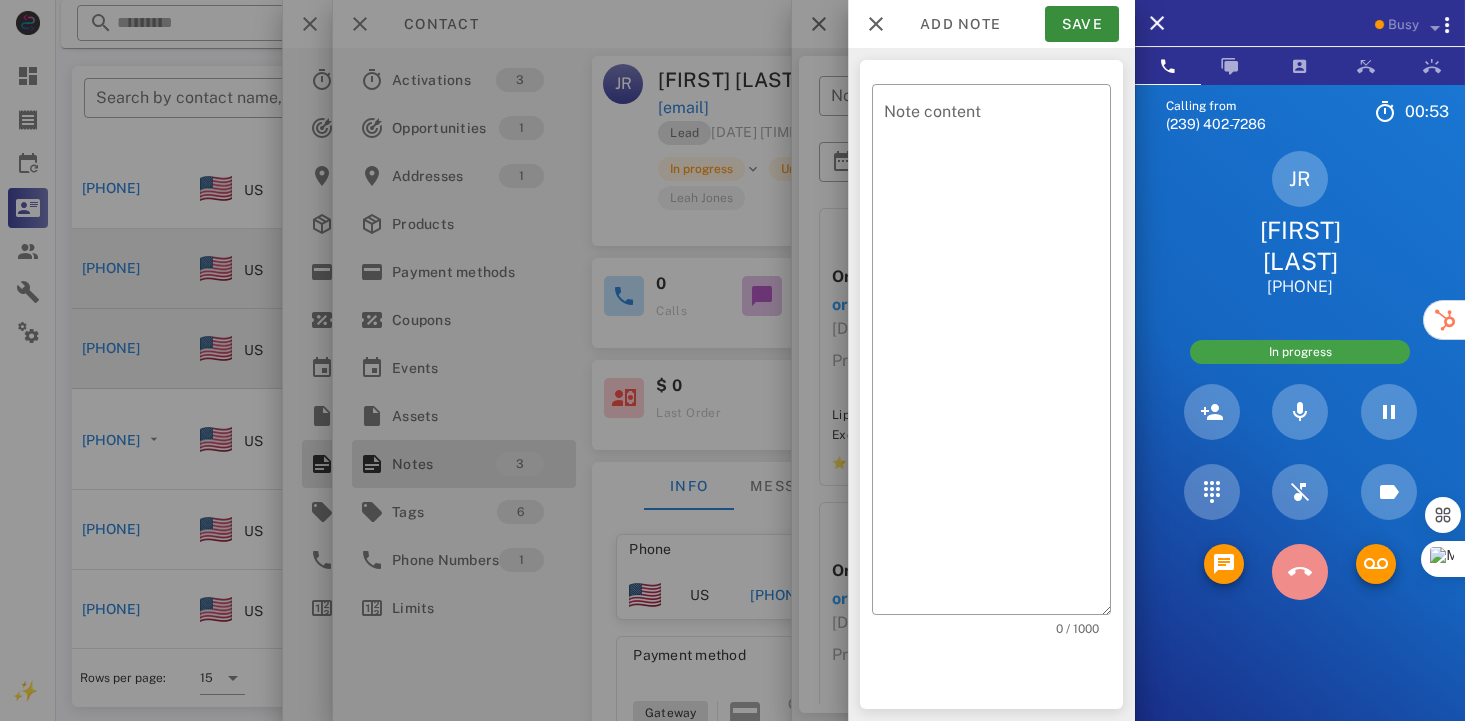 click at bounding box center [1300, 572] 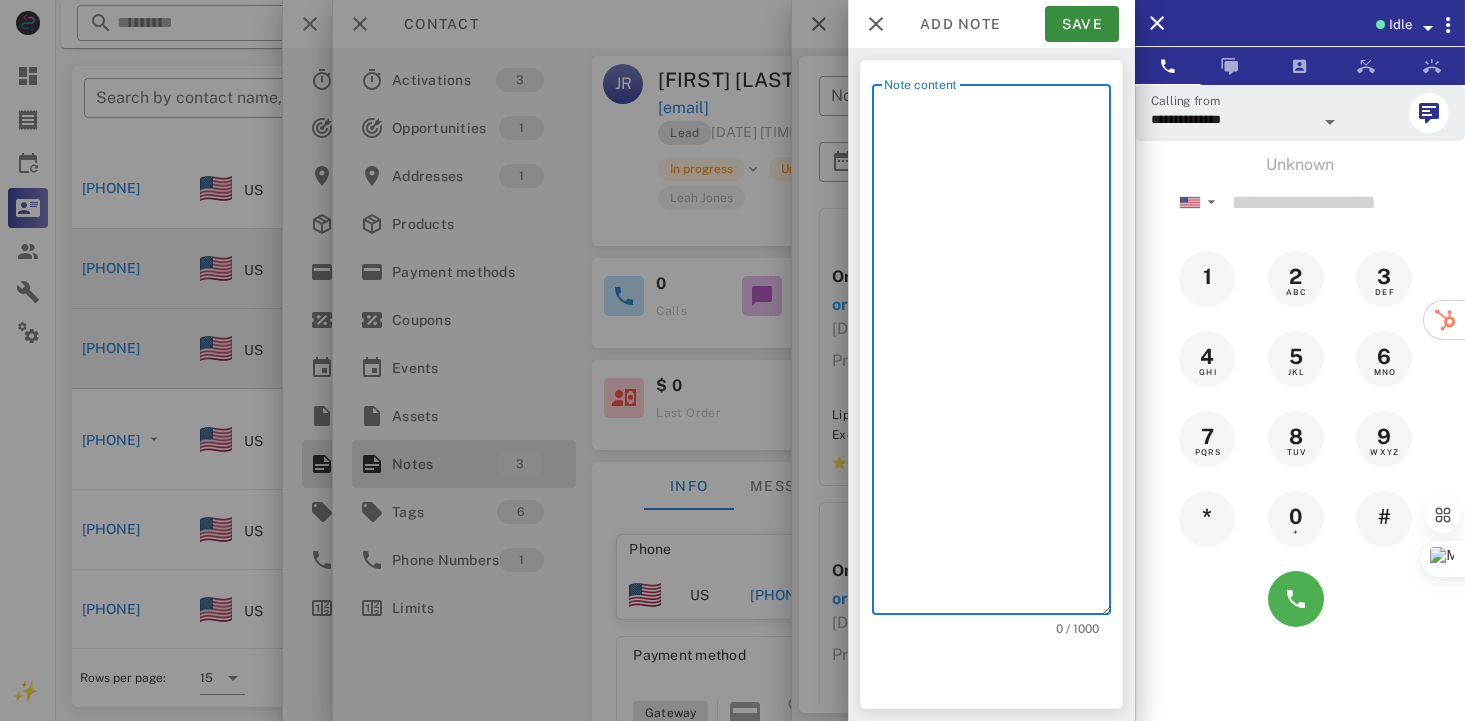 click on "Note content" at bounding box center [997, 354] 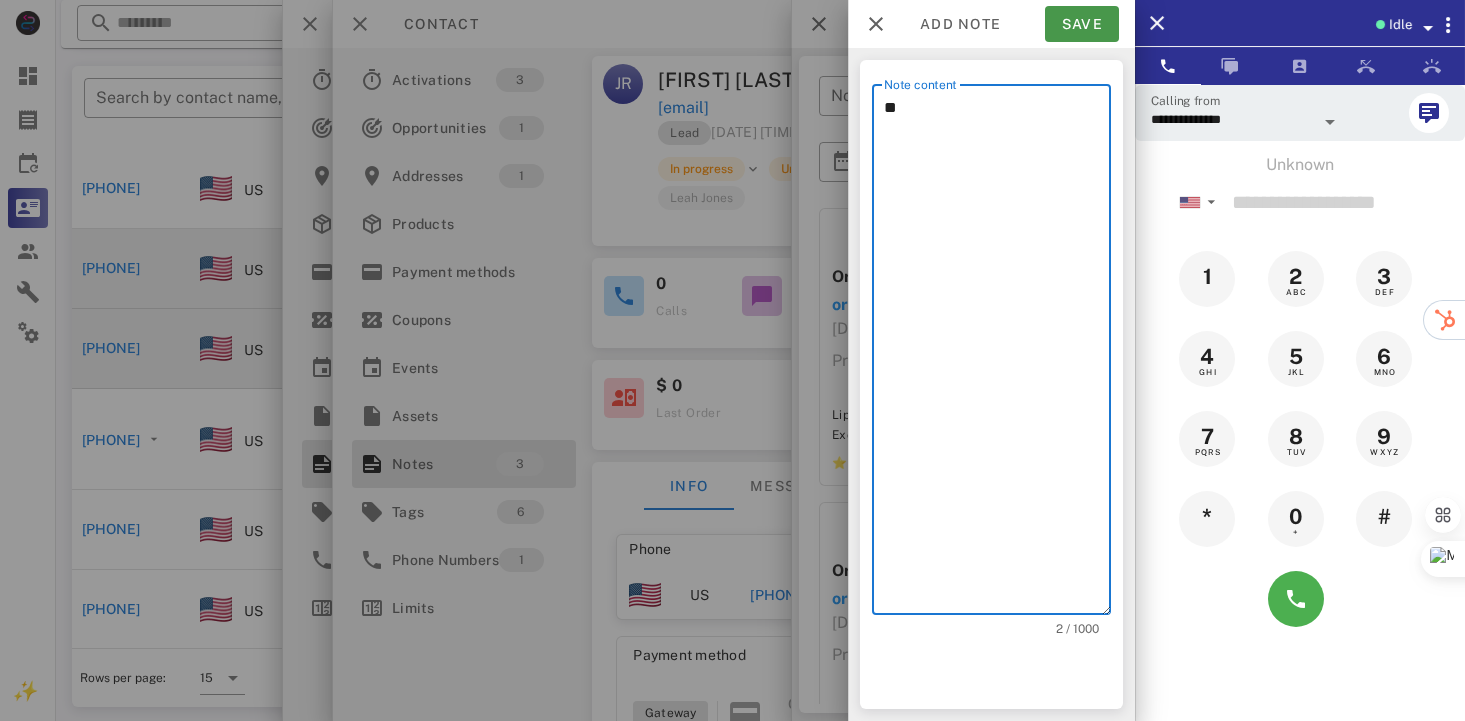 type on "**" 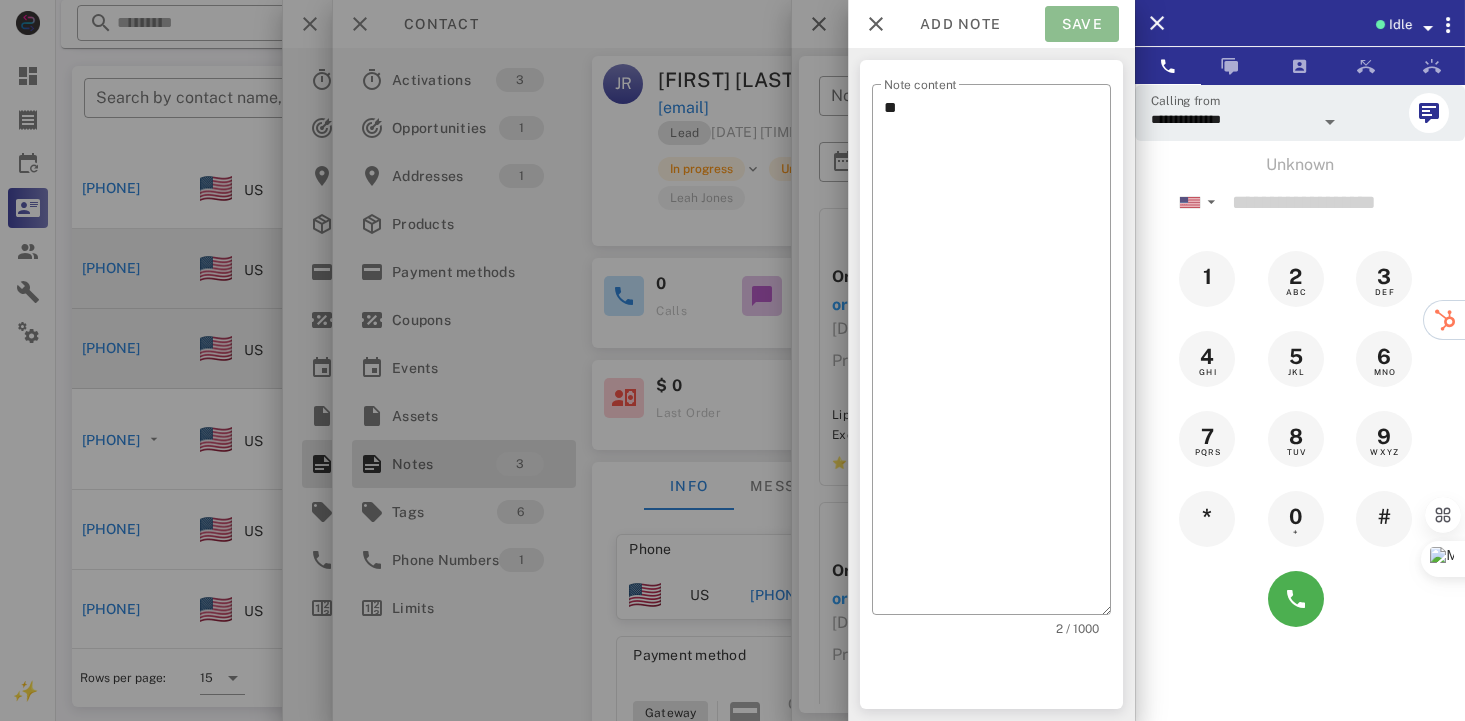 click on "Save" at bounding box center (1082, 24) 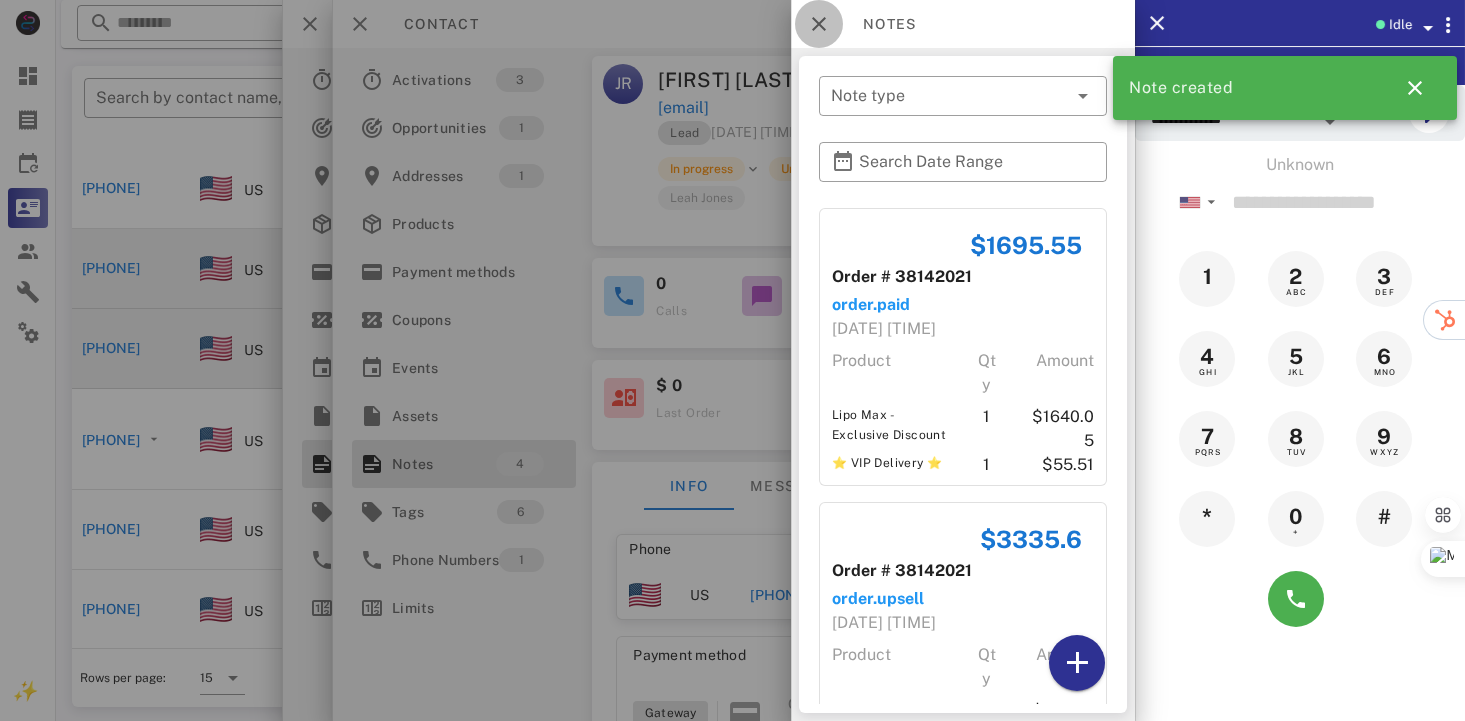 click at bounding box center (819, 24) 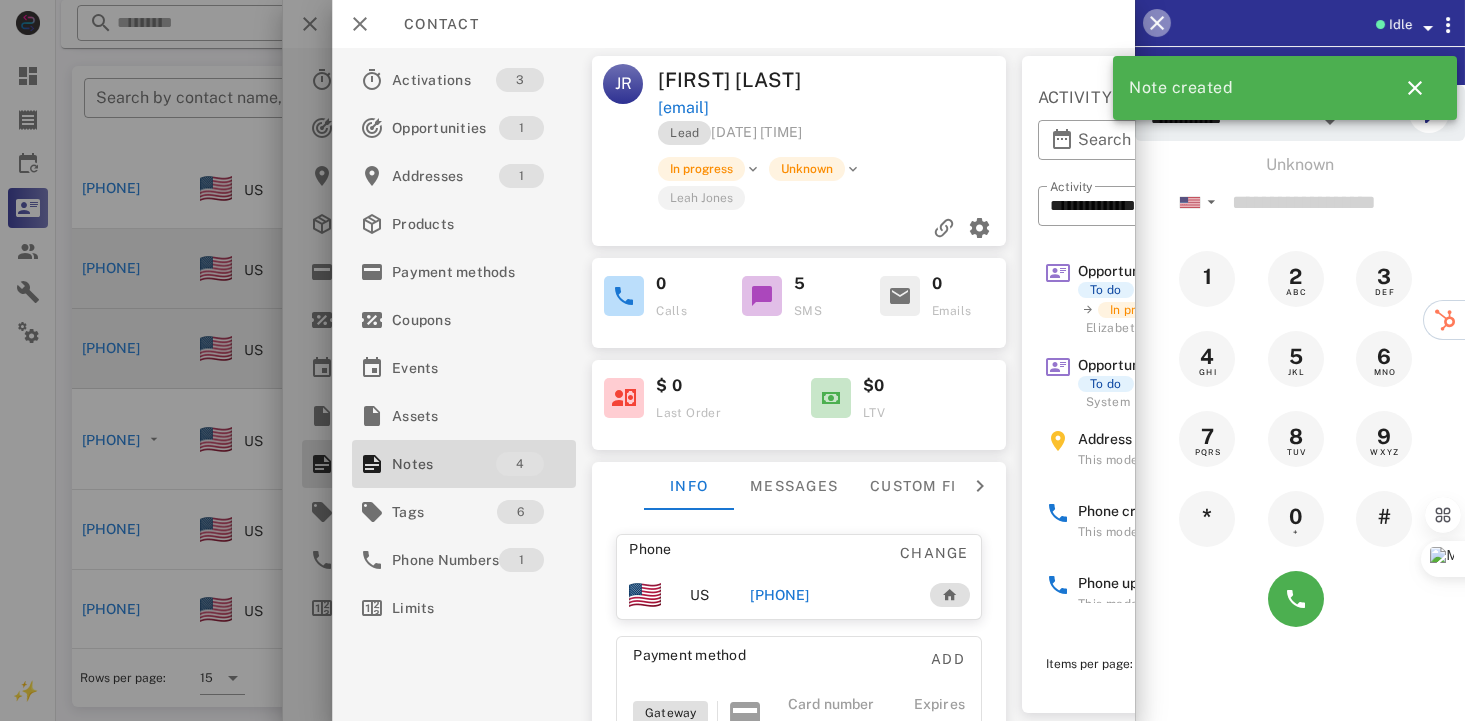 click at bounding box center [1157, 23] 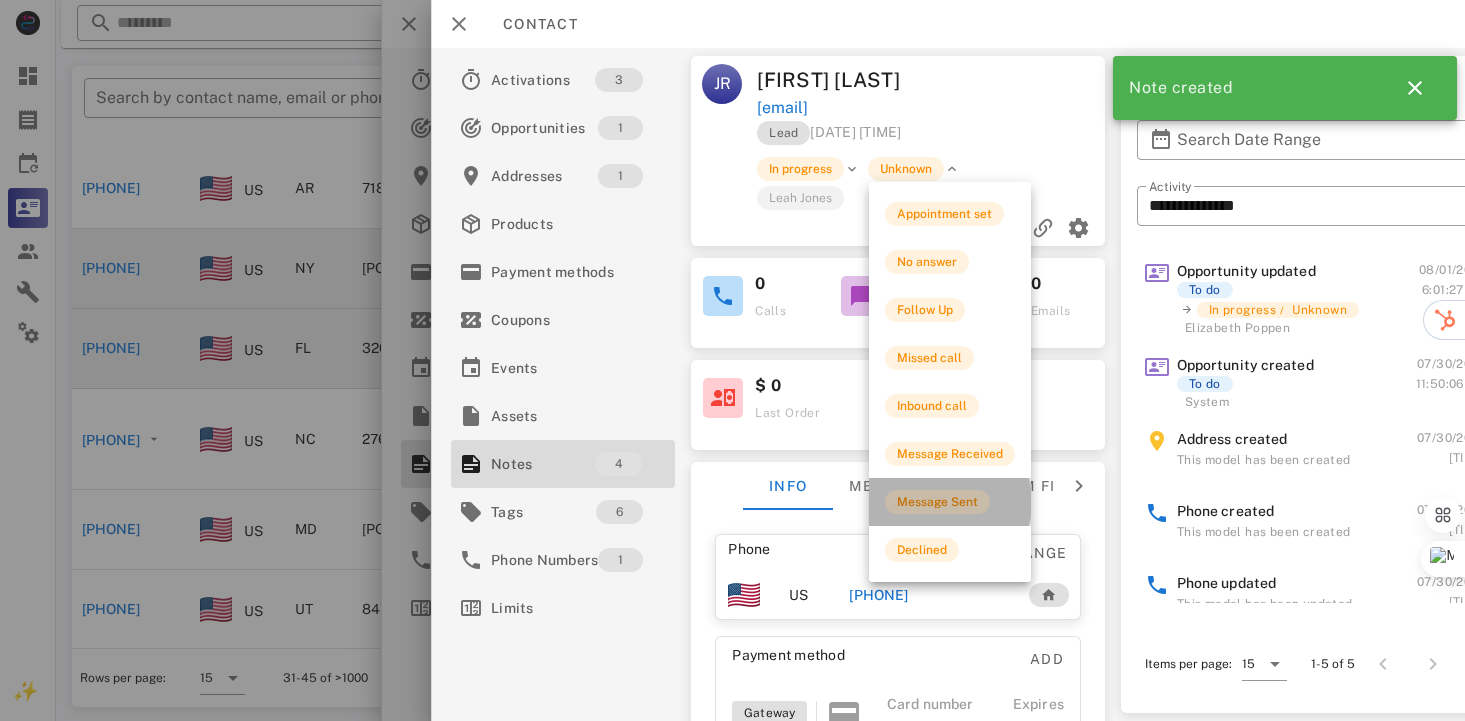 click on "Message Sent" at bounding box center [937, 502] 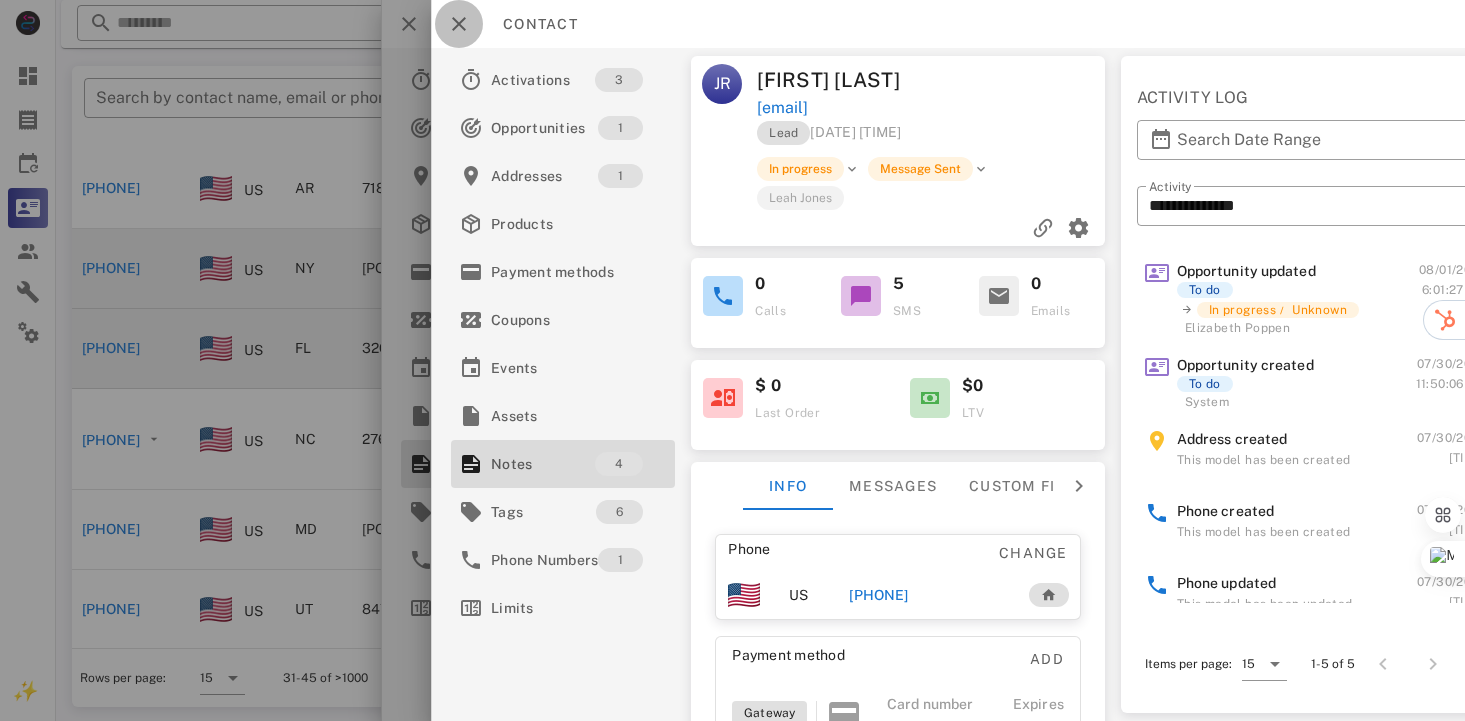 click at bounding box center (459, 24) 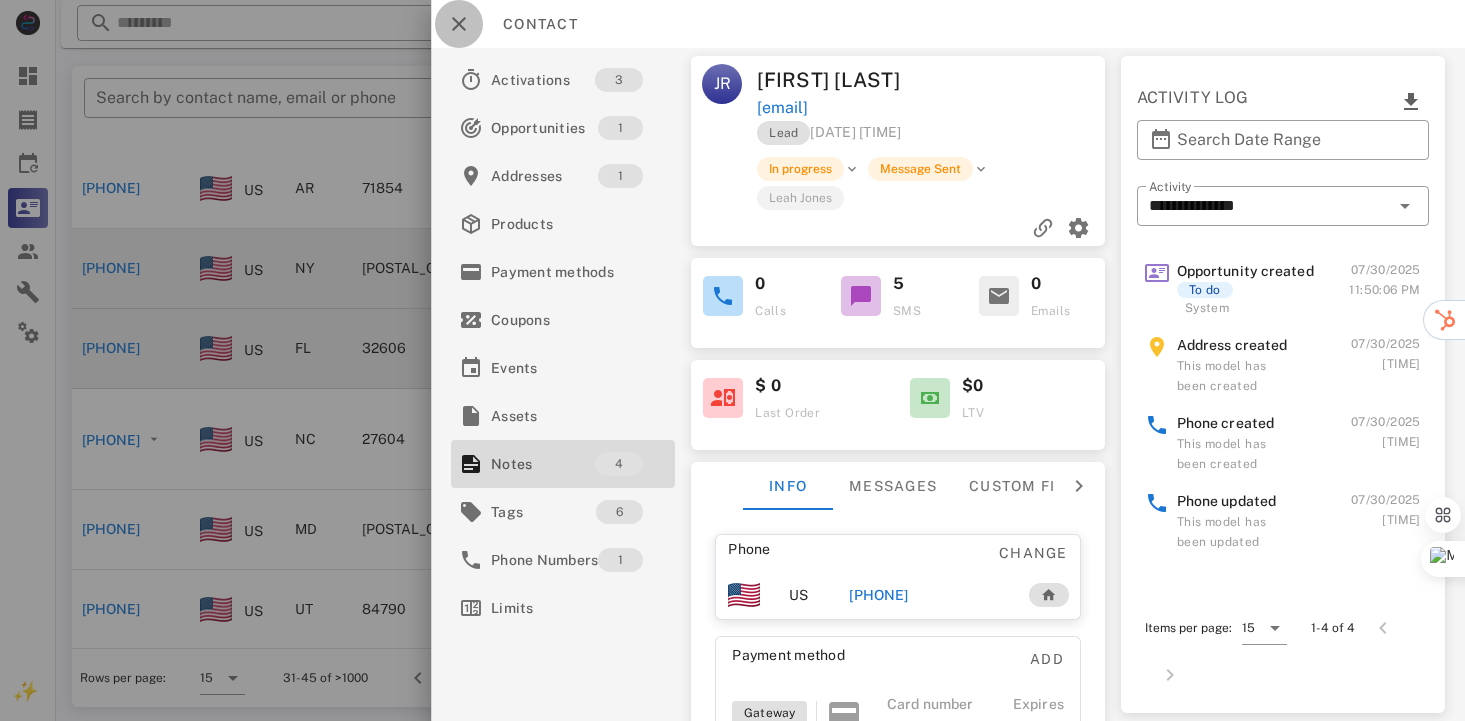 click at bounding box center (459, 24) 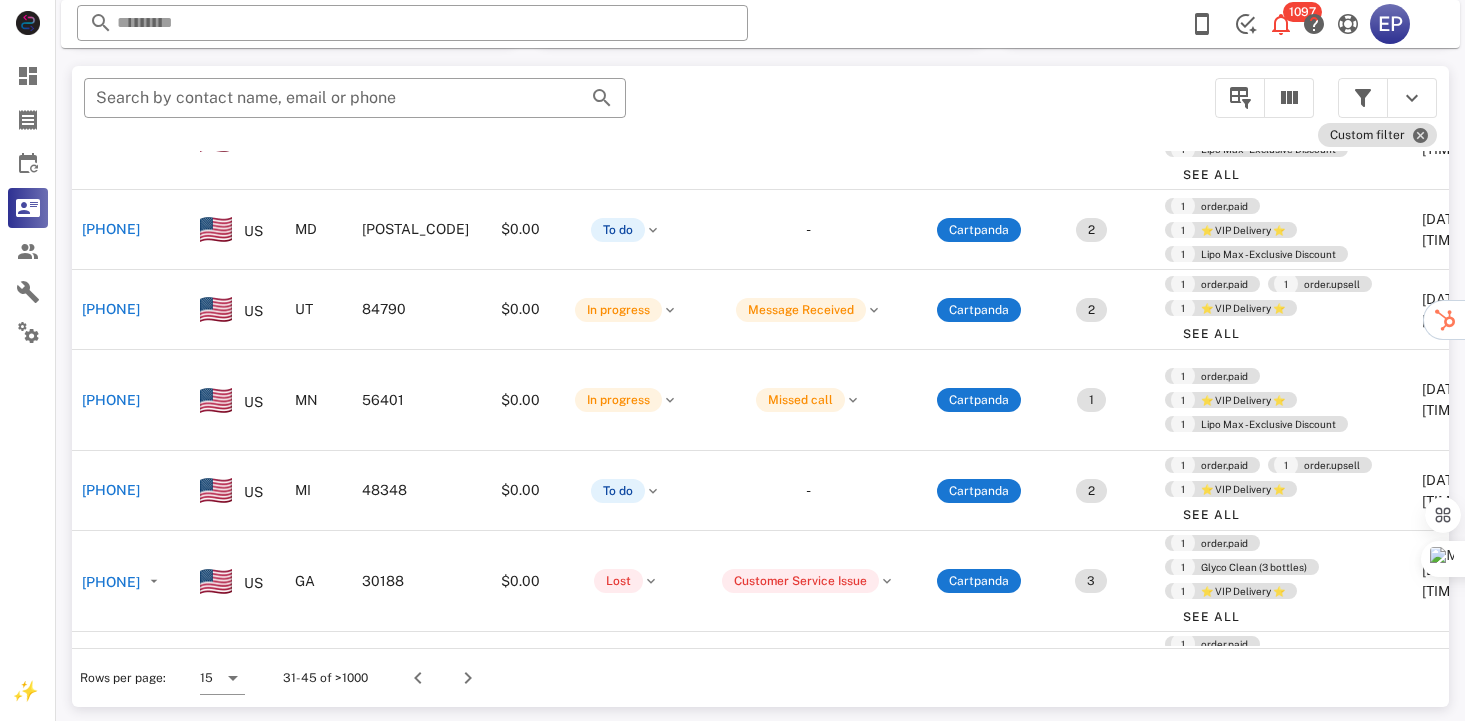 scroll, scrollTop: 765, scrollLeft: 100, axis: both 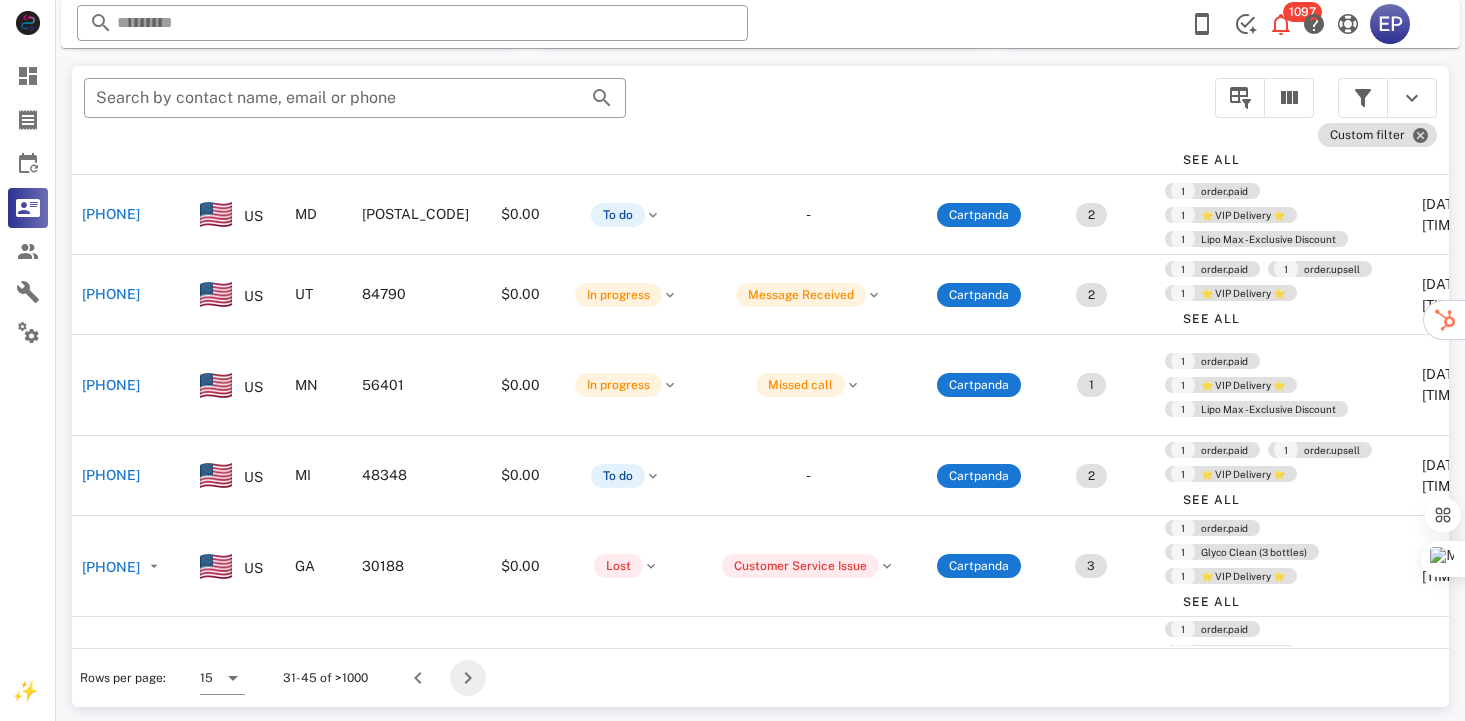 click at bounding box center (468, 678) 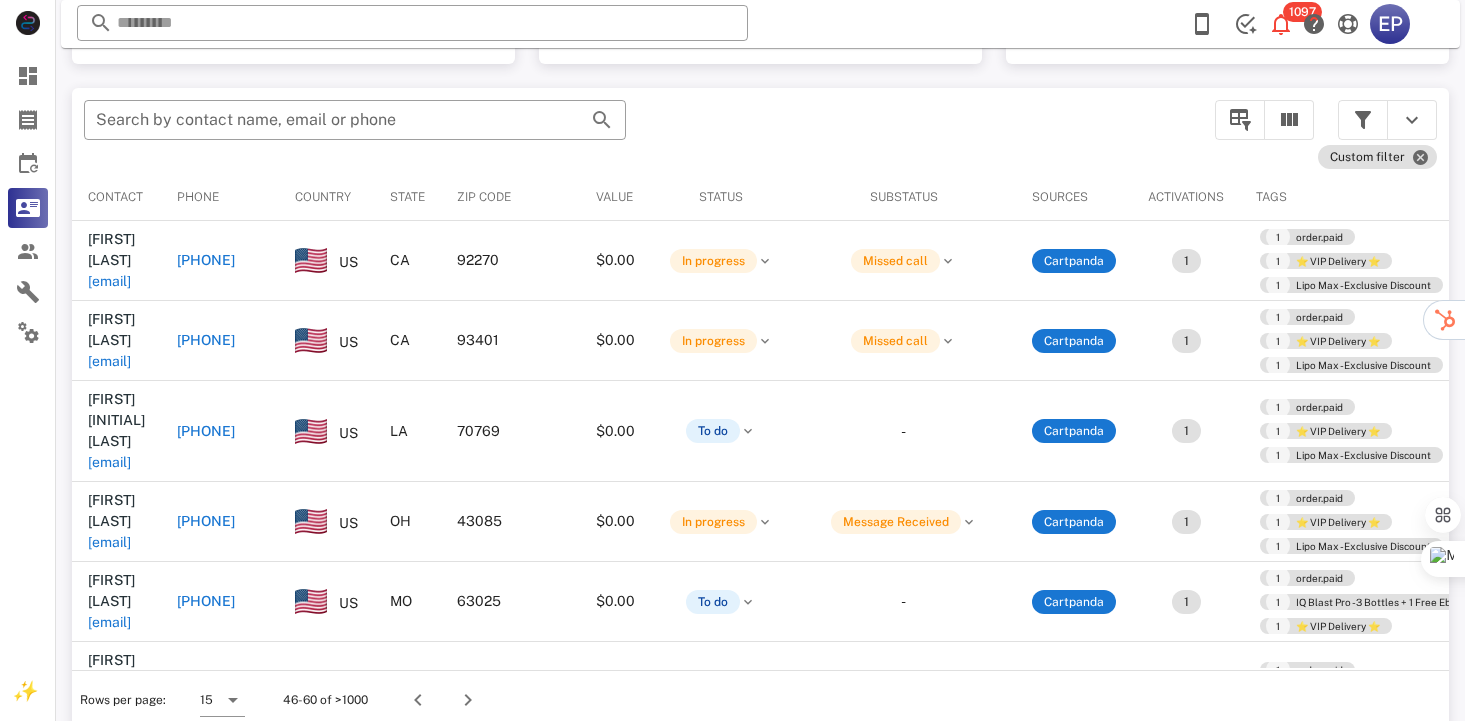 scroll, scrollTop: 378, scrollLeft: 0, axis: vertical 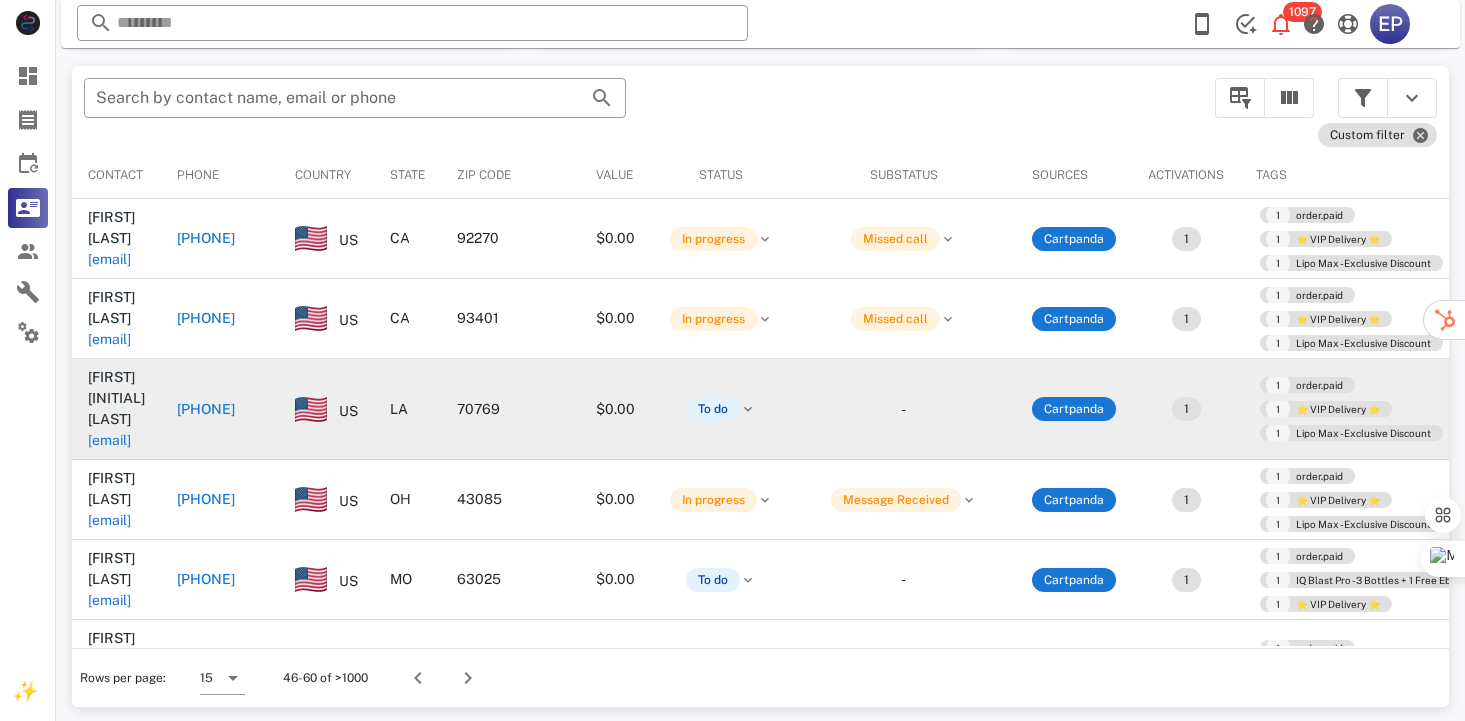 click on "[PHONE]" at bounding box center (206, 409) 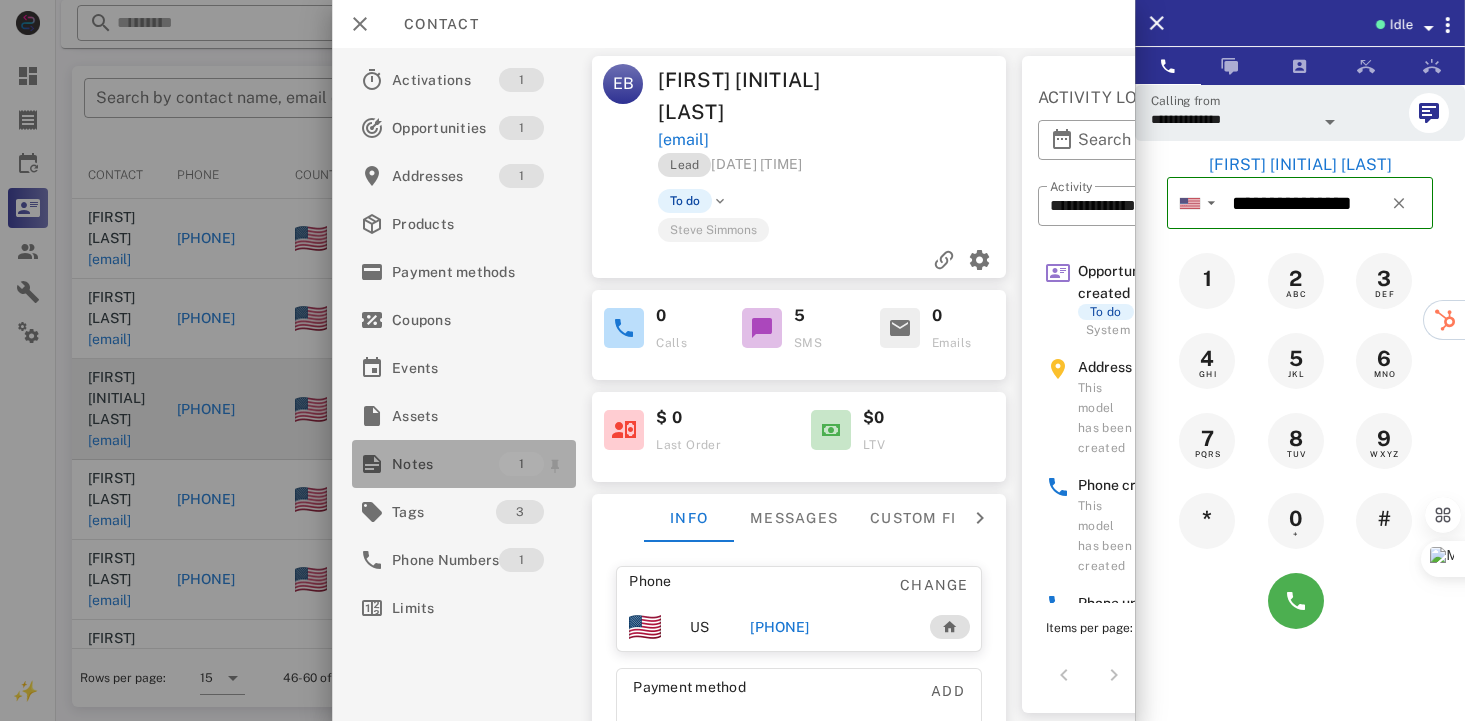 click on "Notes" at bounding box center [445, 464] 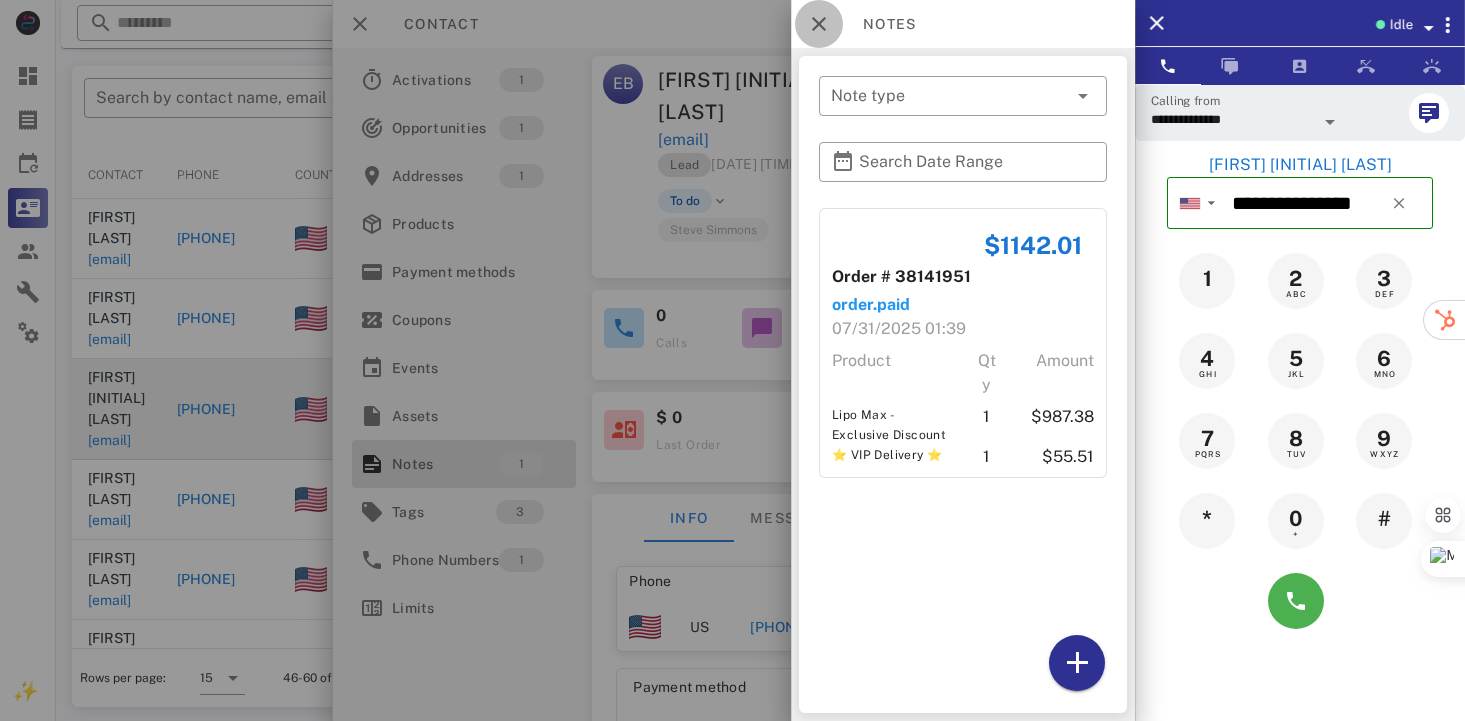 click at bounding box center (819, 24) 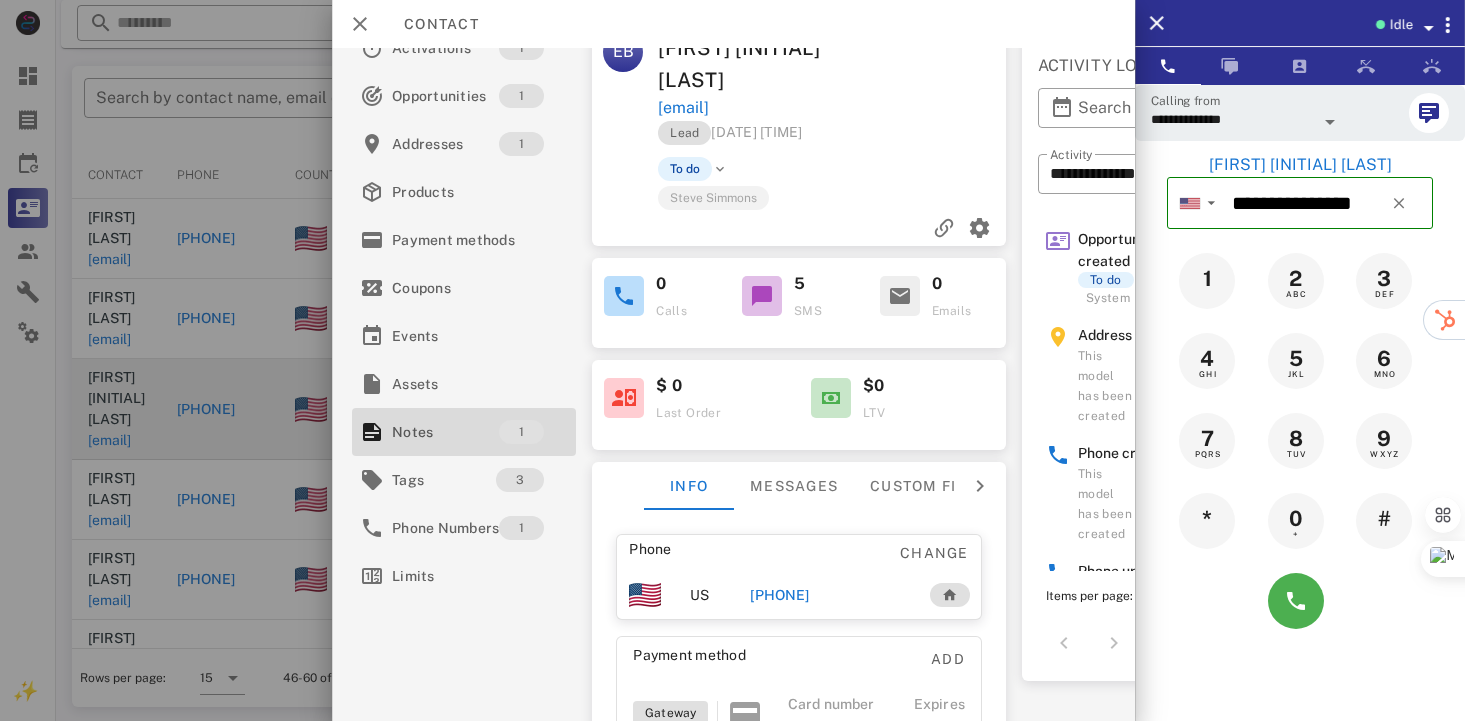 scroll, scrollTop: 50, scrollLeft: 0, axis: vertical 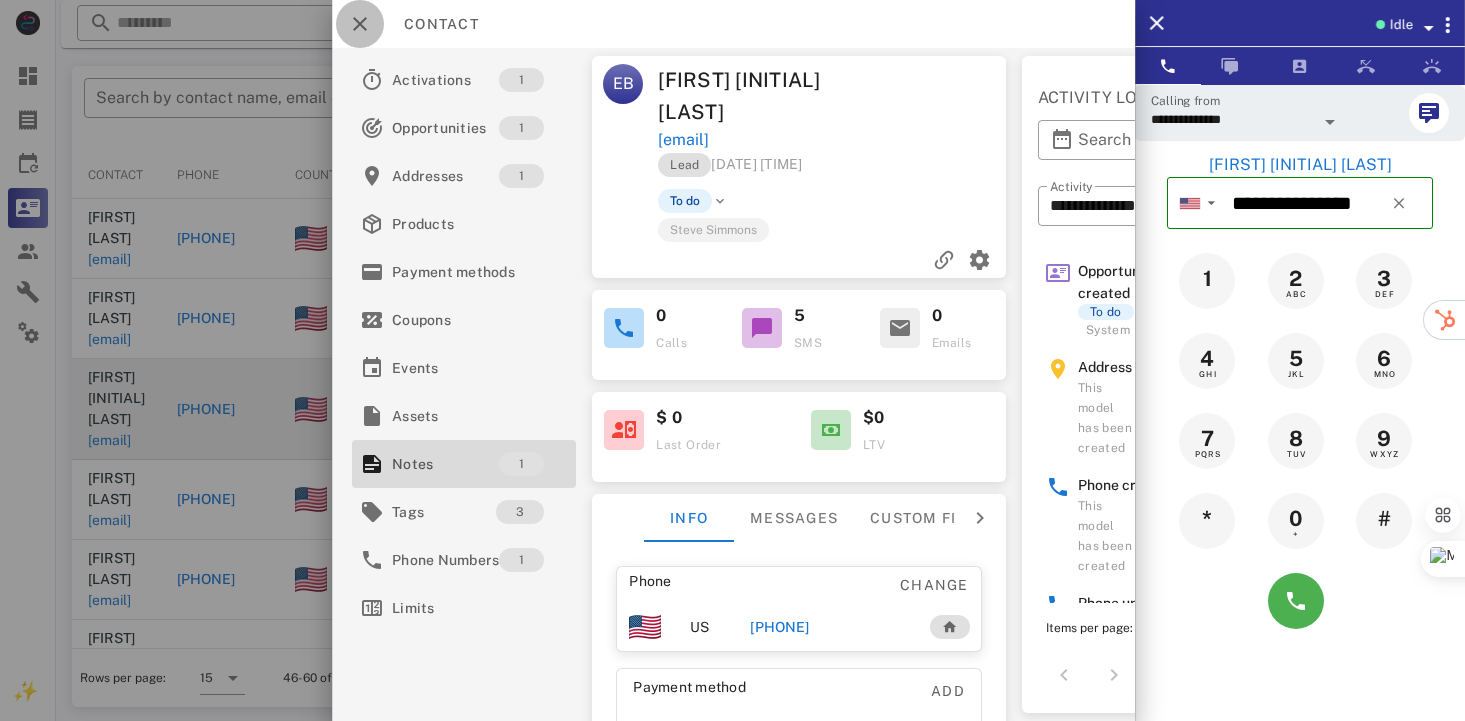 click at bounding box center [360, 24] 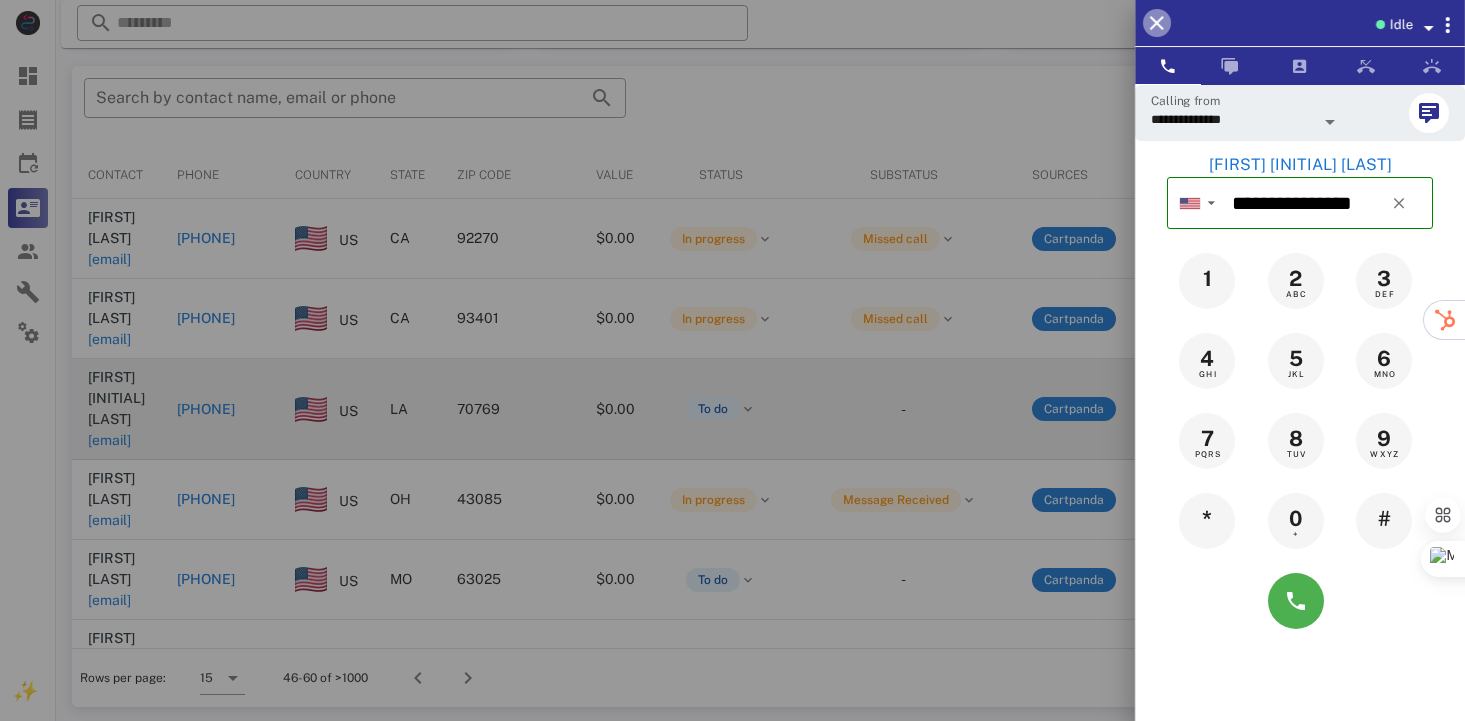 click at bounding box center [1157, 23] 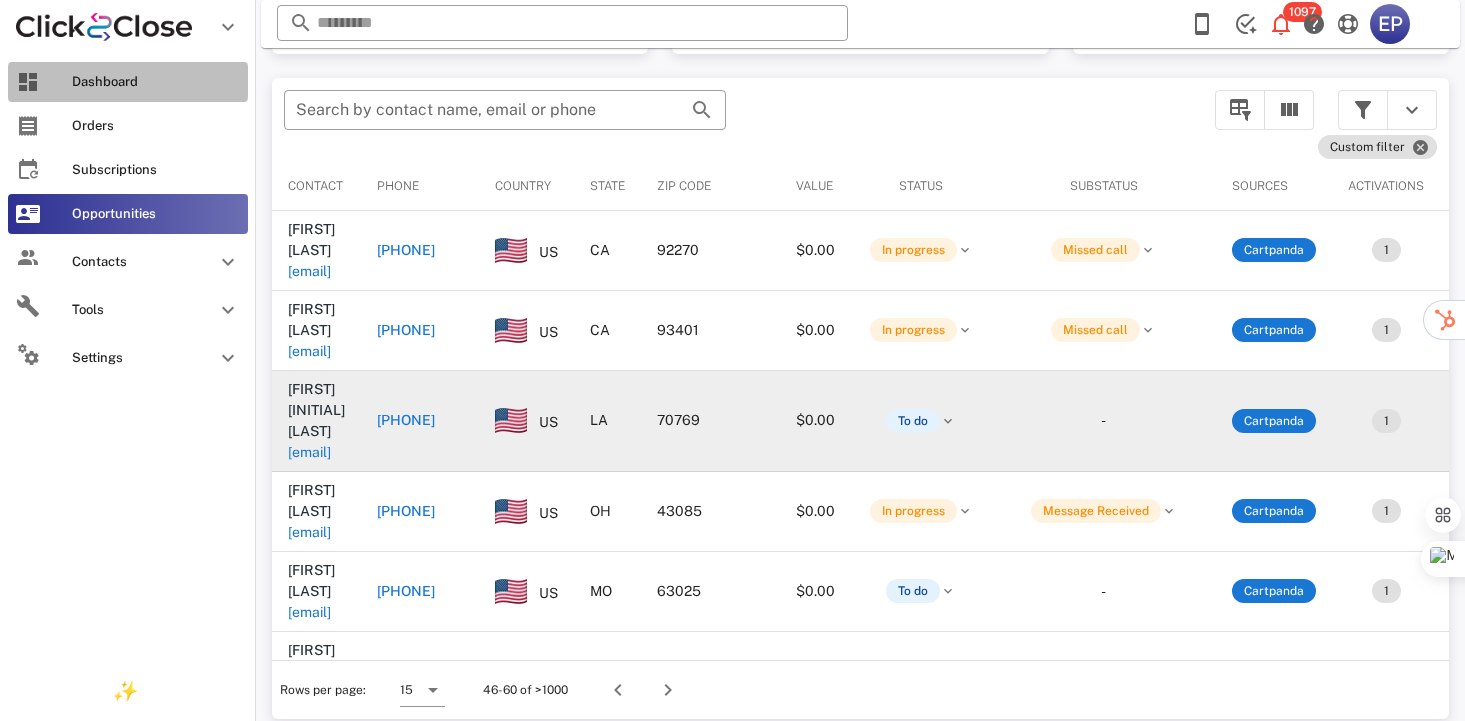click on "Dashboard" at bounding box center [156, 82] 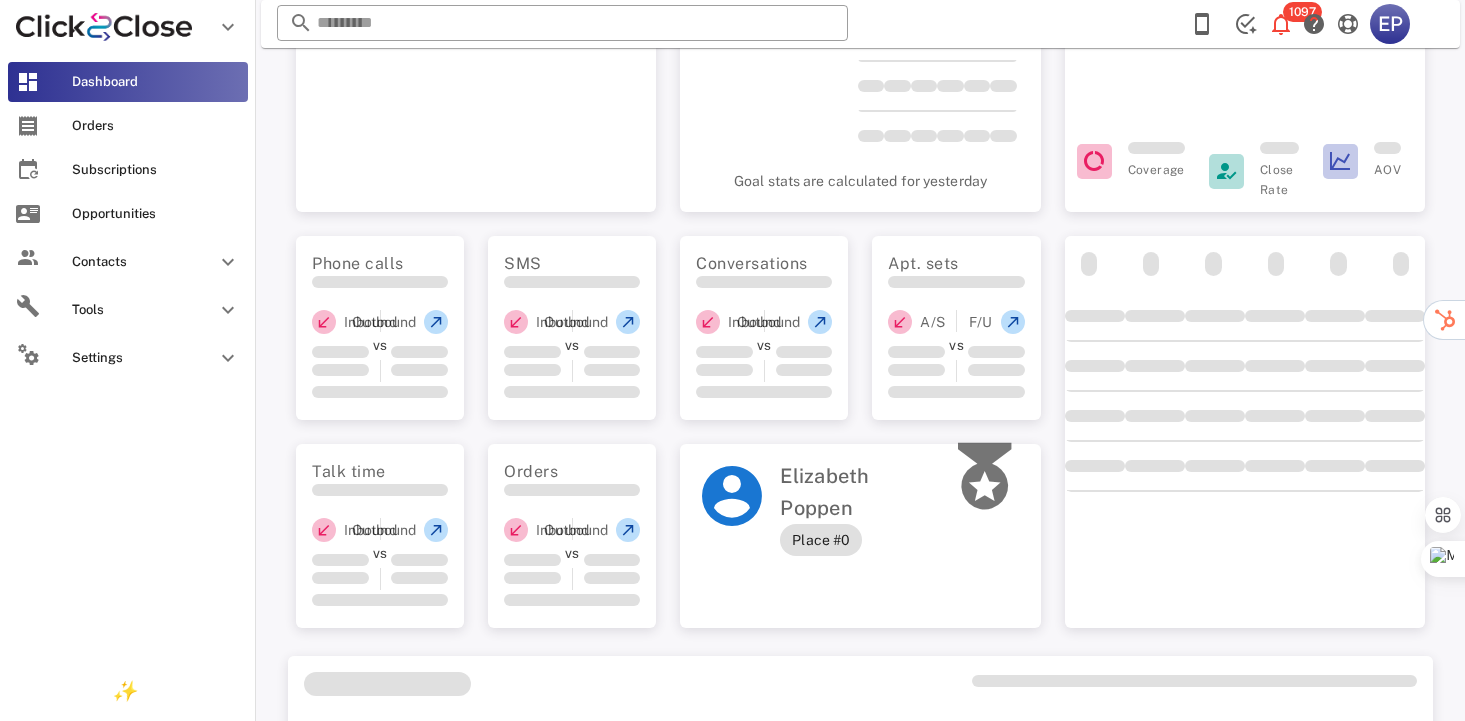 scroll, scrollTop: 0, scrollLeft: 0, axis: both 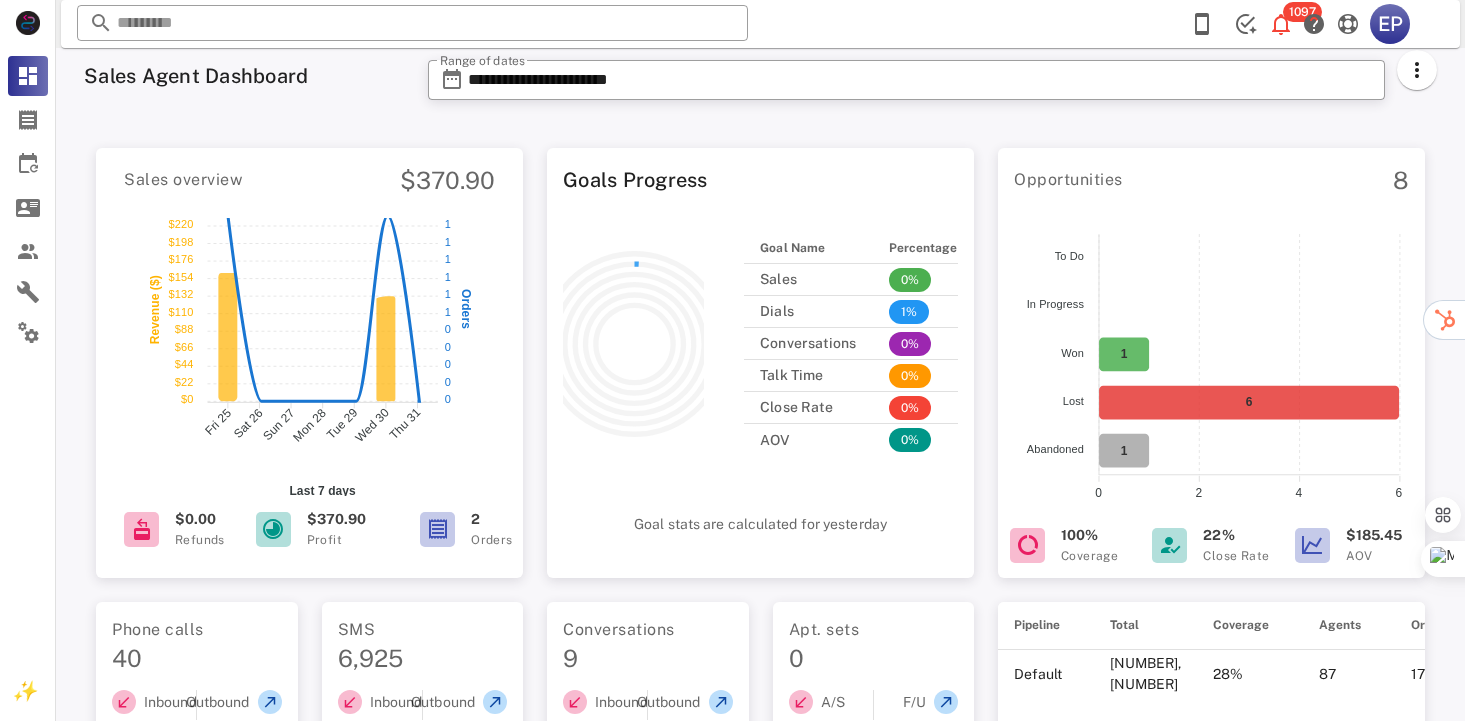 click on "Sales Agent Dashboard" at bounding box center [244, 76] 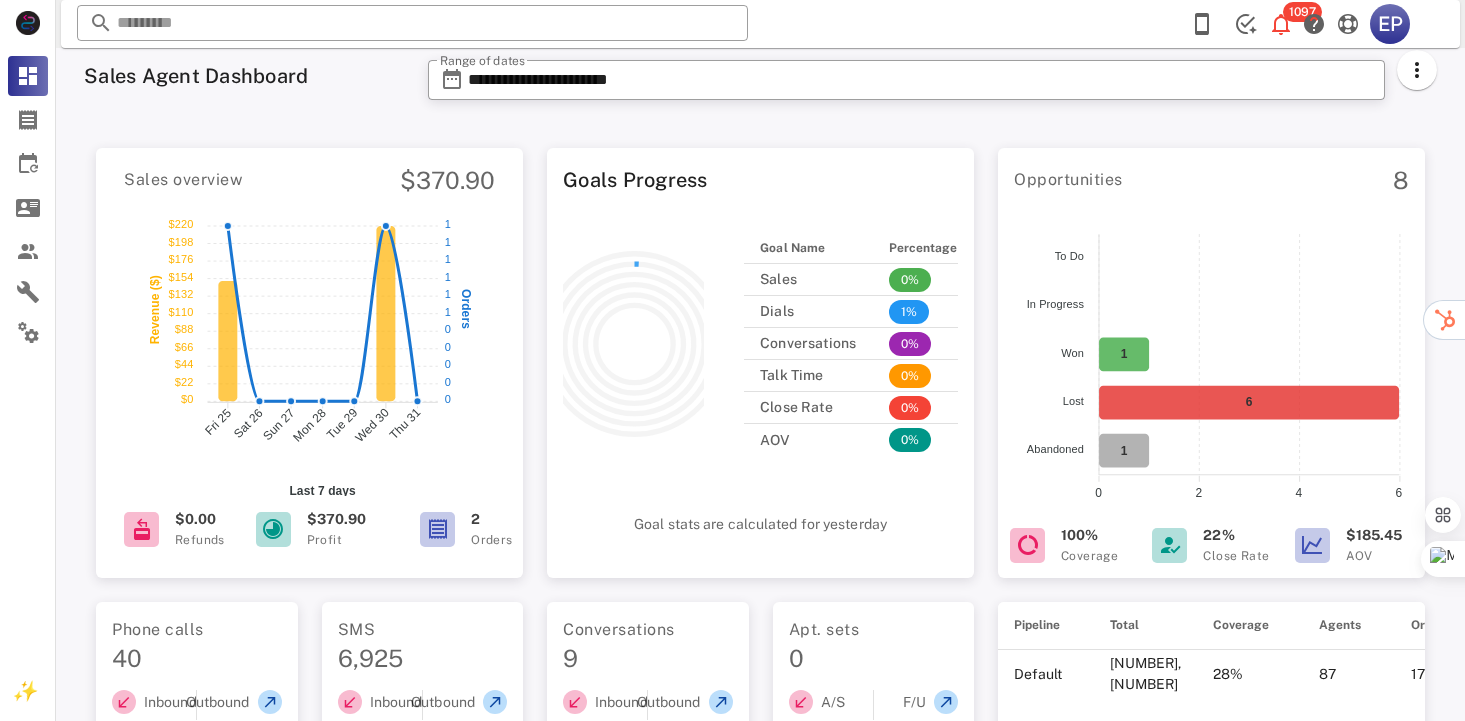 scroll, scrollTop: 580, scrollLeft: 0, axis: vertical 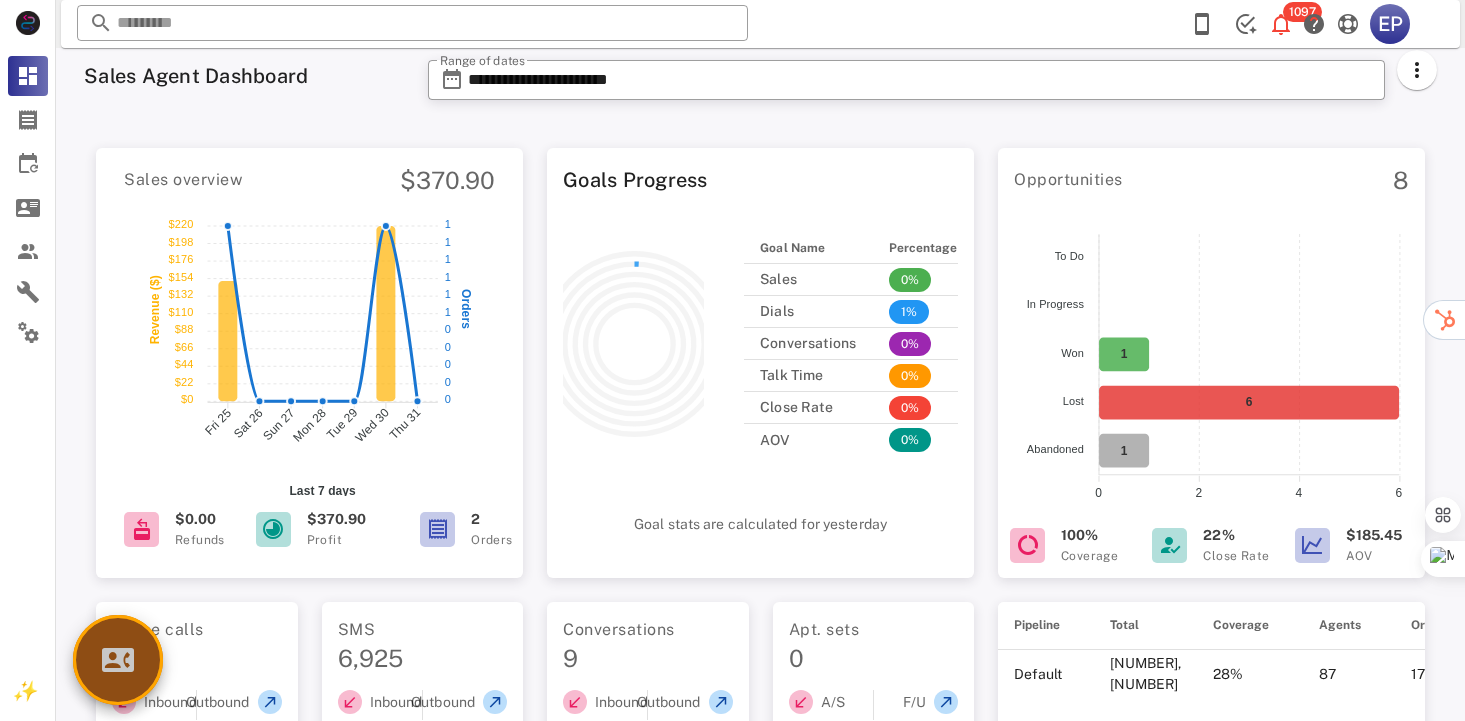 click at bounding box center (118, 660) 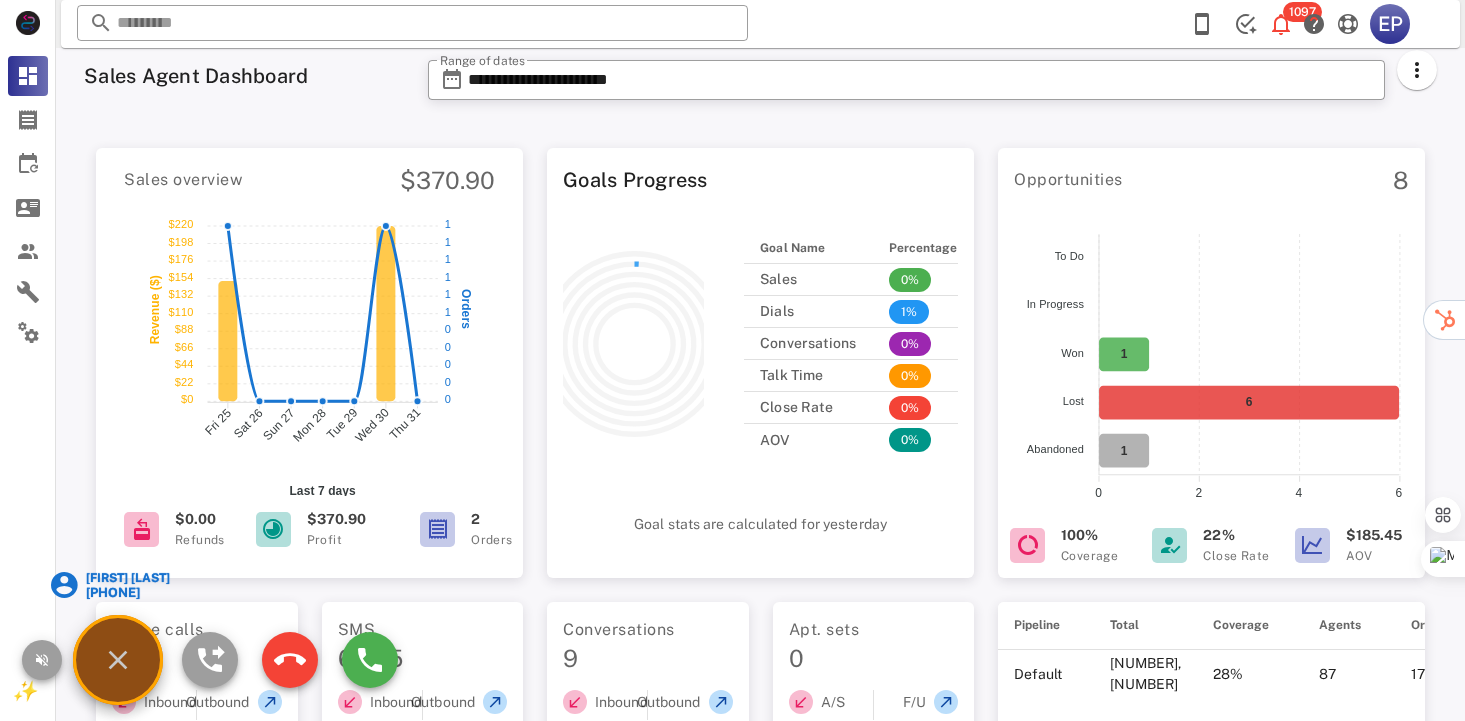 click on "[FIRST] [LAST]" at bounding box center (126, 578) 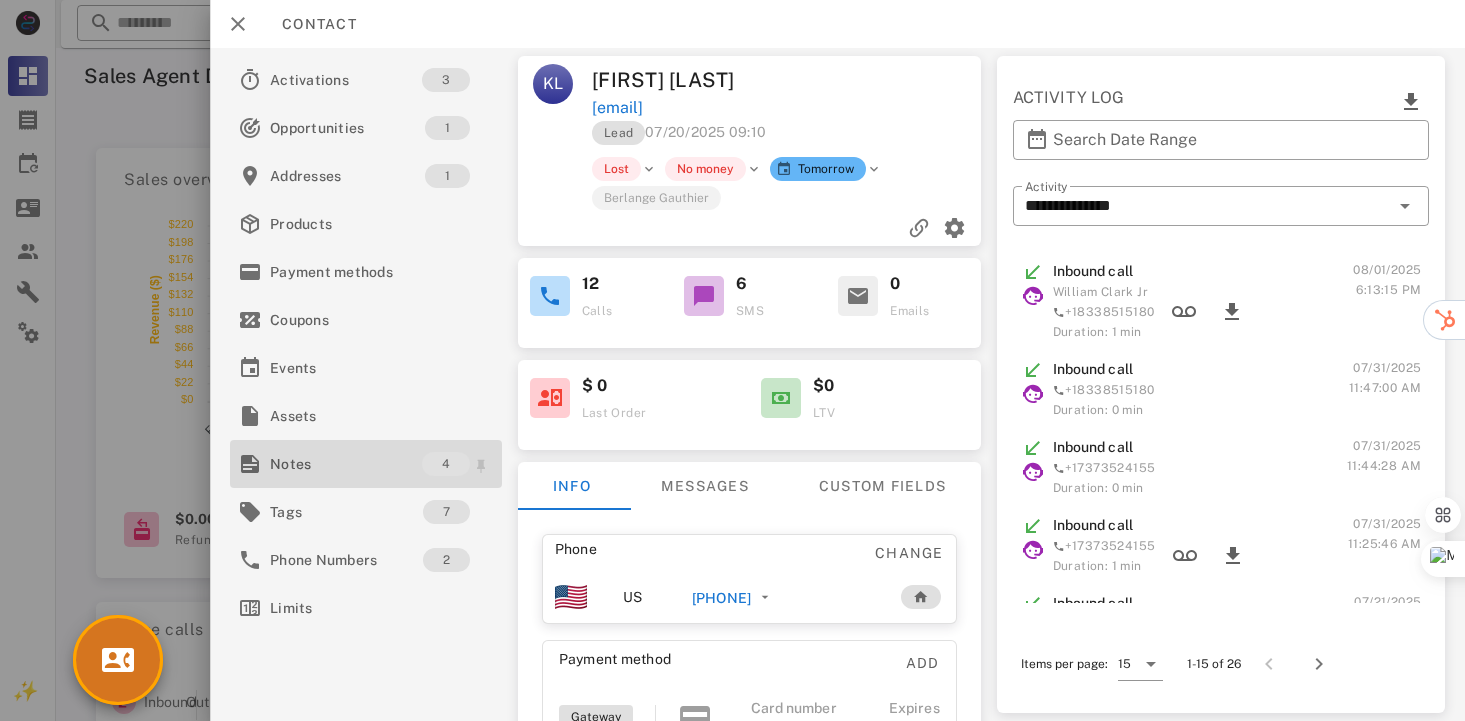 click on "Notes" at bounding box center [346, 464] 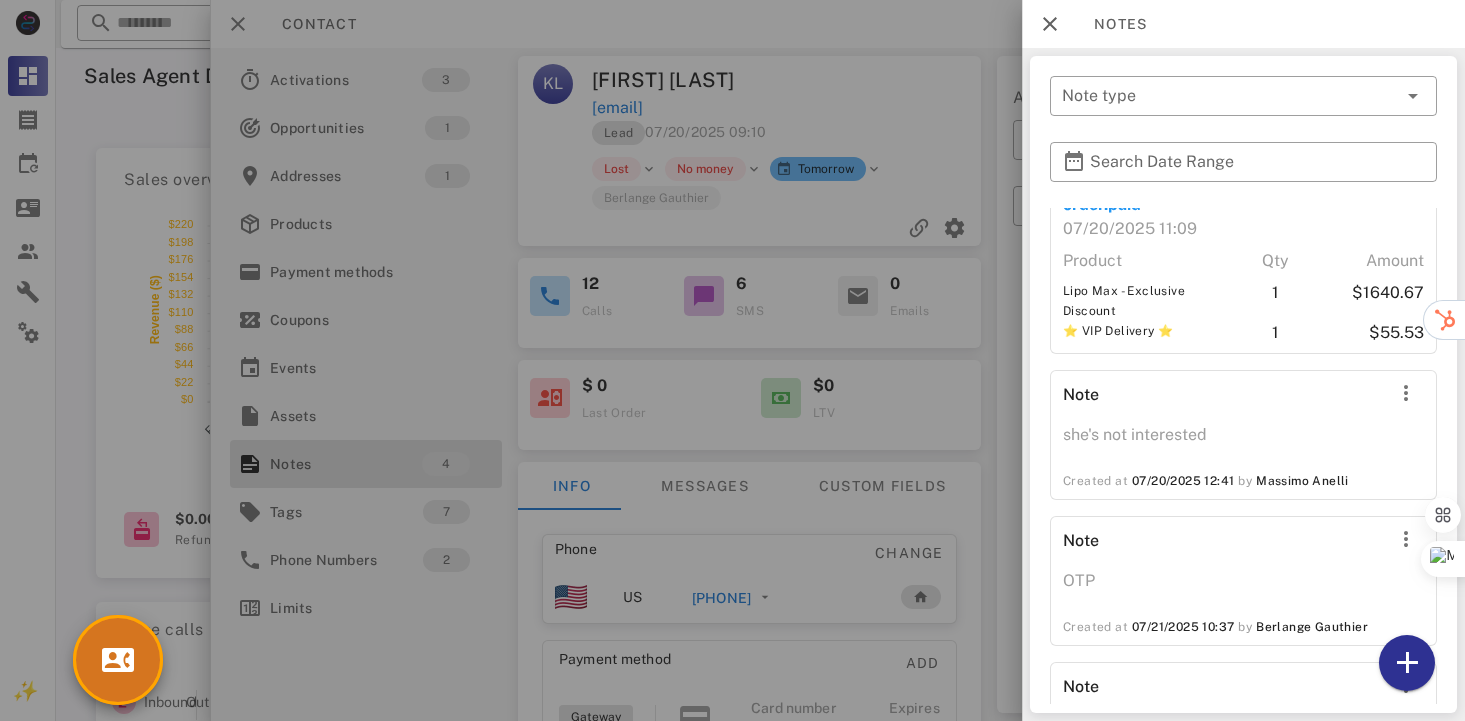 scroll, scrollTop: 150, scrollLeft: 0, axis: vertical 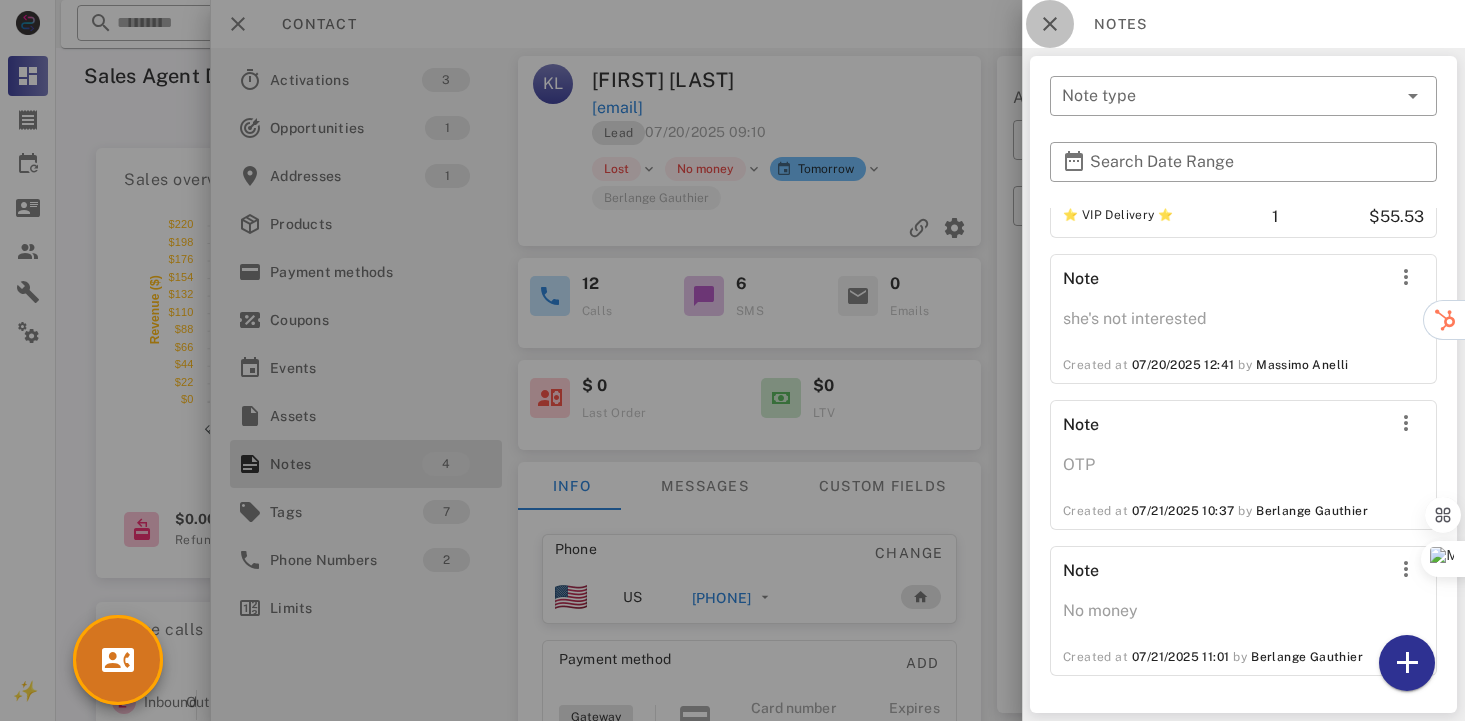 click at bounding box center [1050, 24] 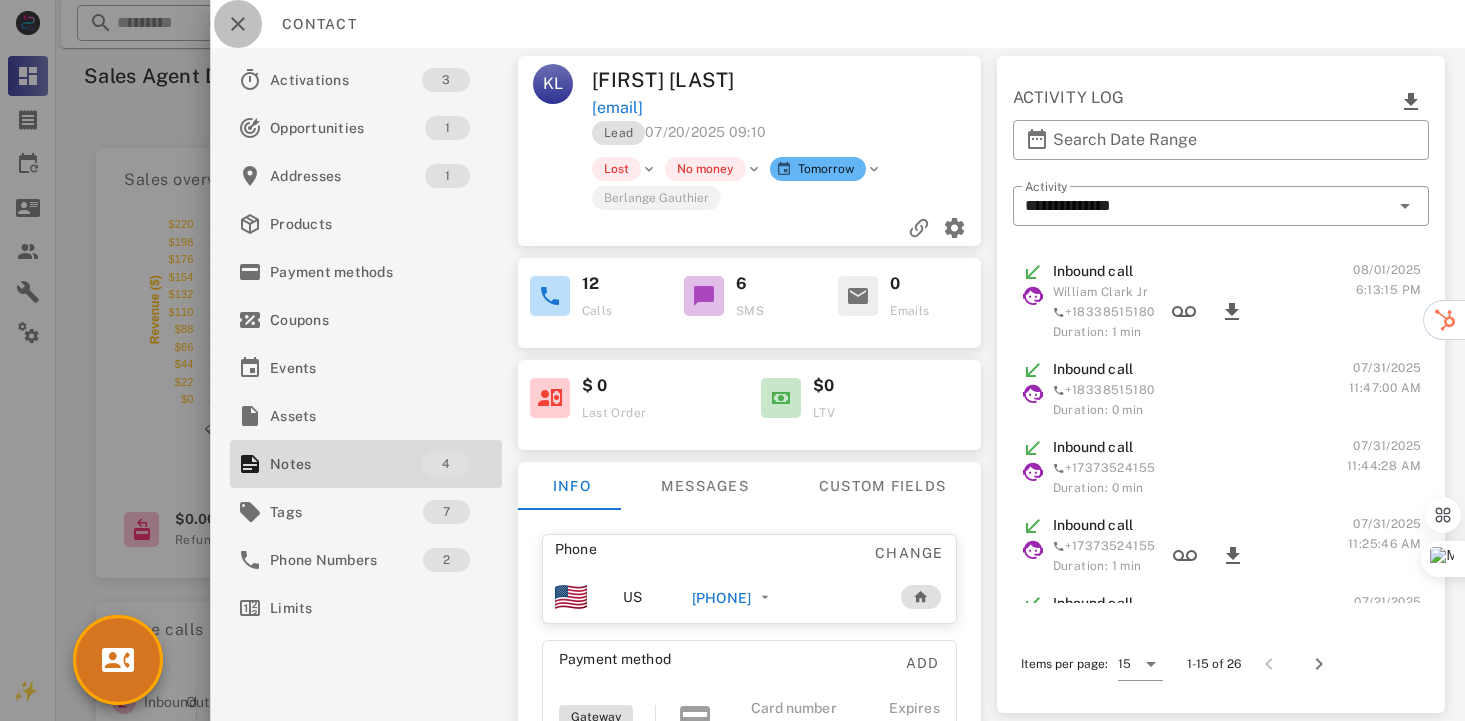 click at bounding box center [238, 24] 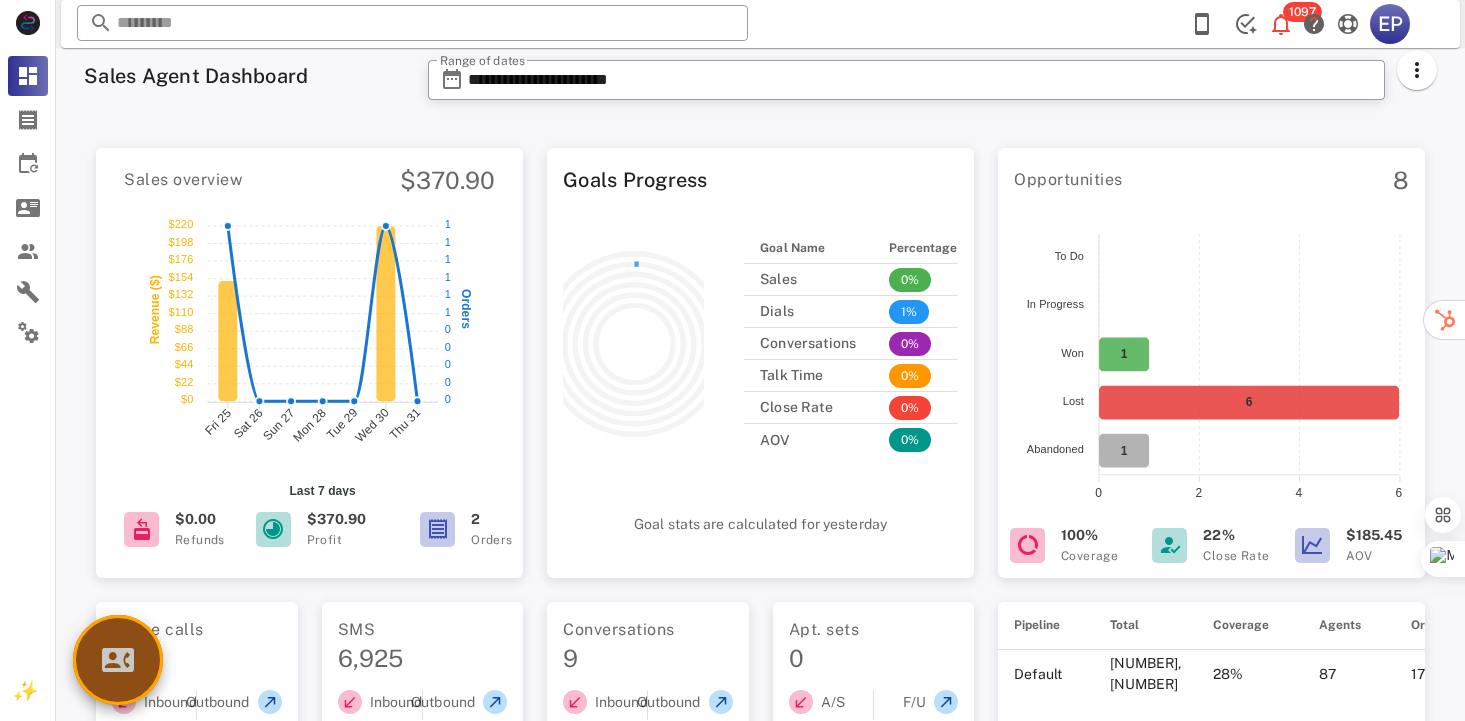 click at bounding box center [118, 660] 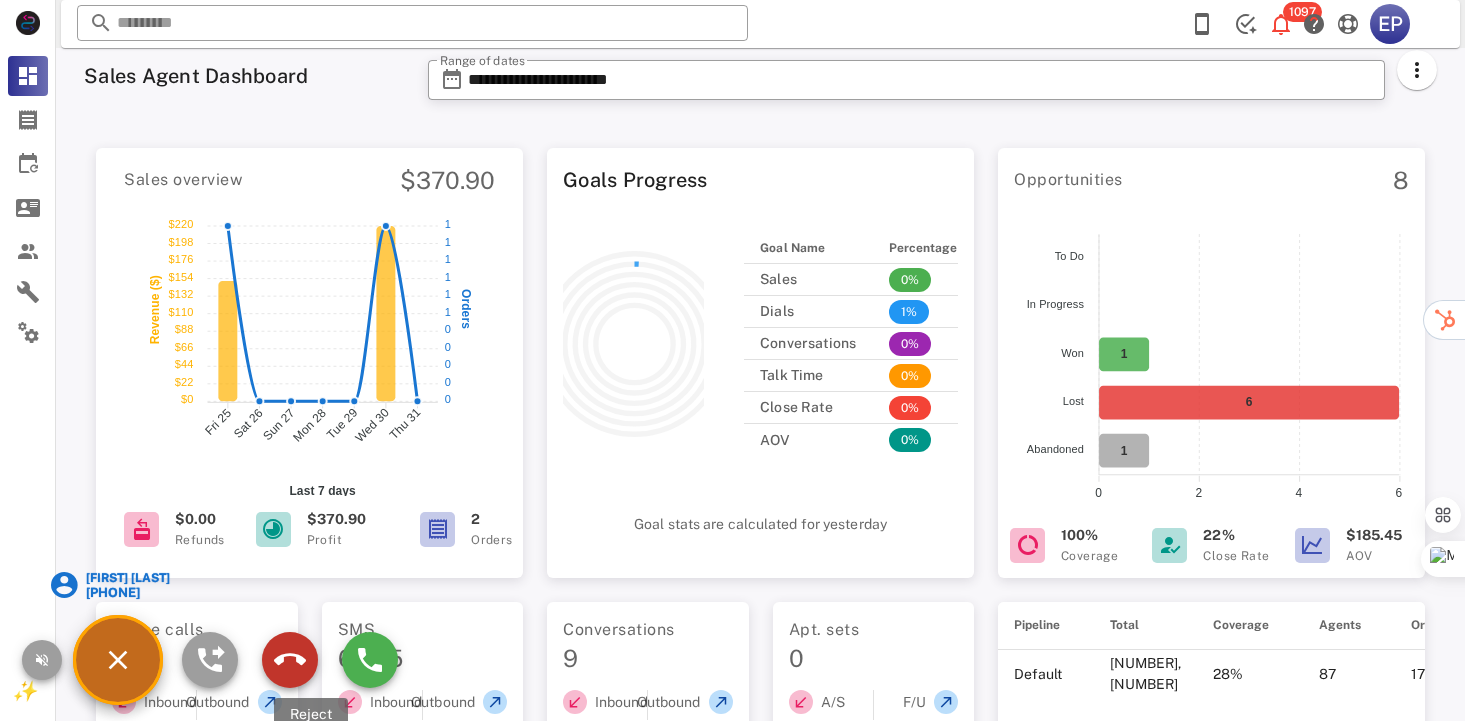 click at bounding box center (290, 660) 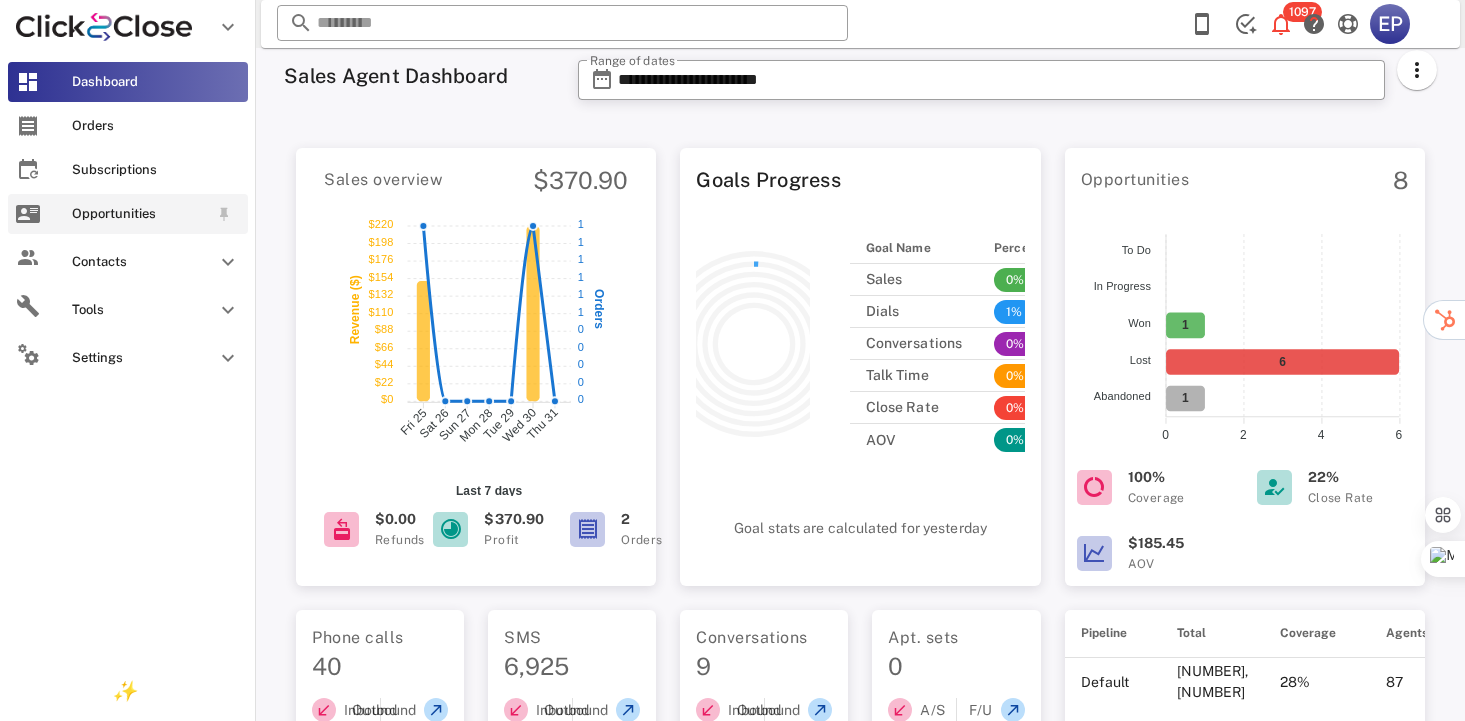 click on "Opportunities" at bounding box center [140, 214] 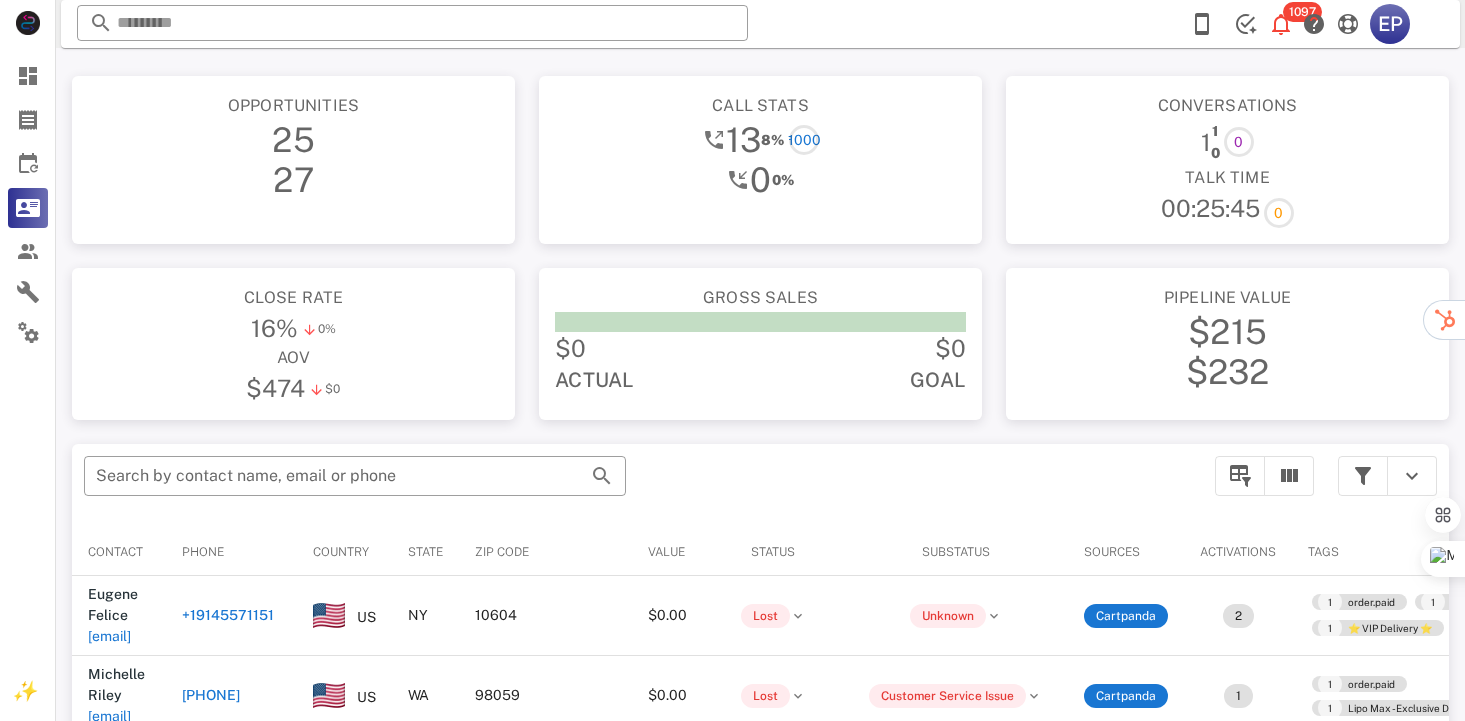 scroll, scrollTop: 378, scrollLeft: 0, axis: vertical 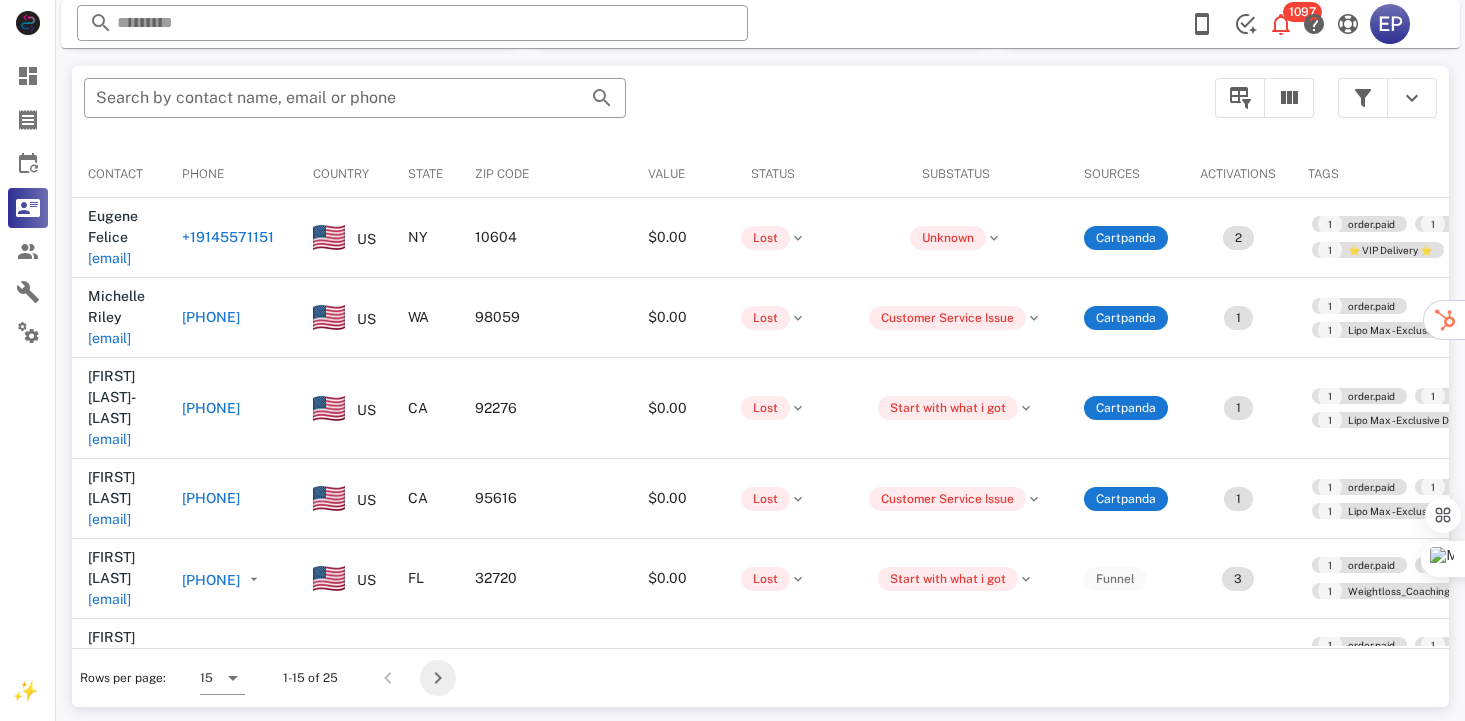 click at bounding box center (438, 678) 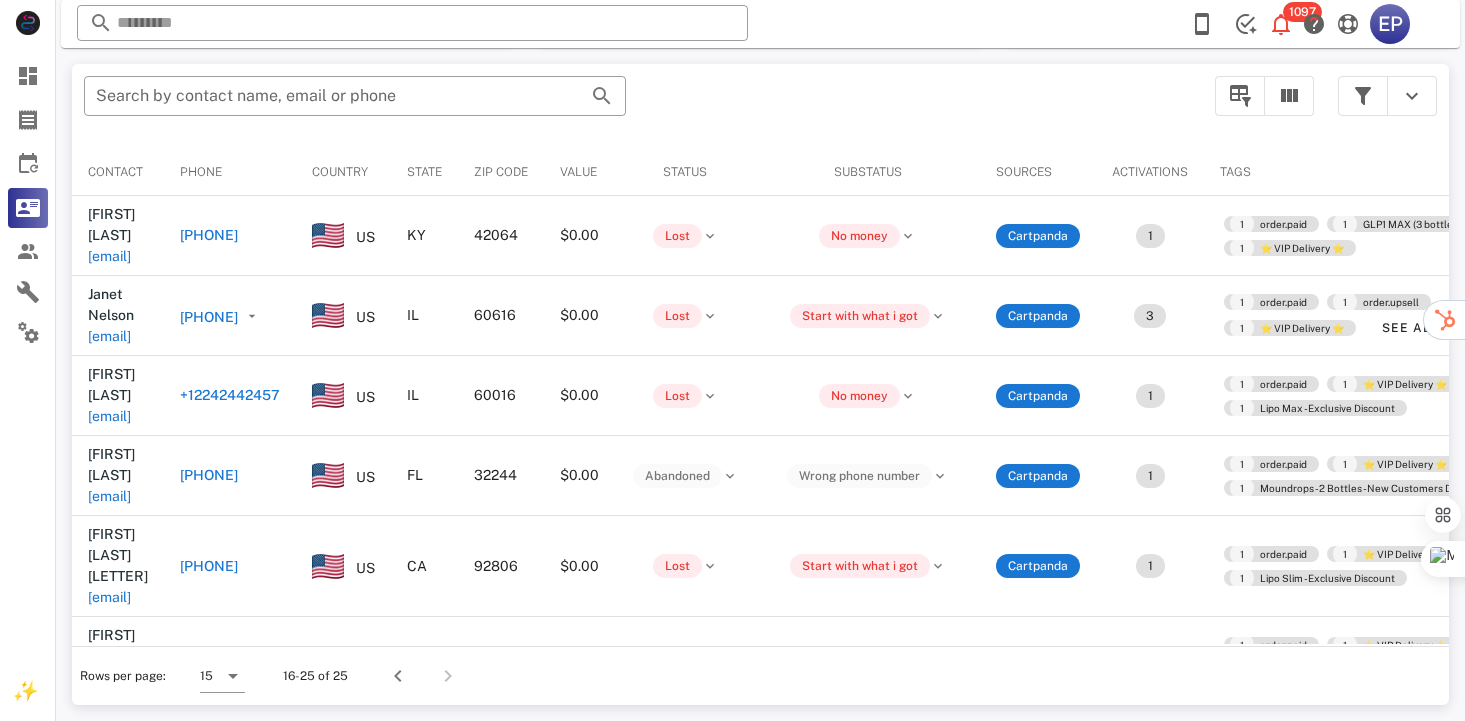 scroll, scrollTop: 378, scrollLeft: 0, axis: vertical 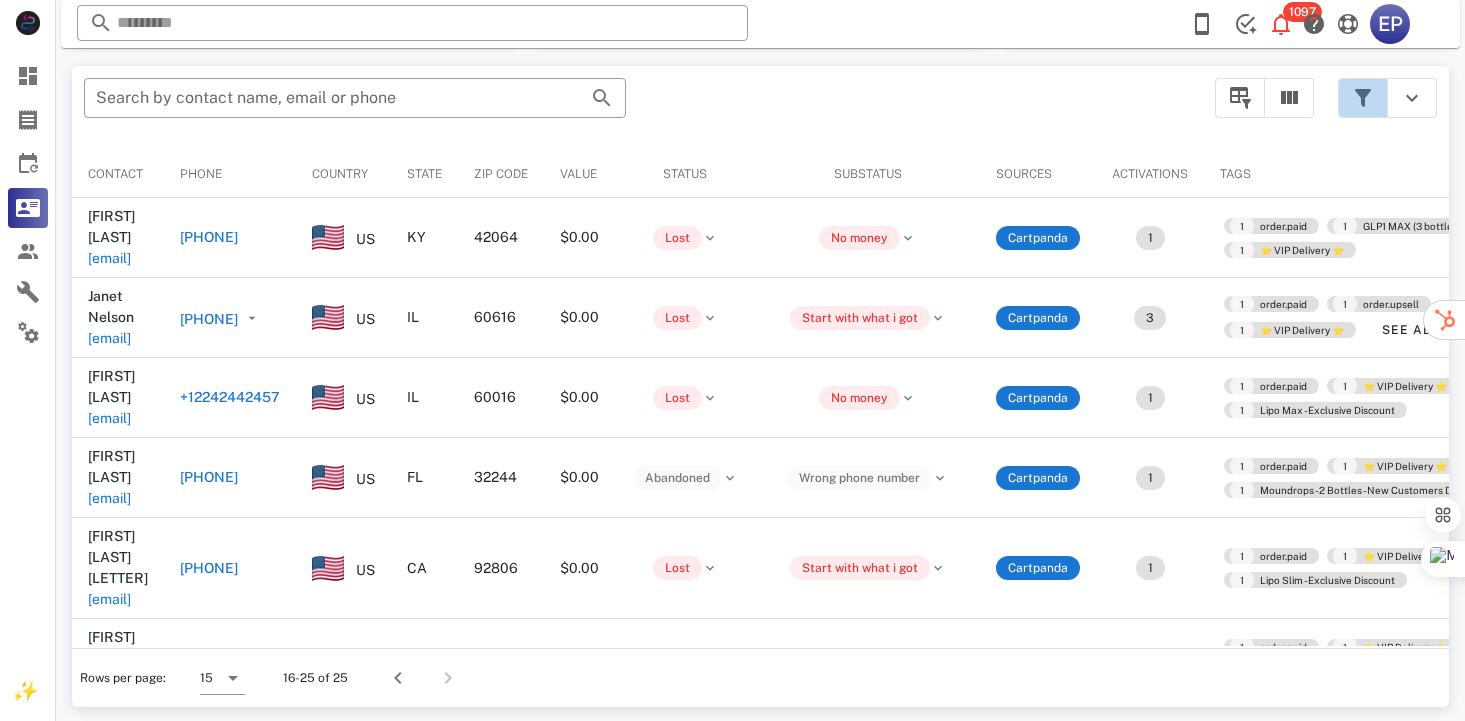 click at bounding box center (1363, 98) 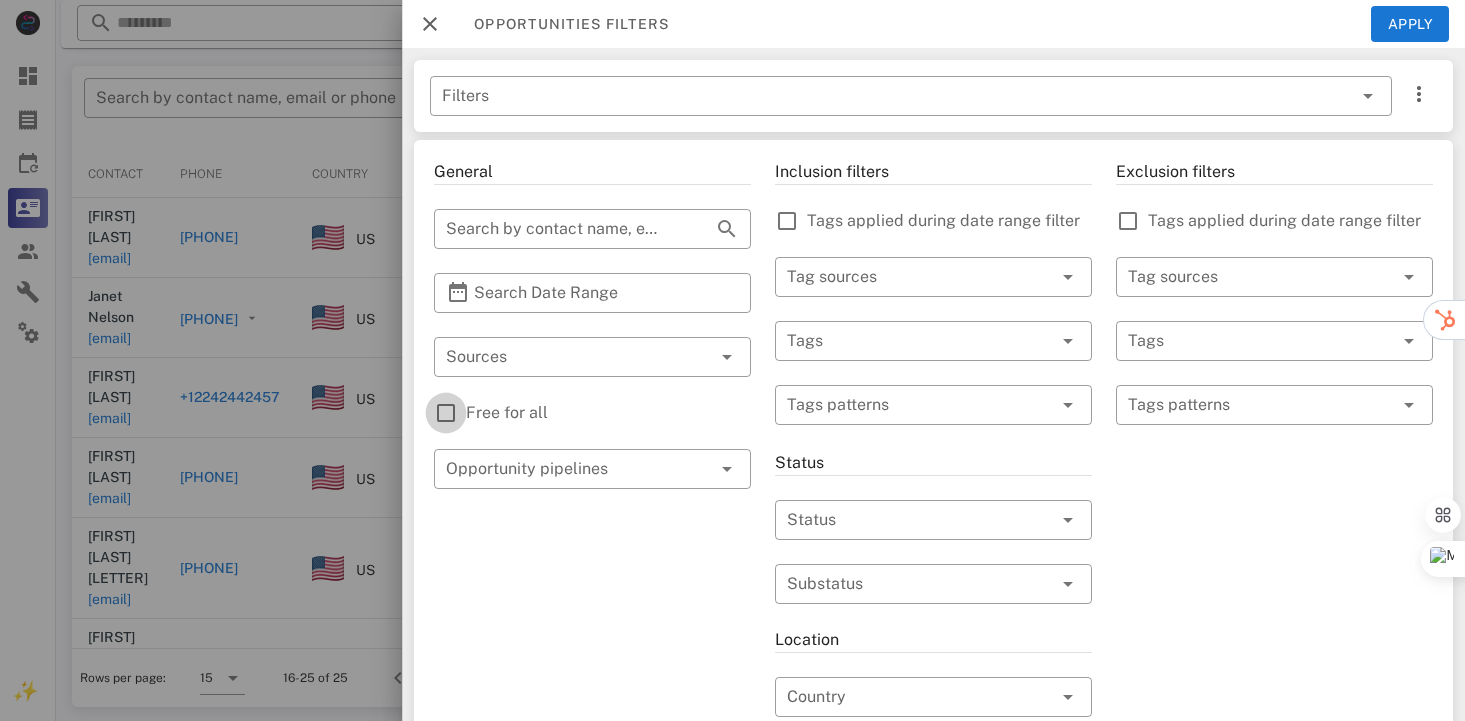 click at bounding box center (446, 413) 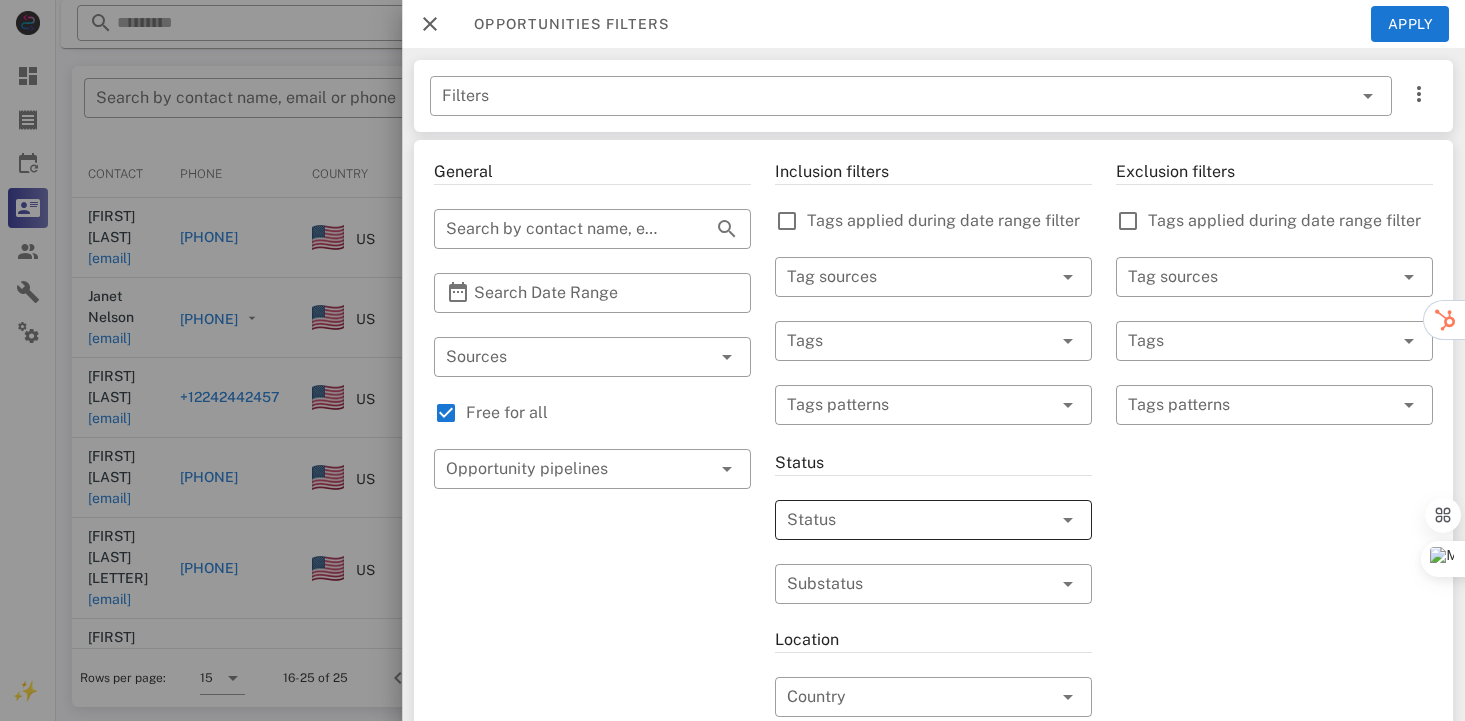 click at bounding box center (1040, 520) 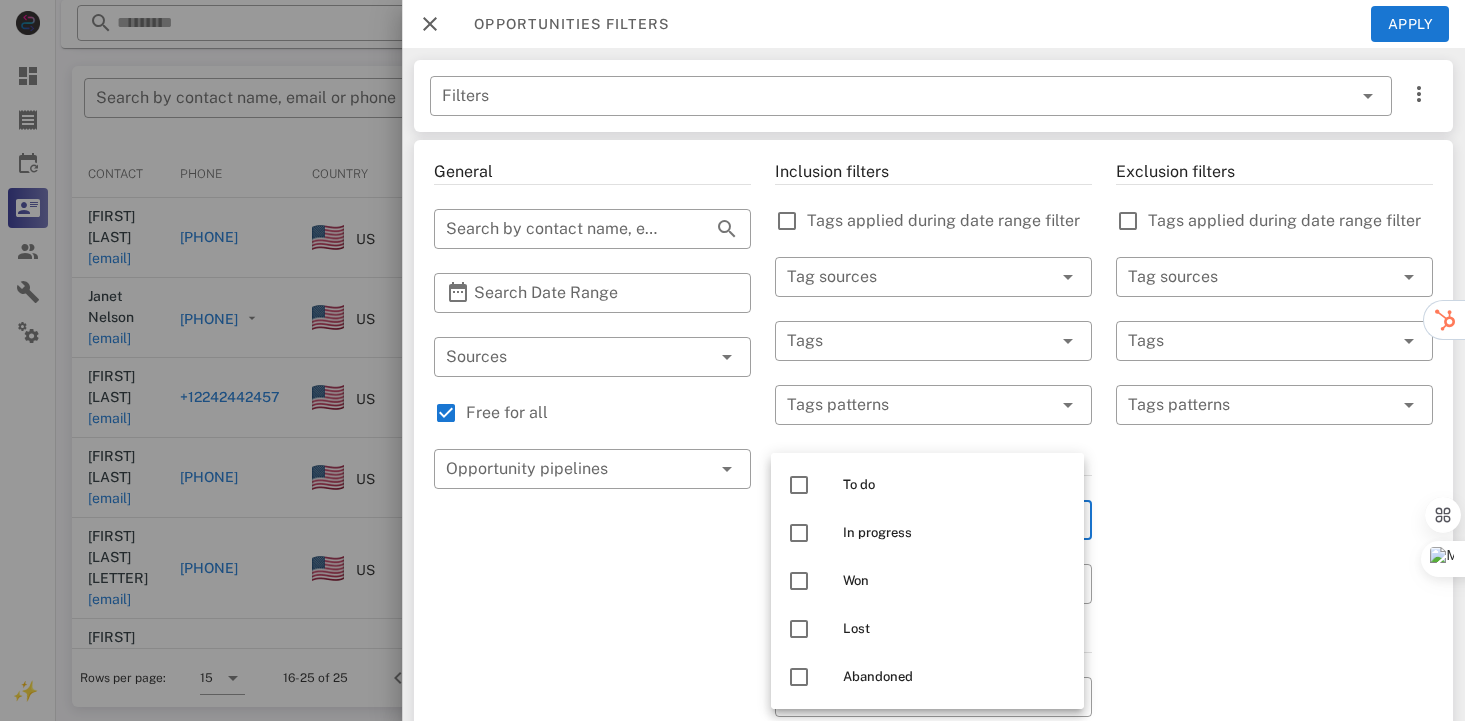click on "Exclusion filters Tags applied during date range filter ​ Tag sources ​ Tags ​ Tags patterns" at bounding box center (1274, 709) 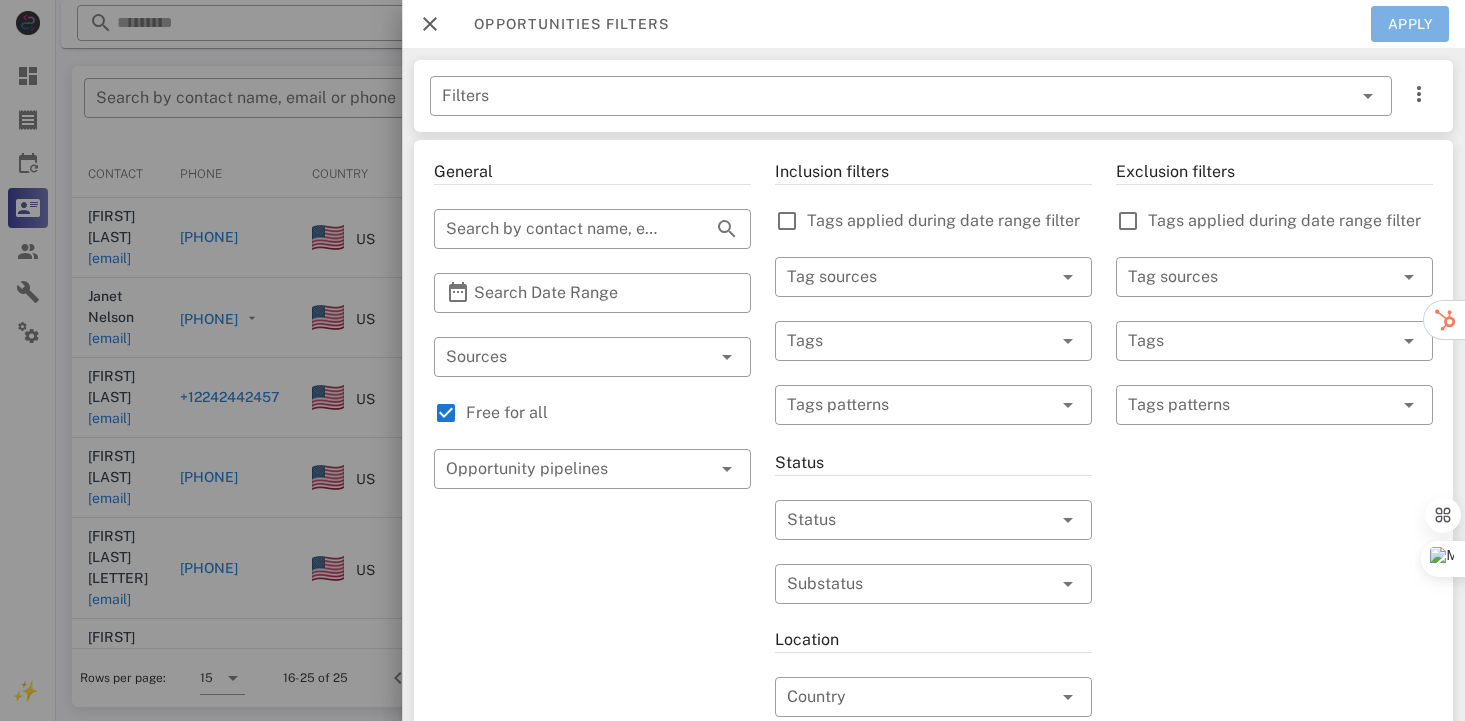 click on "Apply" at bounding box center [1410, 24] 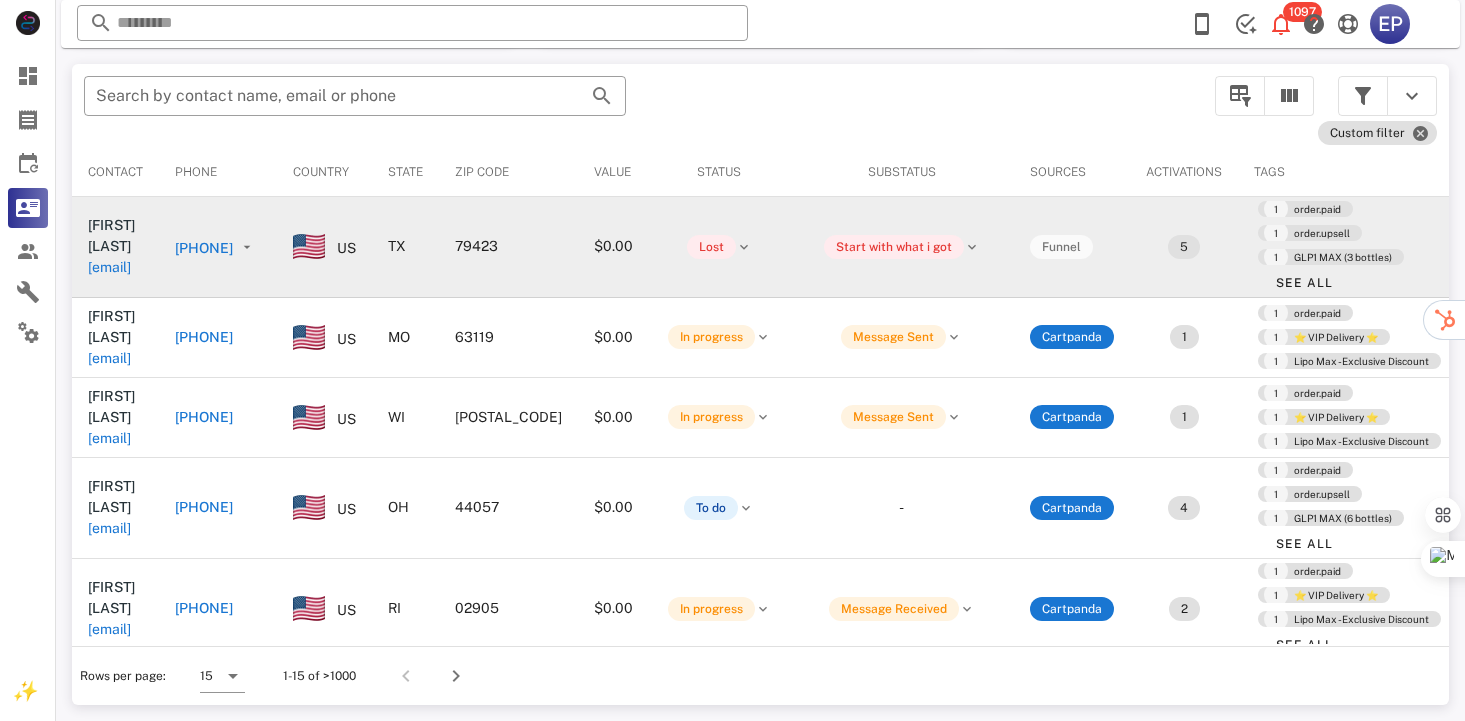 scroll, scrollTop: 378, scrollLeft: 0, axis: vertical 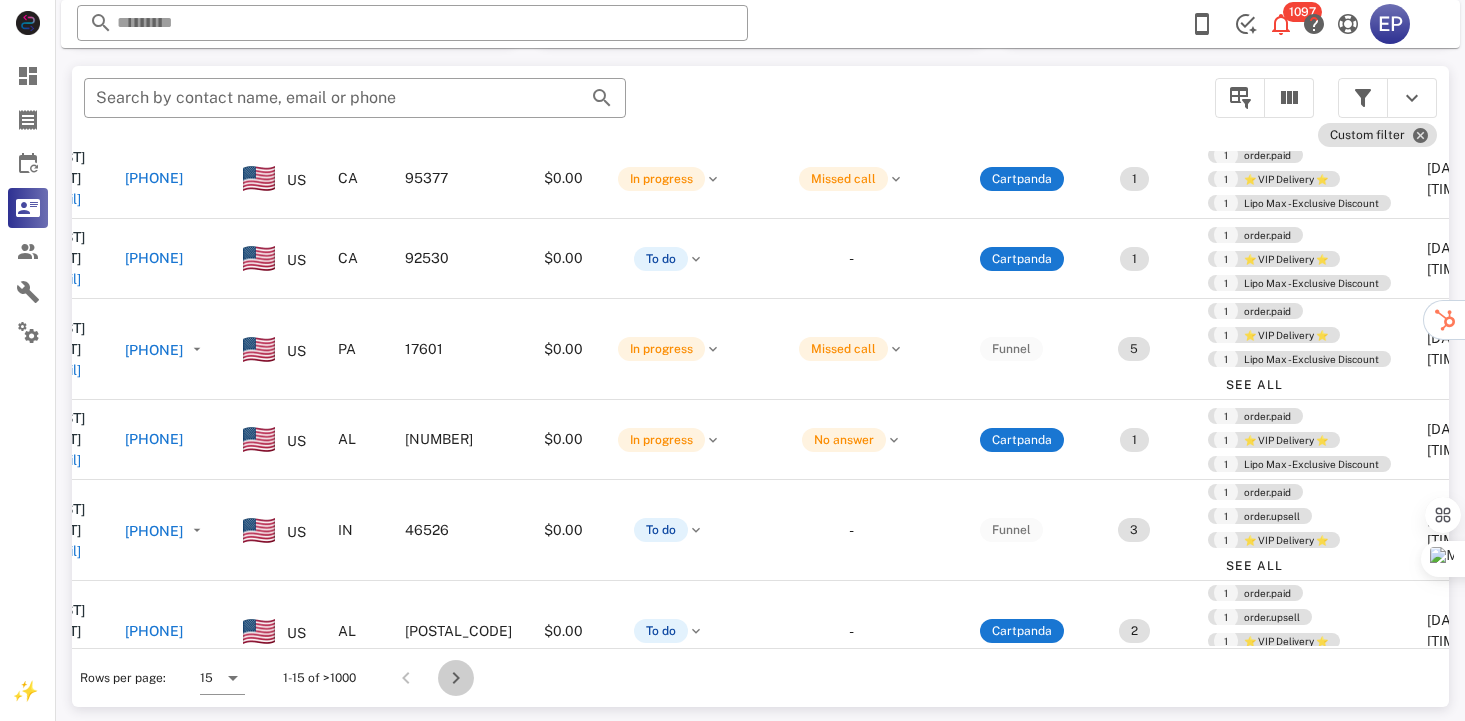 click at bounding box center [456, 678] 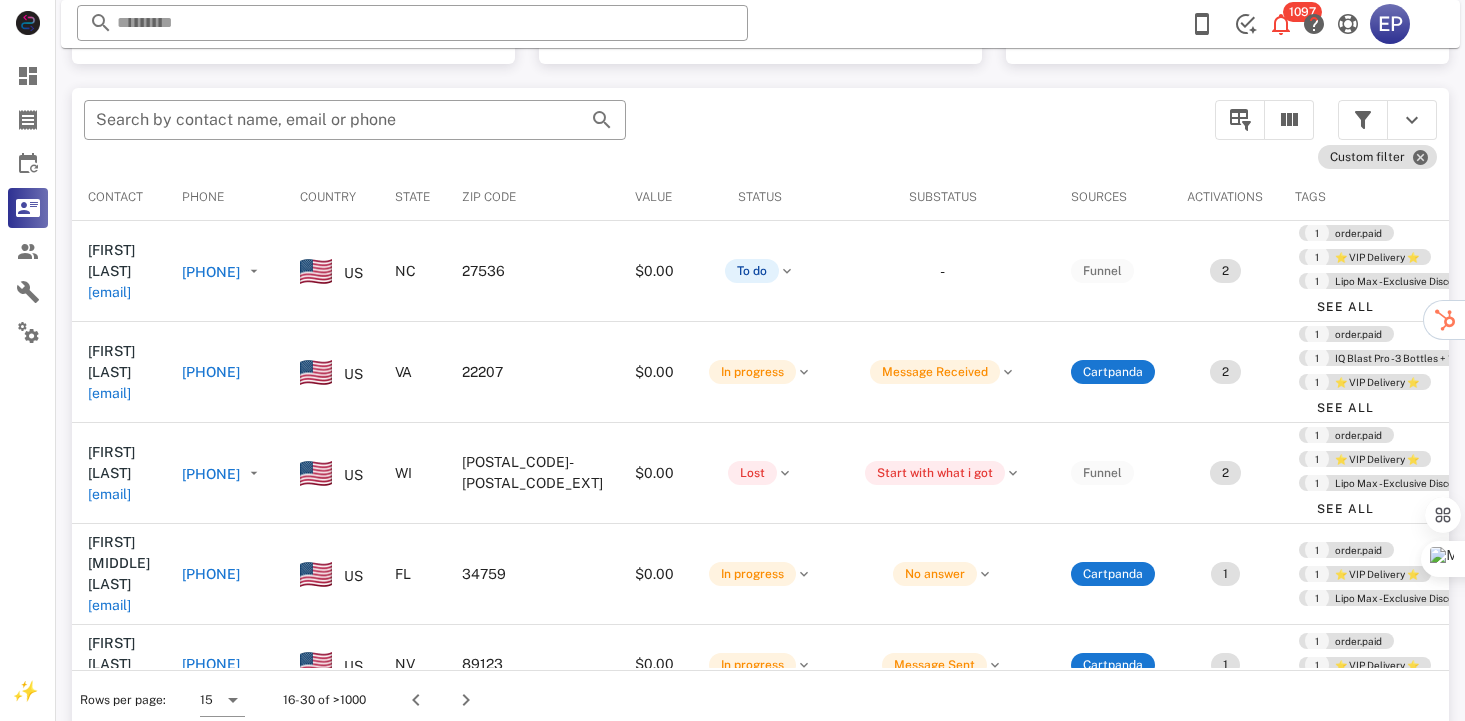 scroll, scrollTop: 378, scrollLeft: 0, axis: vertical 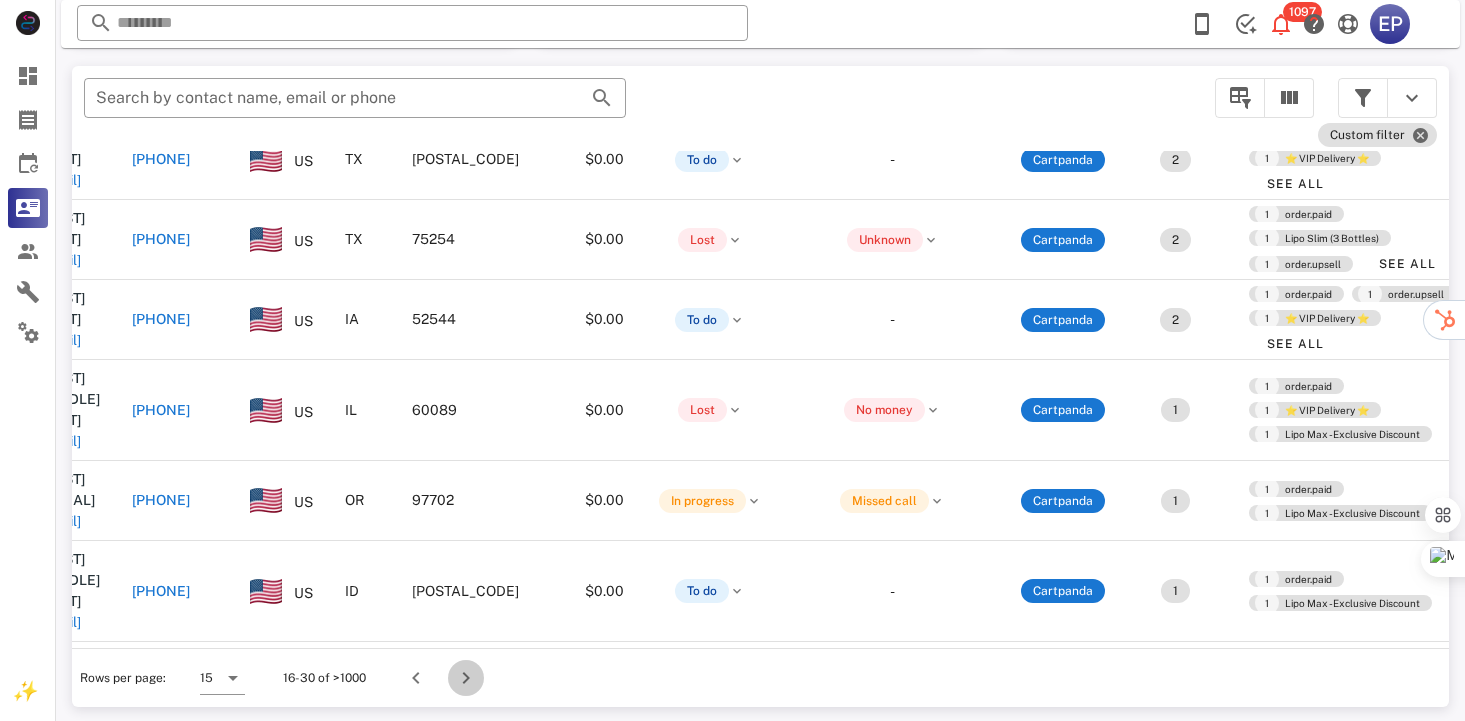 click at bounding box center [466, 678] 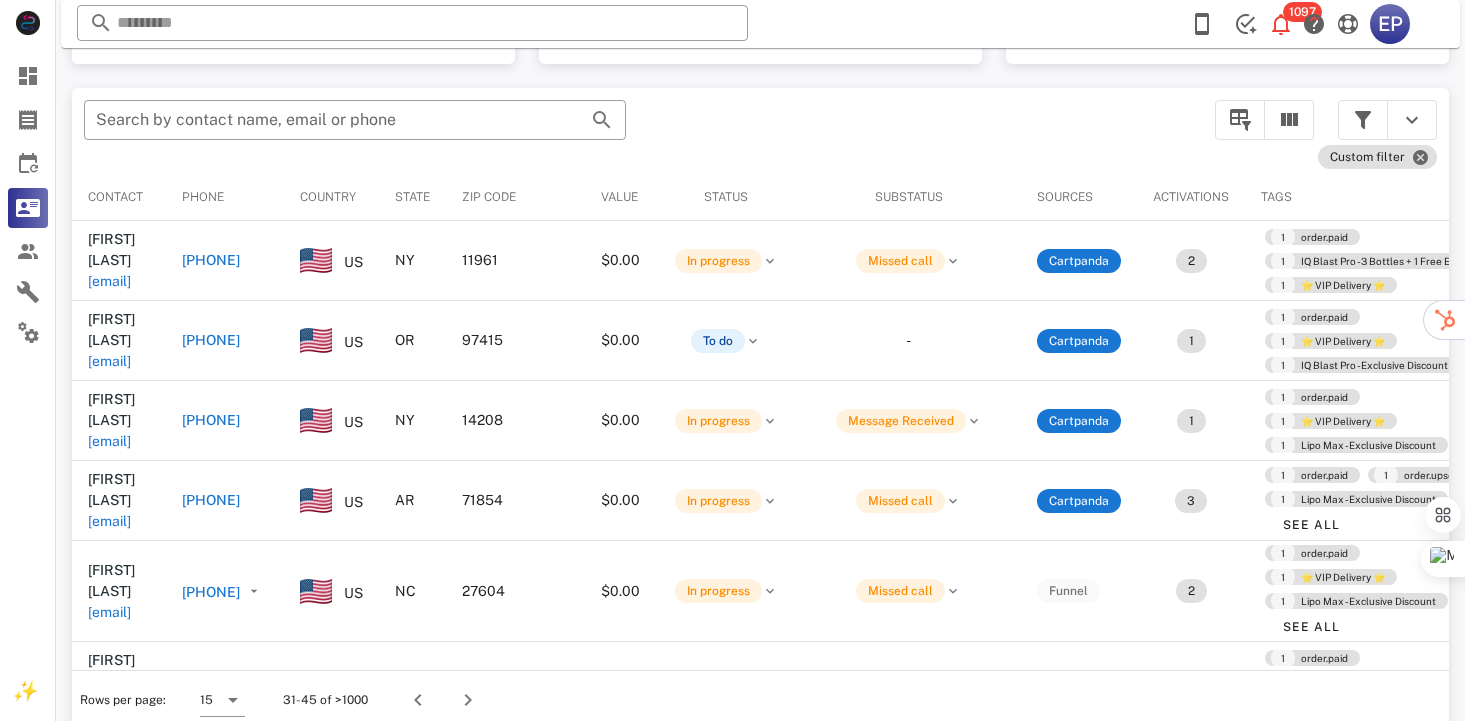 scroll, scrollTop: 378, scrollLeft: 0, axis: vertical 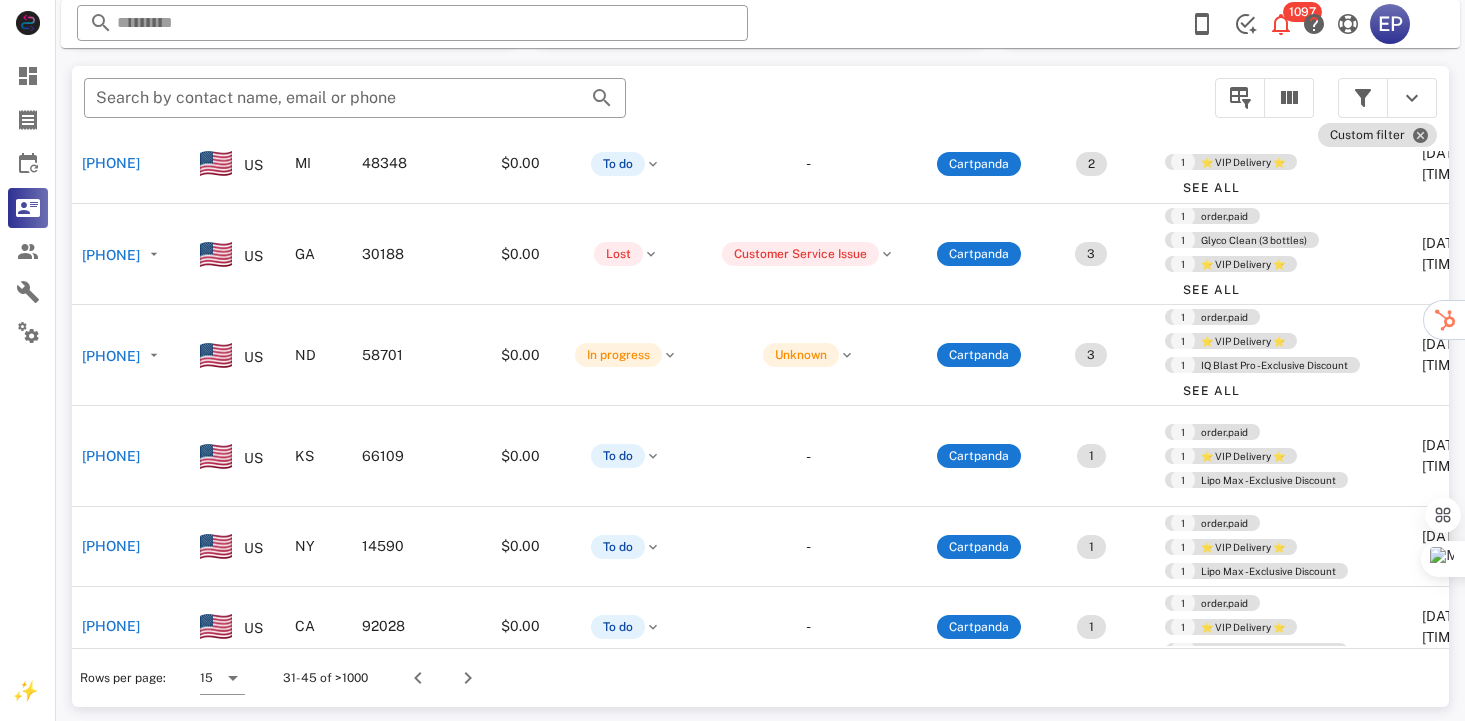 click on "[PHONE]" at bounding box center (111, 706) 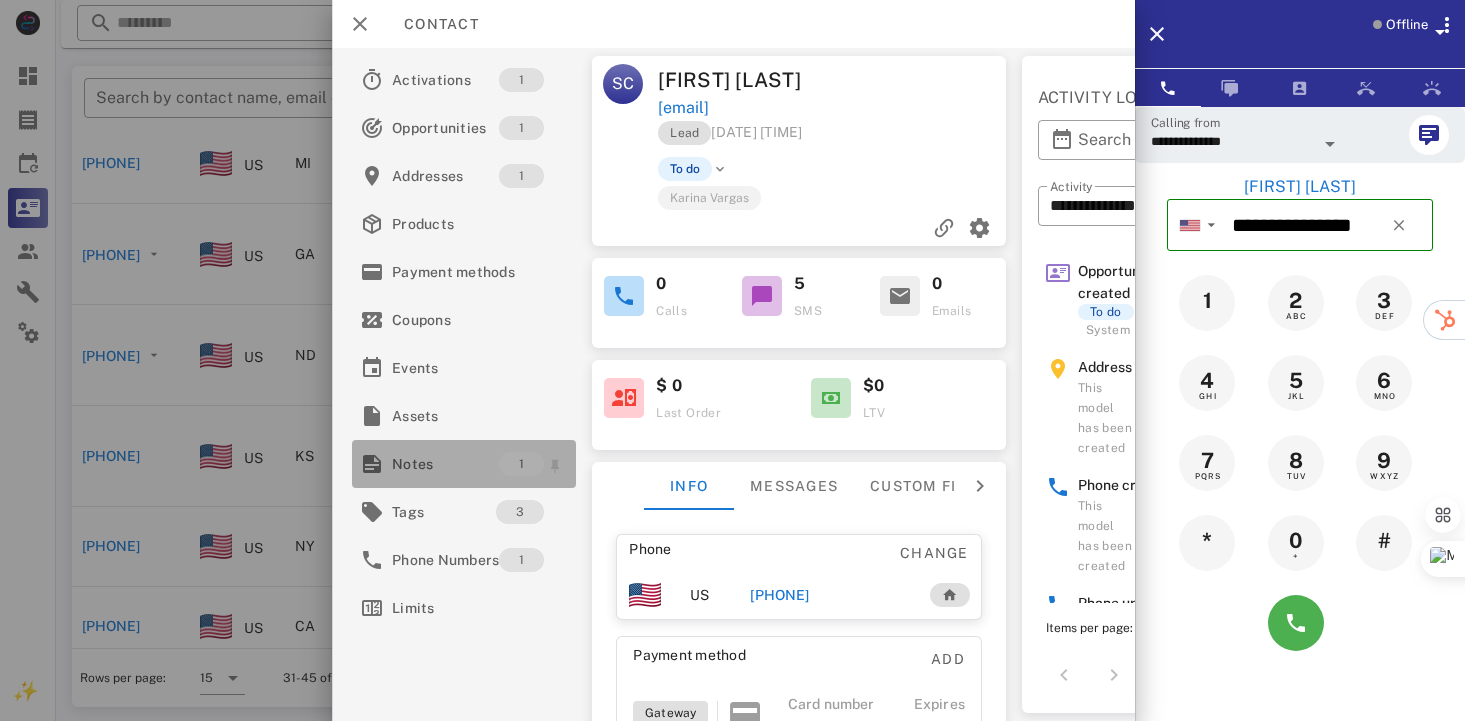 click on "Notes" at bounding box center (445, 464) 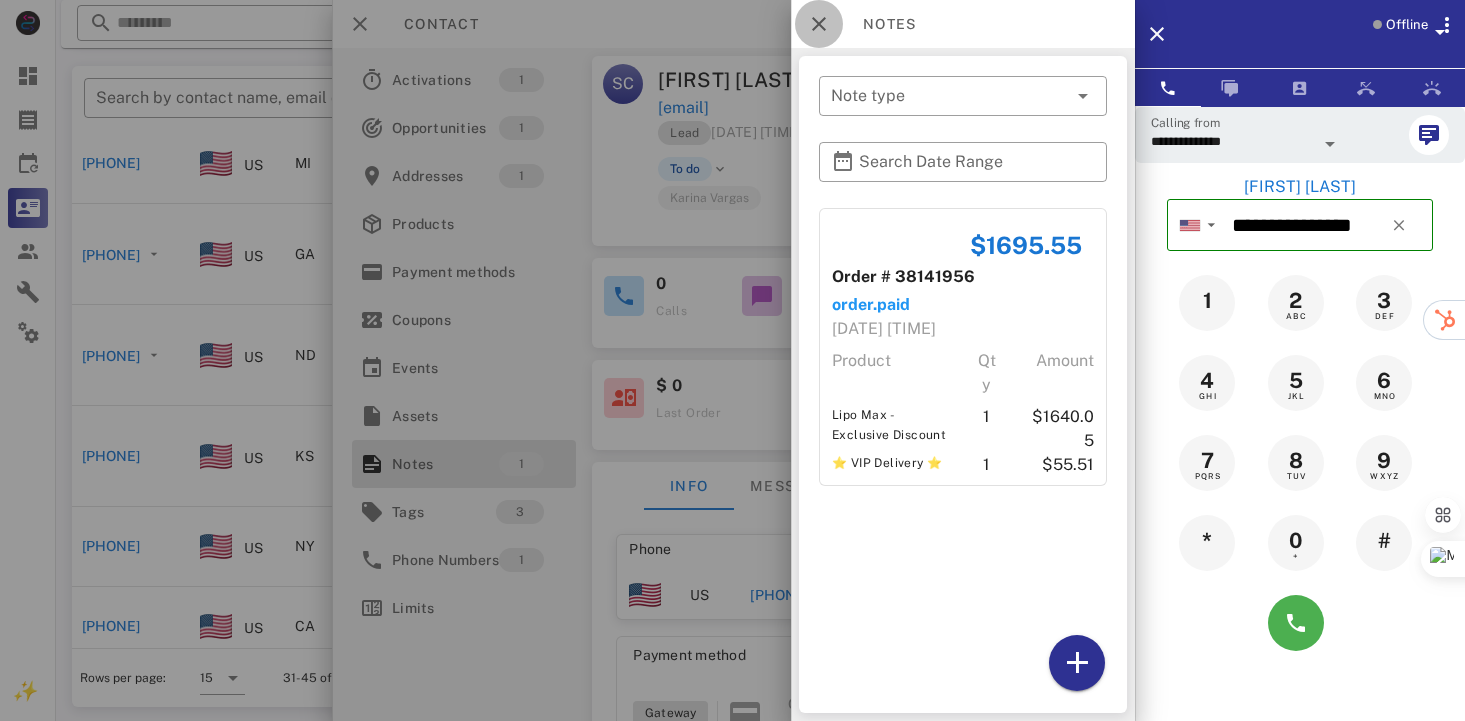 click at bounding box center [819, 24] 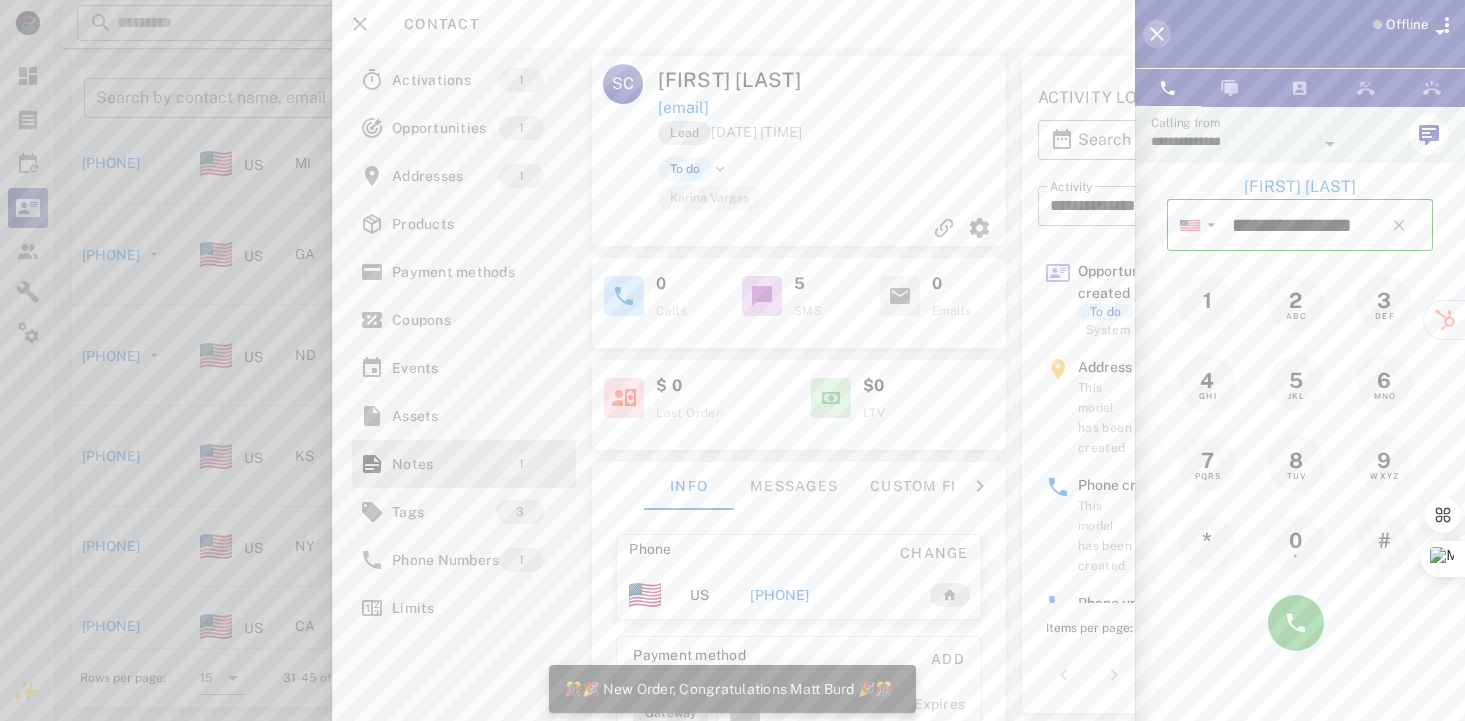 click at bounding box center [1157, 34] 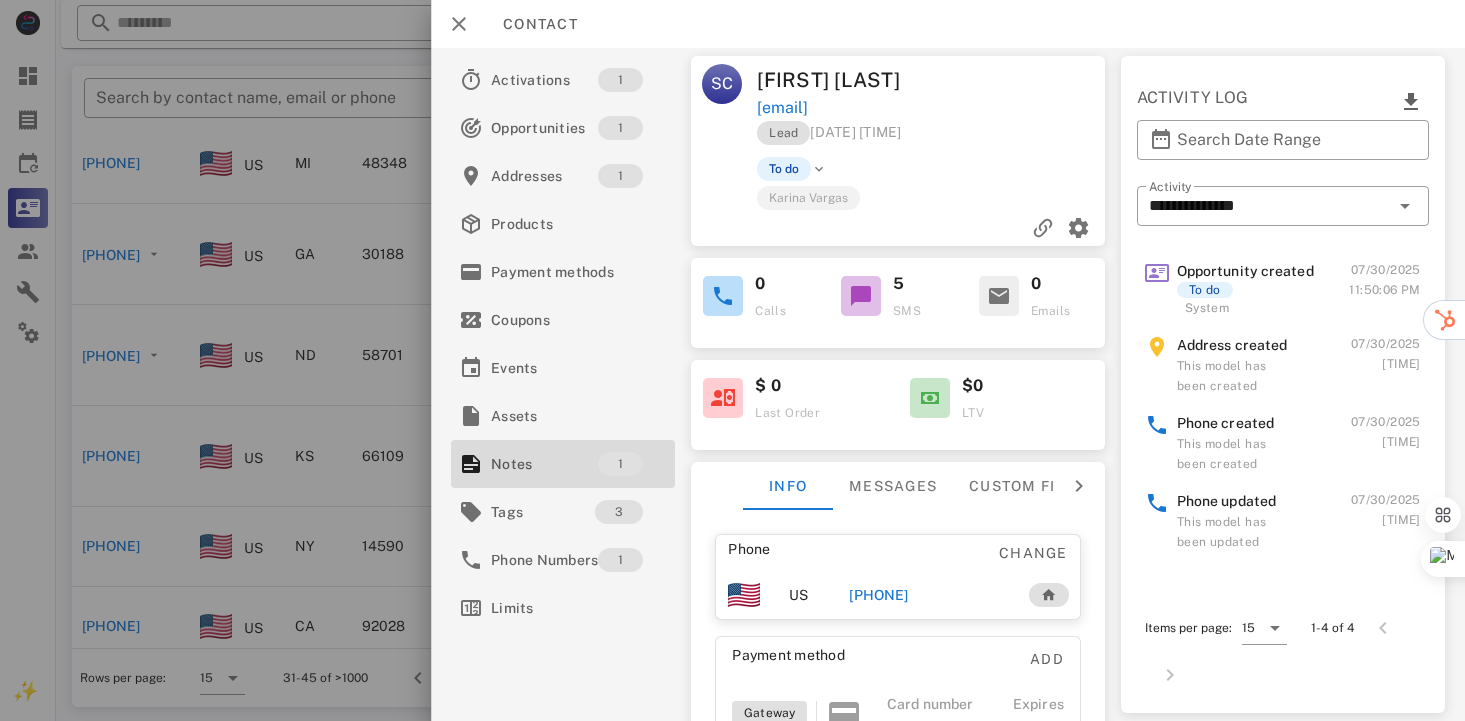 scroll, scrollTop: 256, scrollLeft: 0, axis: vertical 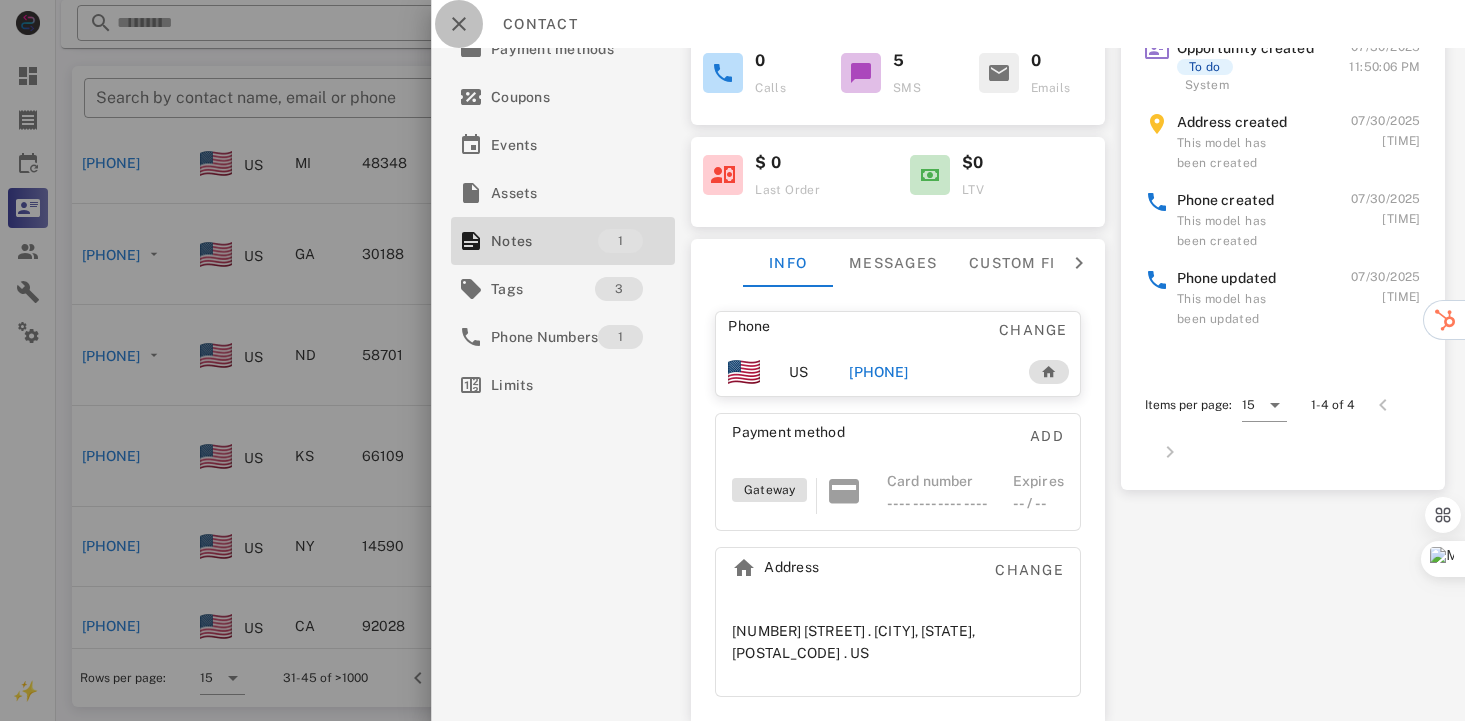 click at bounding box center [459, 24] 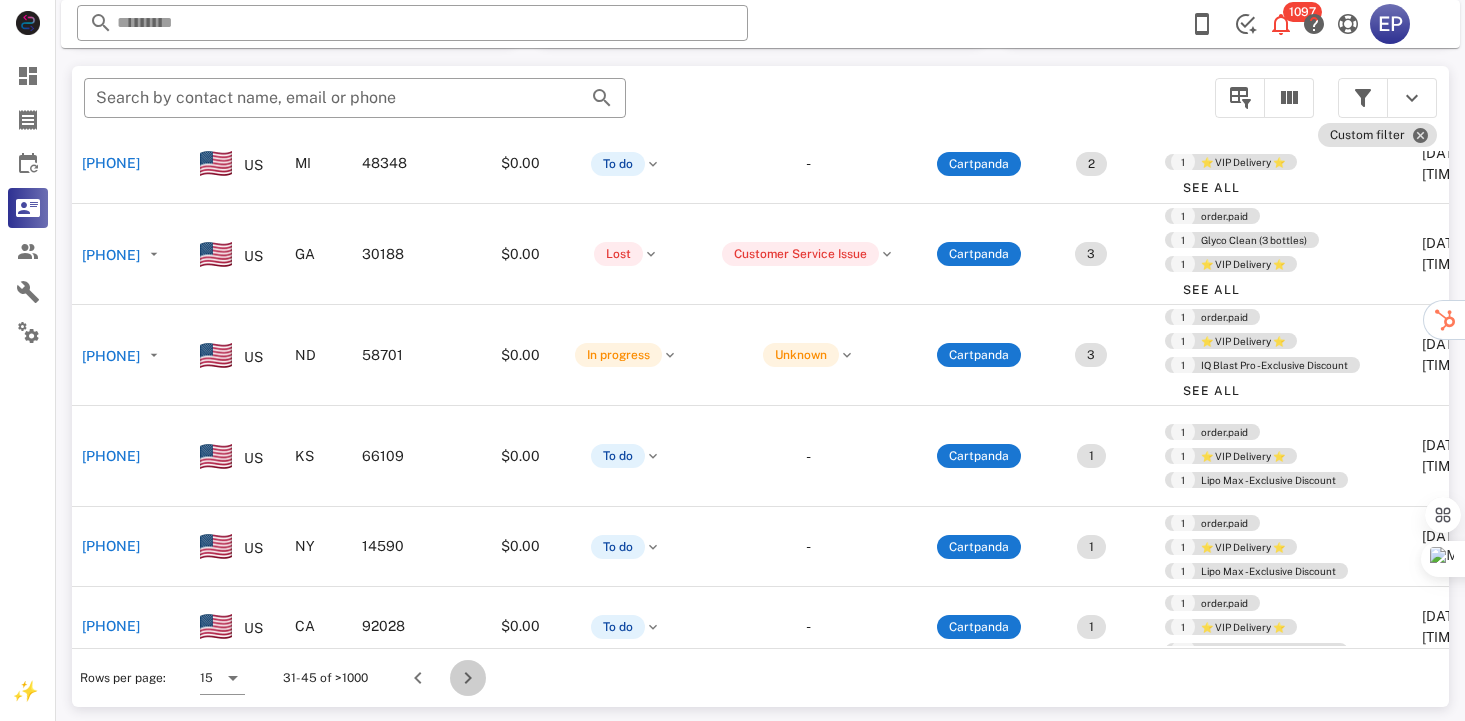click at bounding box center [468, 678] 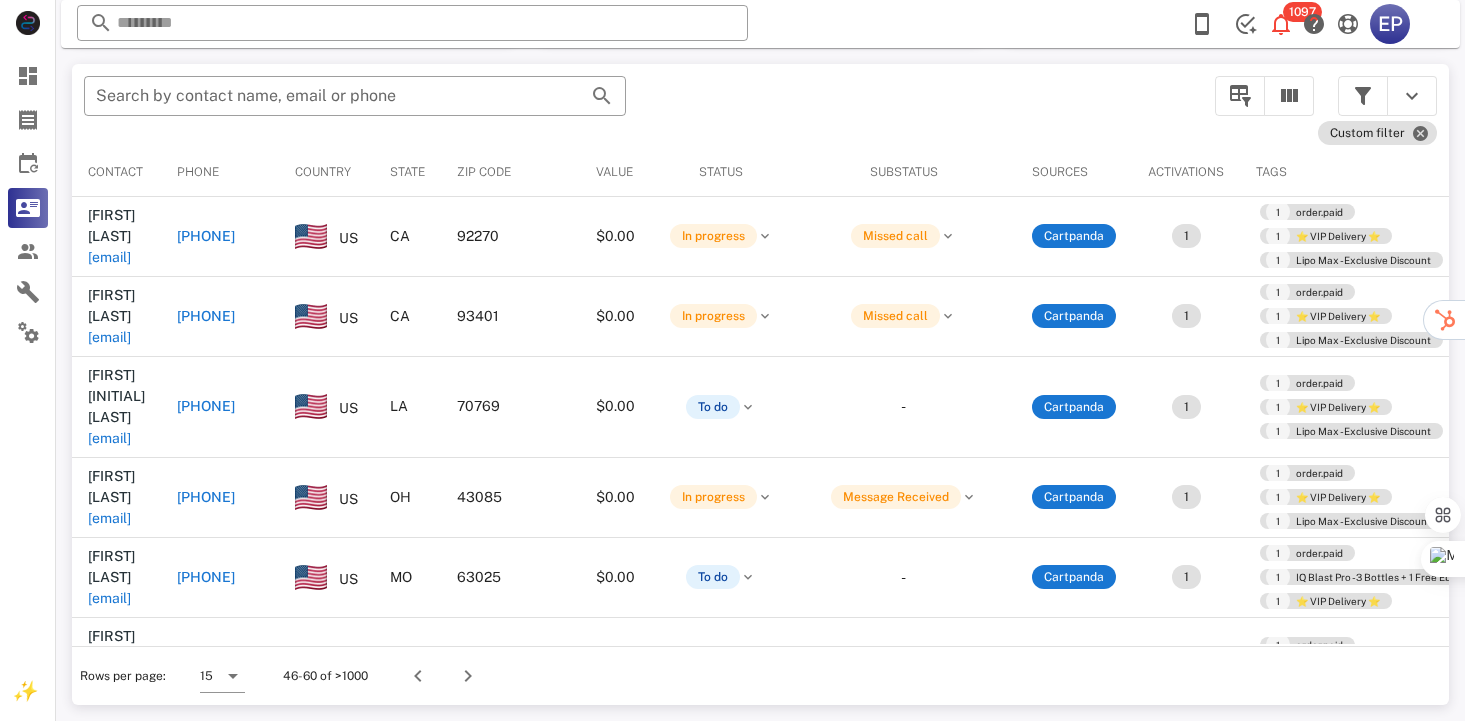 scroll, scrollTop: 378, scrollLeft: 0, axis: vertical 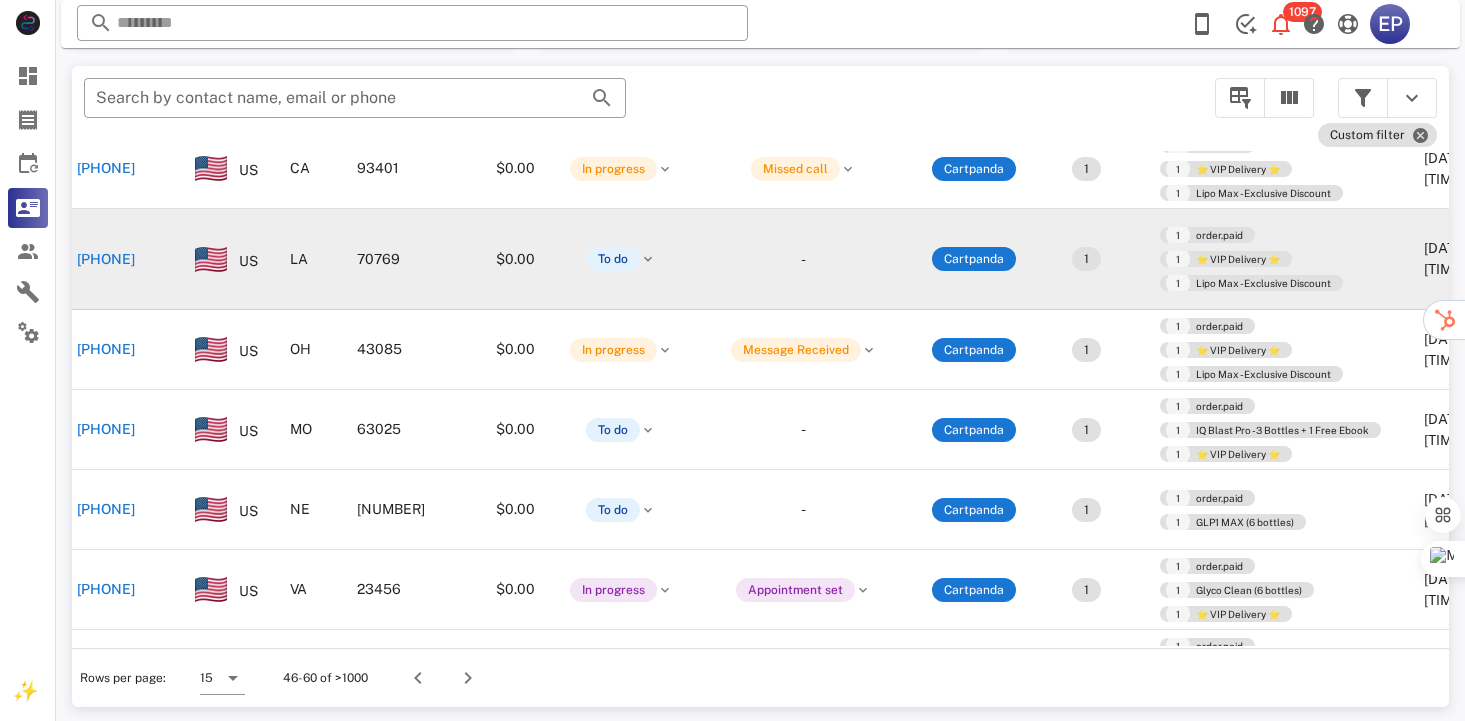 click on "[PHONE]" at bounding box center (106, 259) 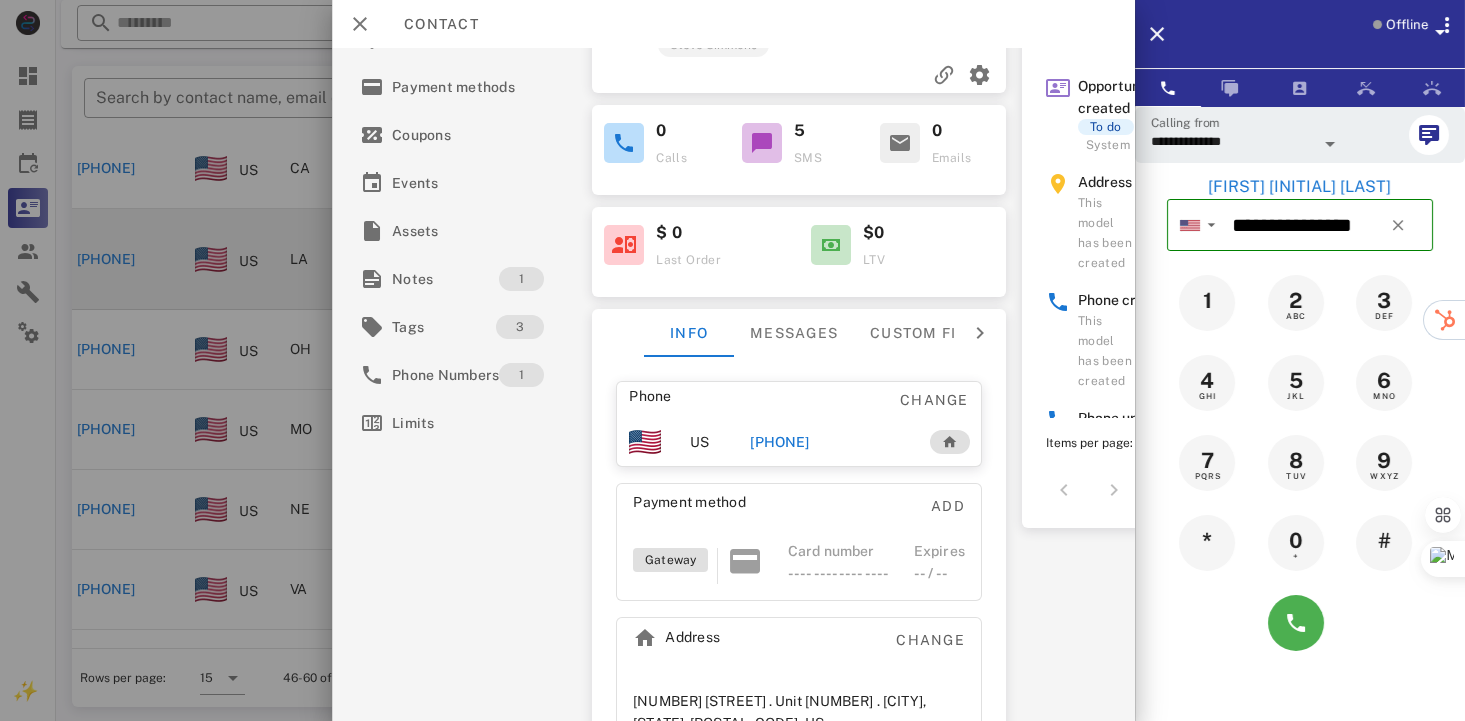 scroll, scrollTop: 200, scrollLeft: 0, axis: vertical 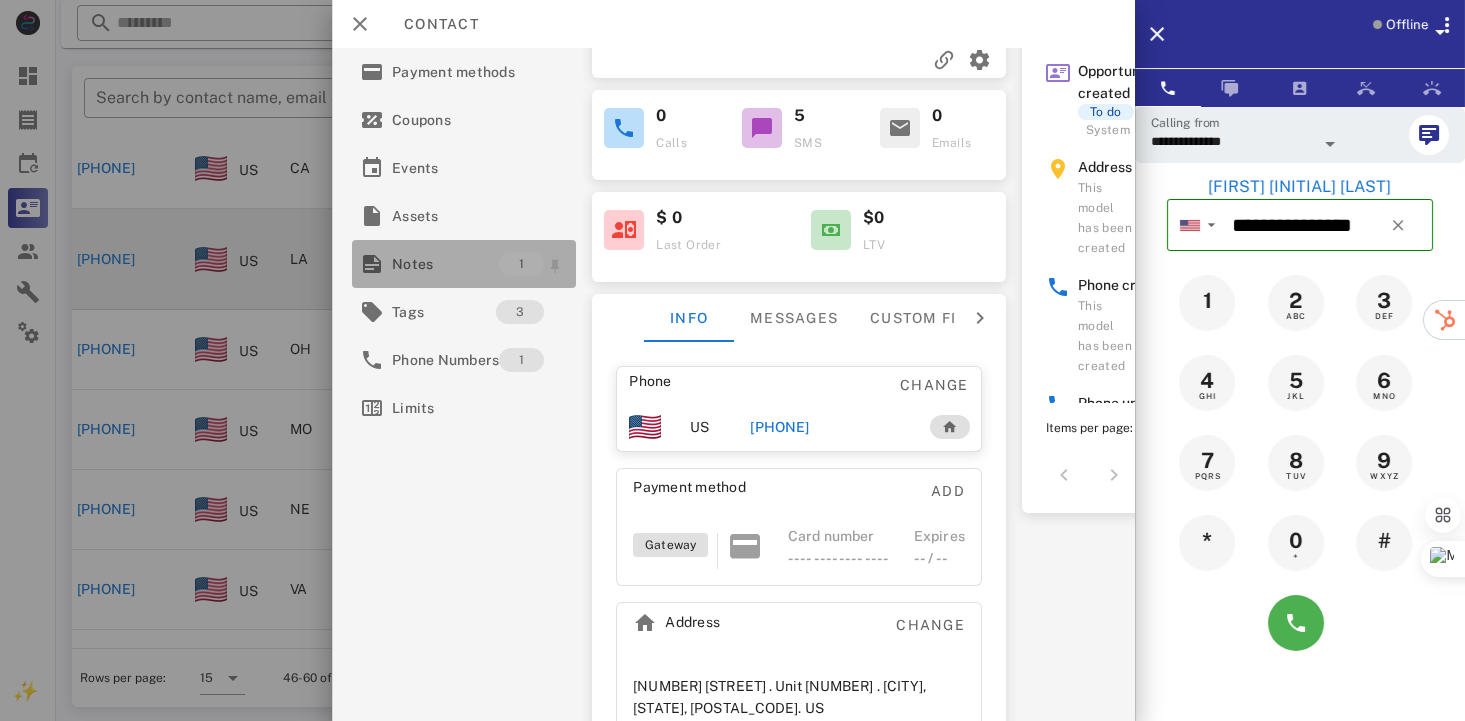 click on "Notes" at bounding box center [445, 264] 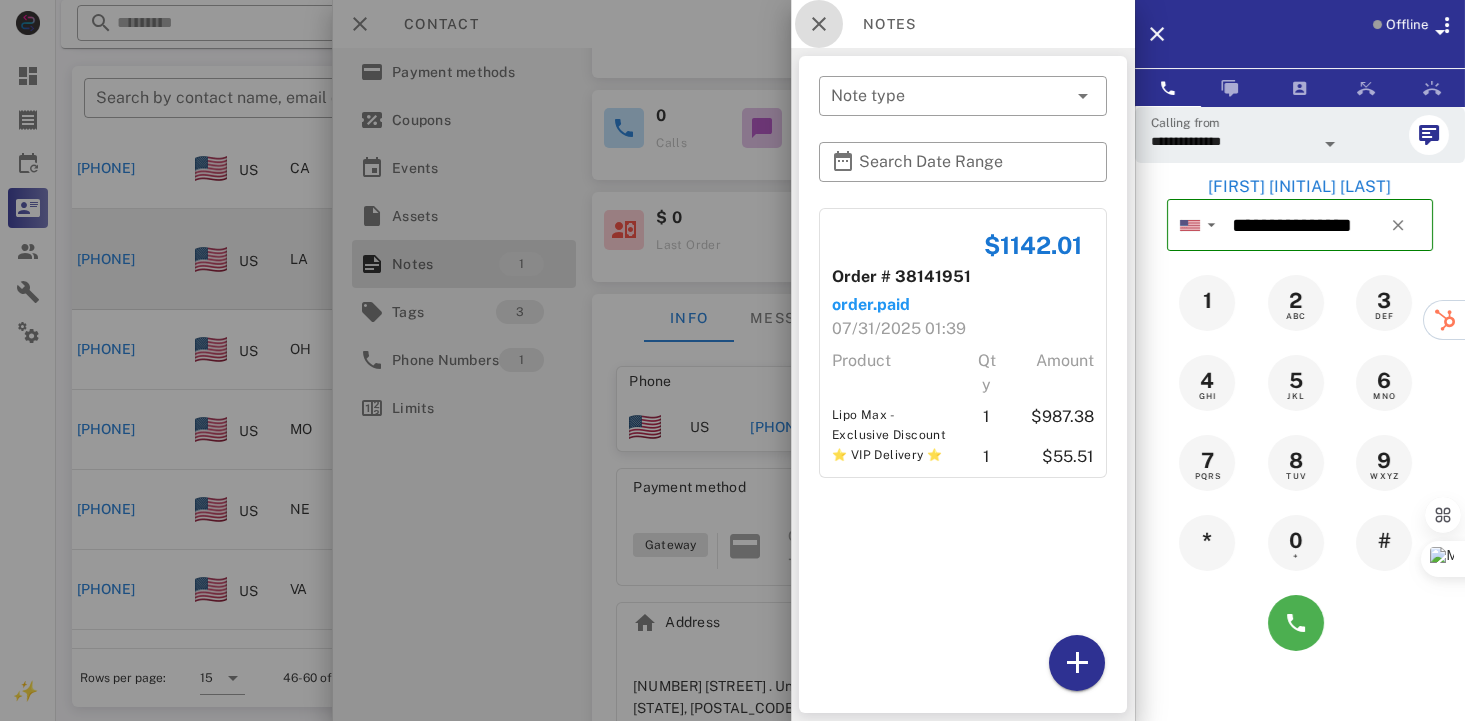 click at bounding box center (819, 24) 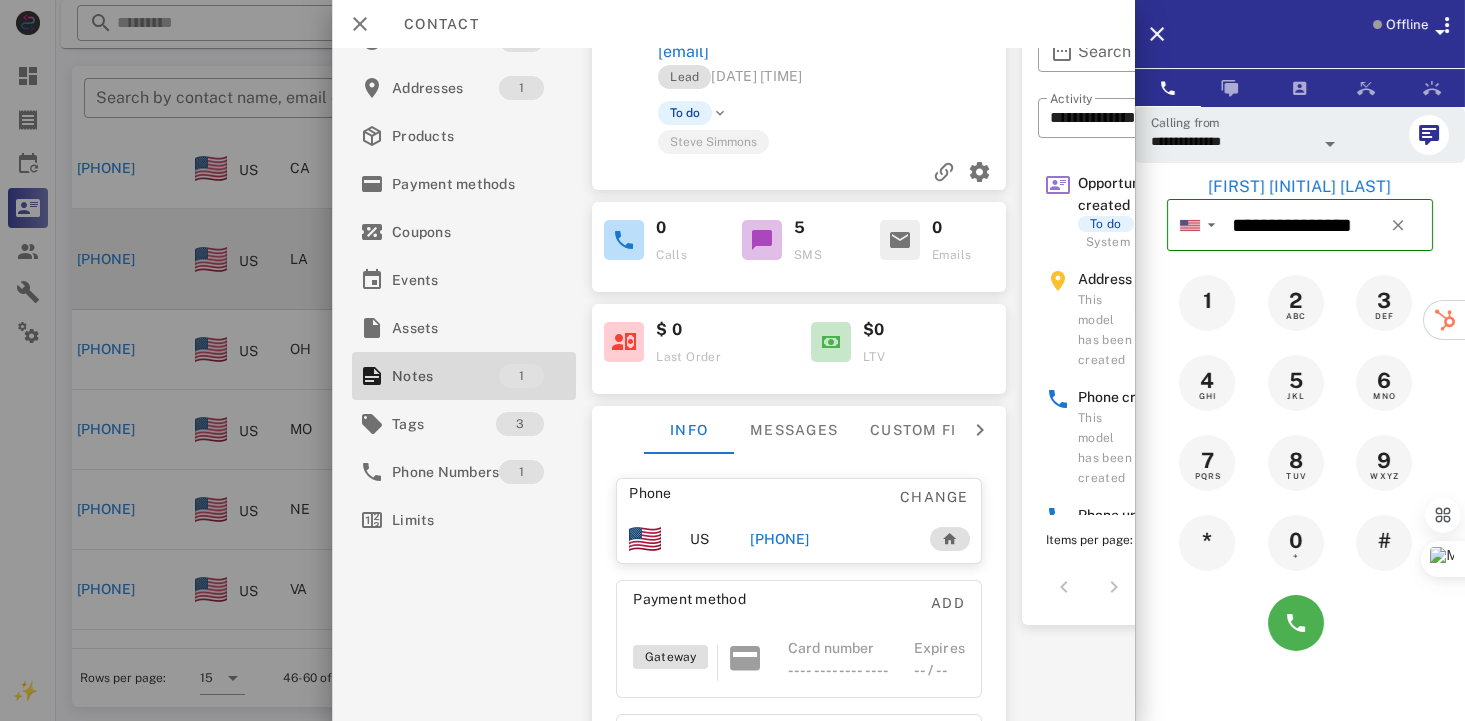 scroll, scrollTop: 0, scrollLeft: 0, axis: both 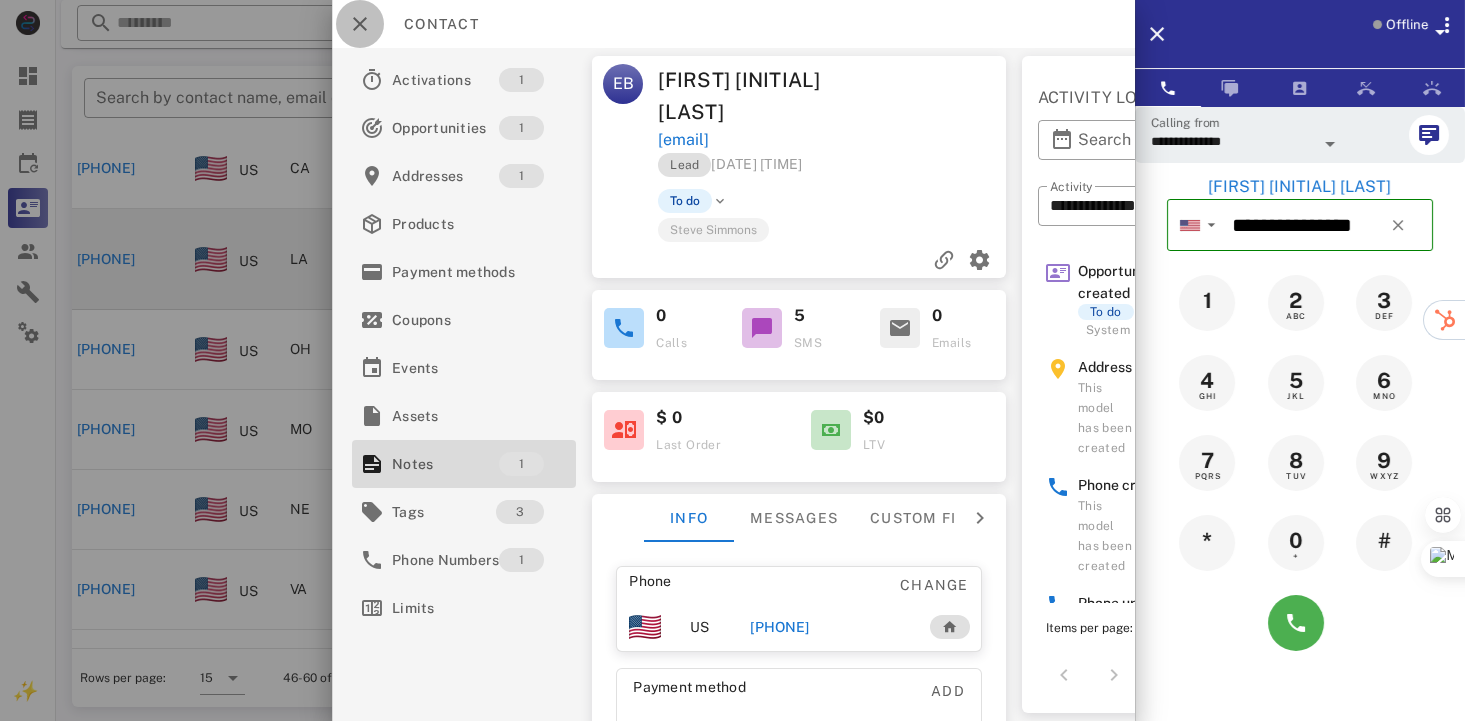 click at bounding box center [360, 24] 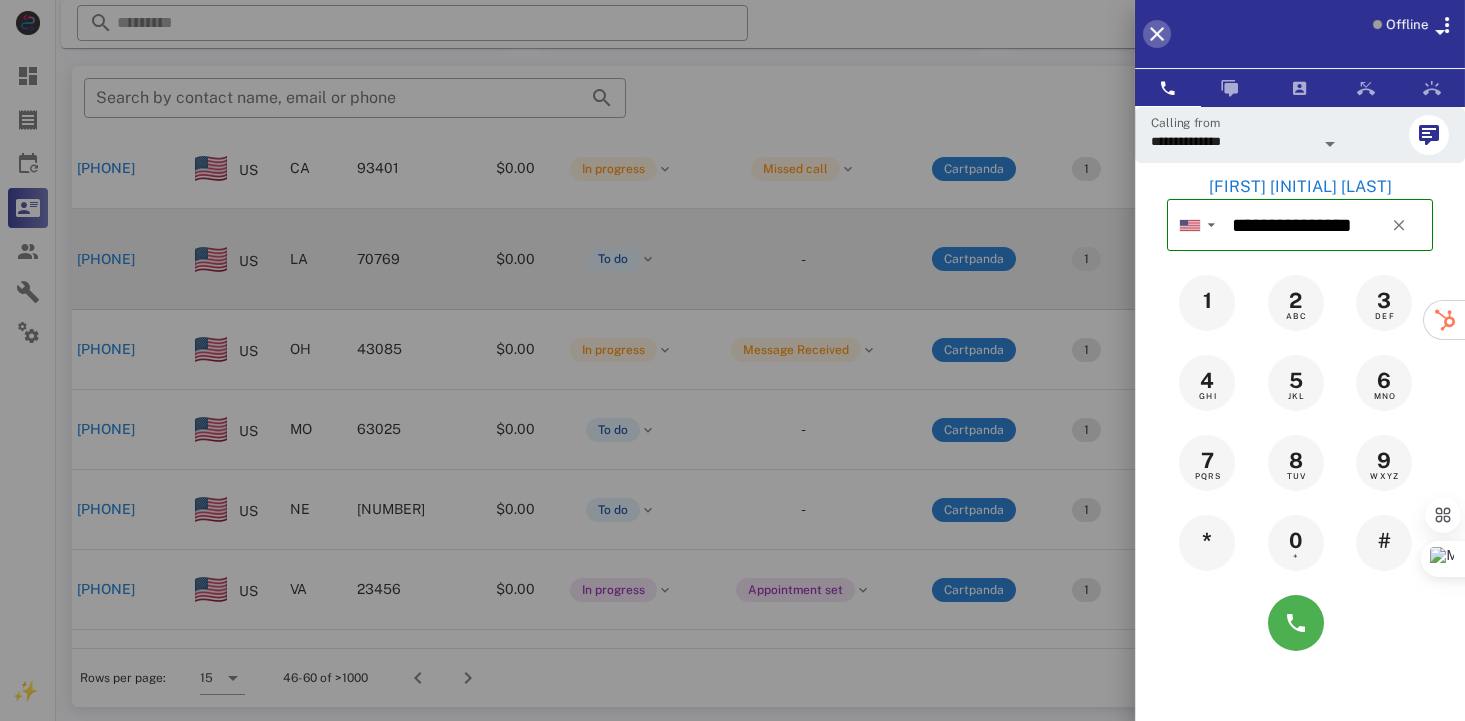 click at bounding box center [1157, 34] 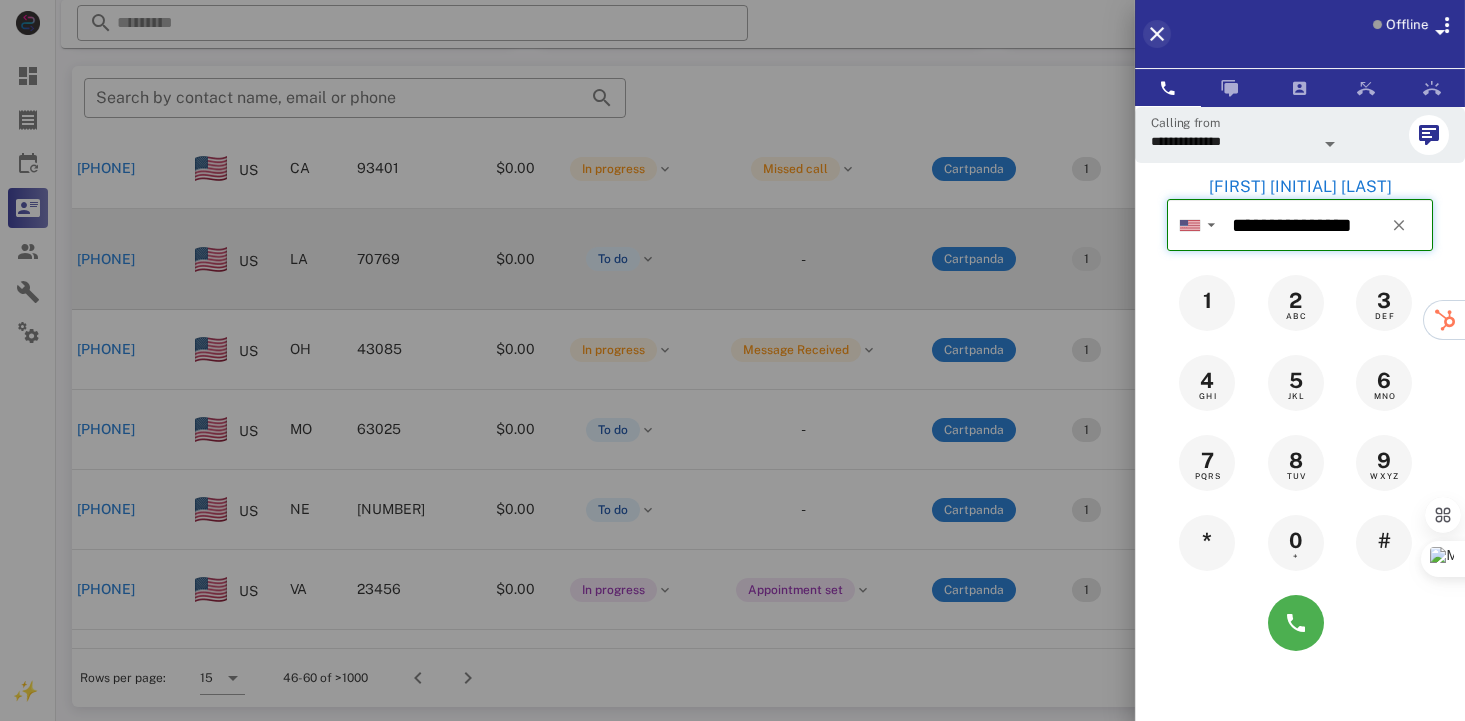 type 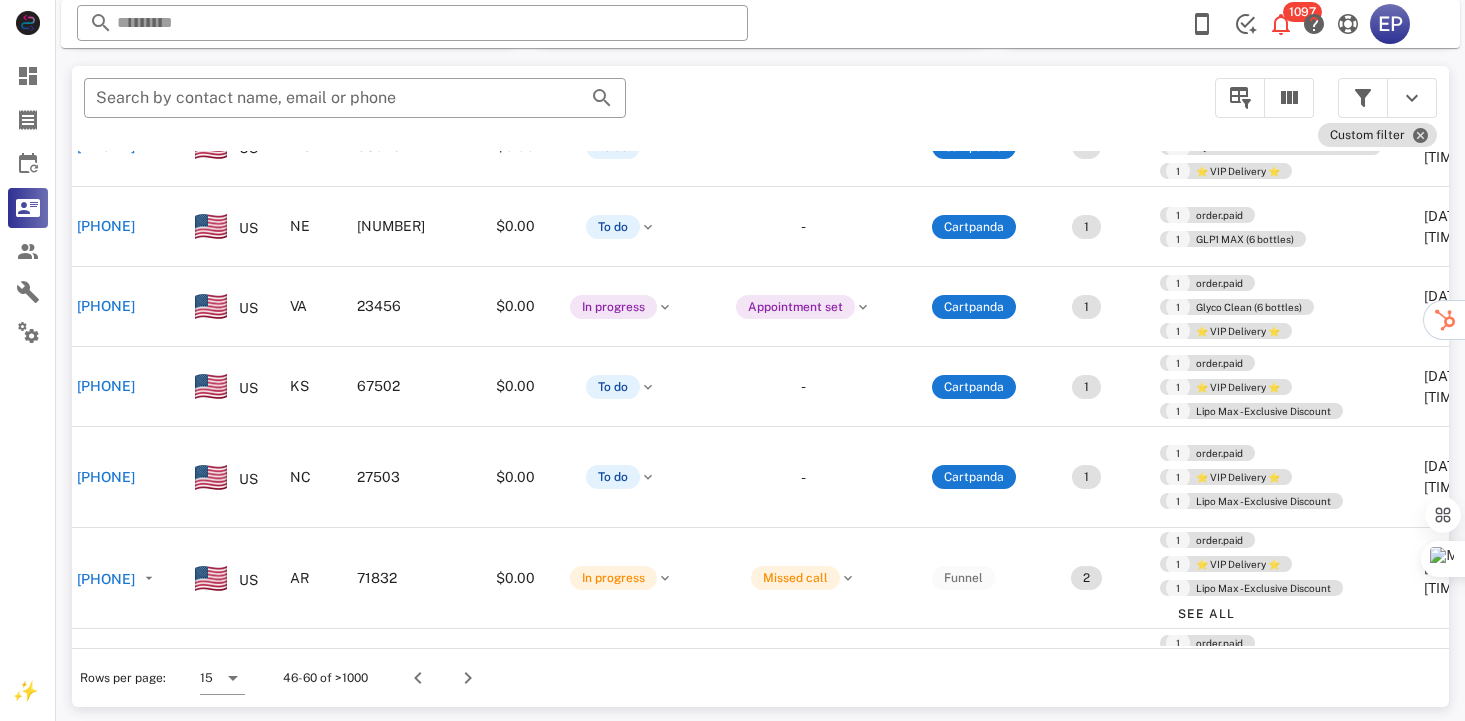 scroll, scrollTop: 450, scrollLeft: 100, axis: both 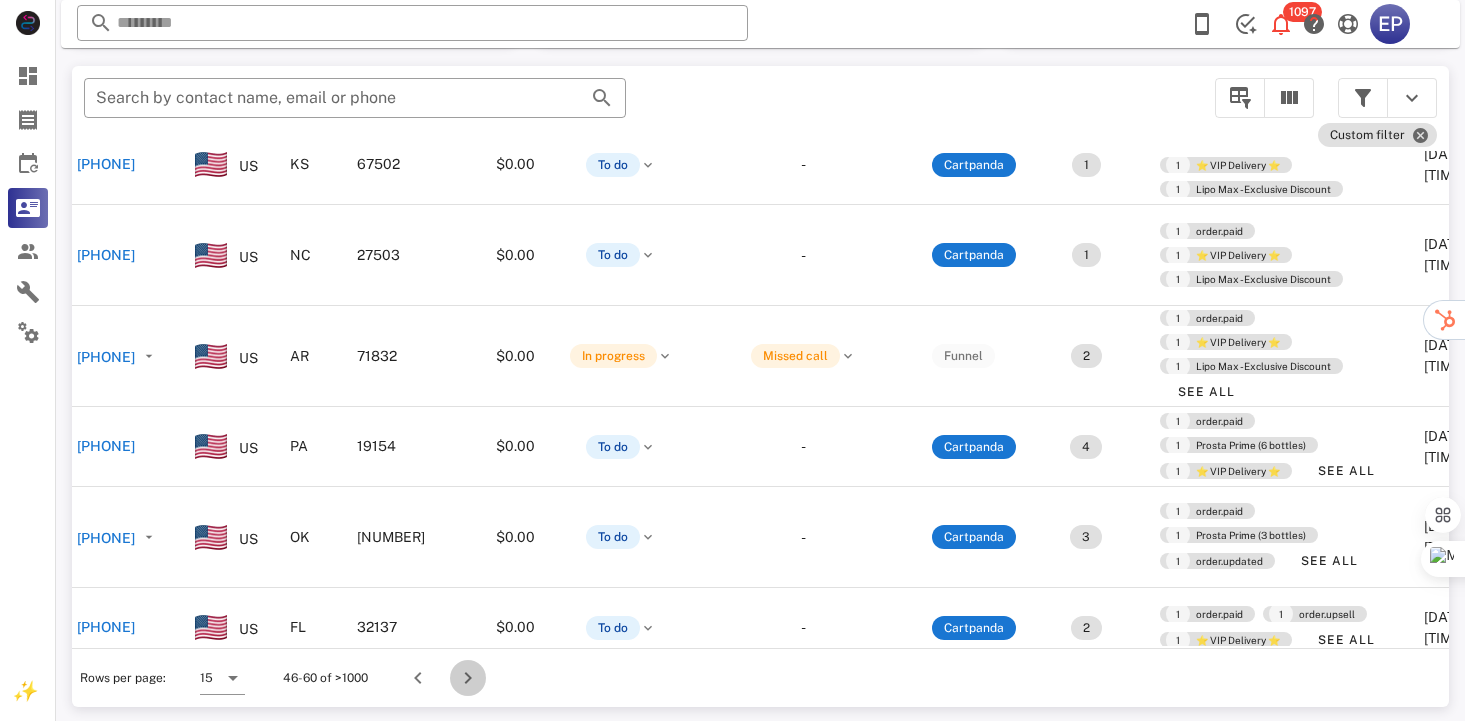 click at bounding box center [468, 678] 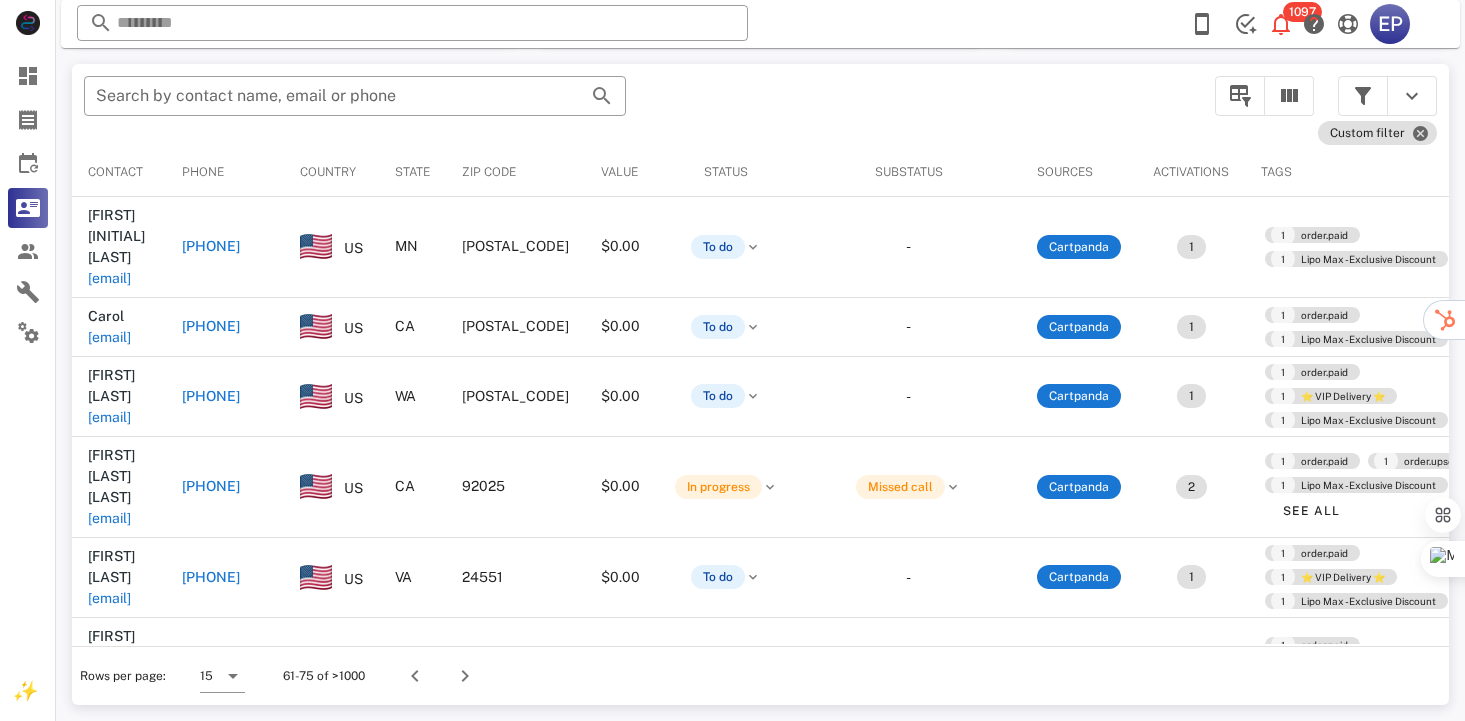 scroll, scrollTop: 378, scrollLeft: 0, axis: vertical 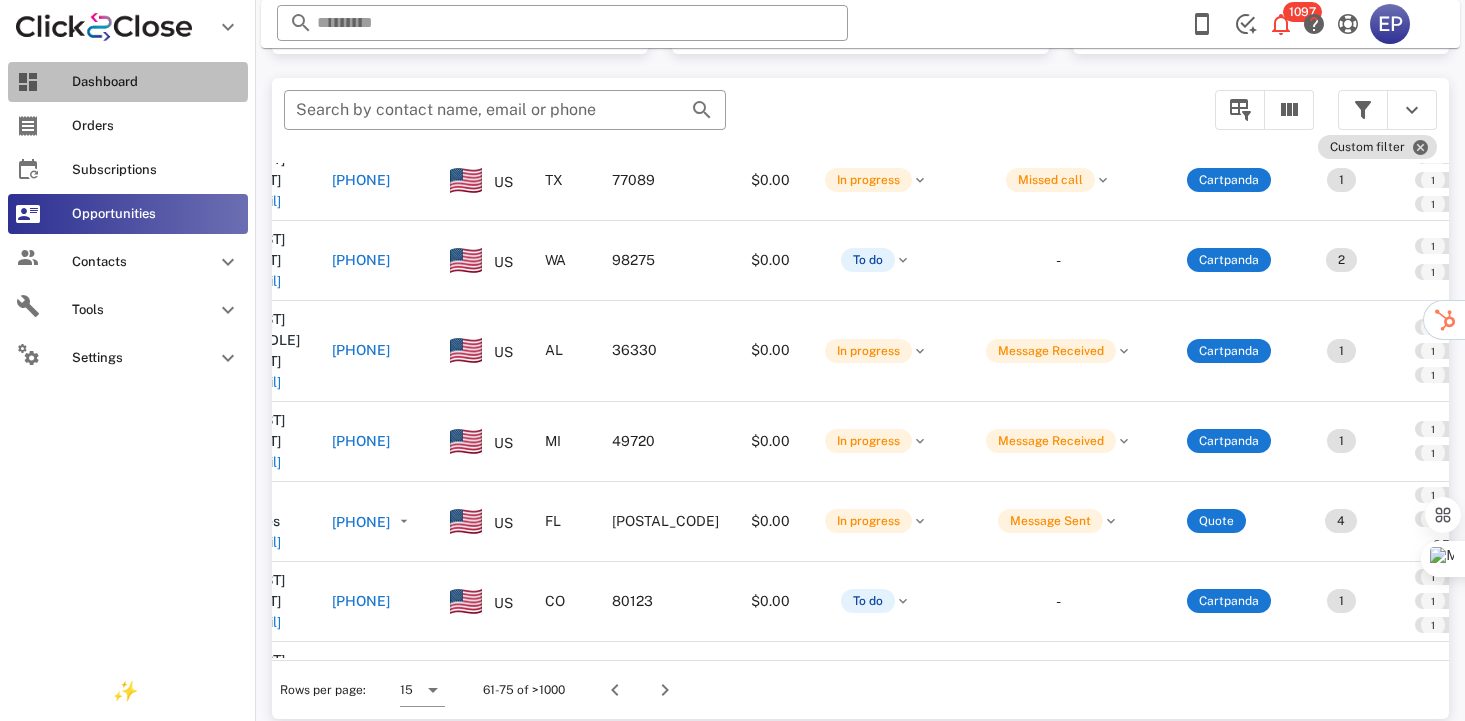 click on "Dashboard" at bounding box center (156, 82) 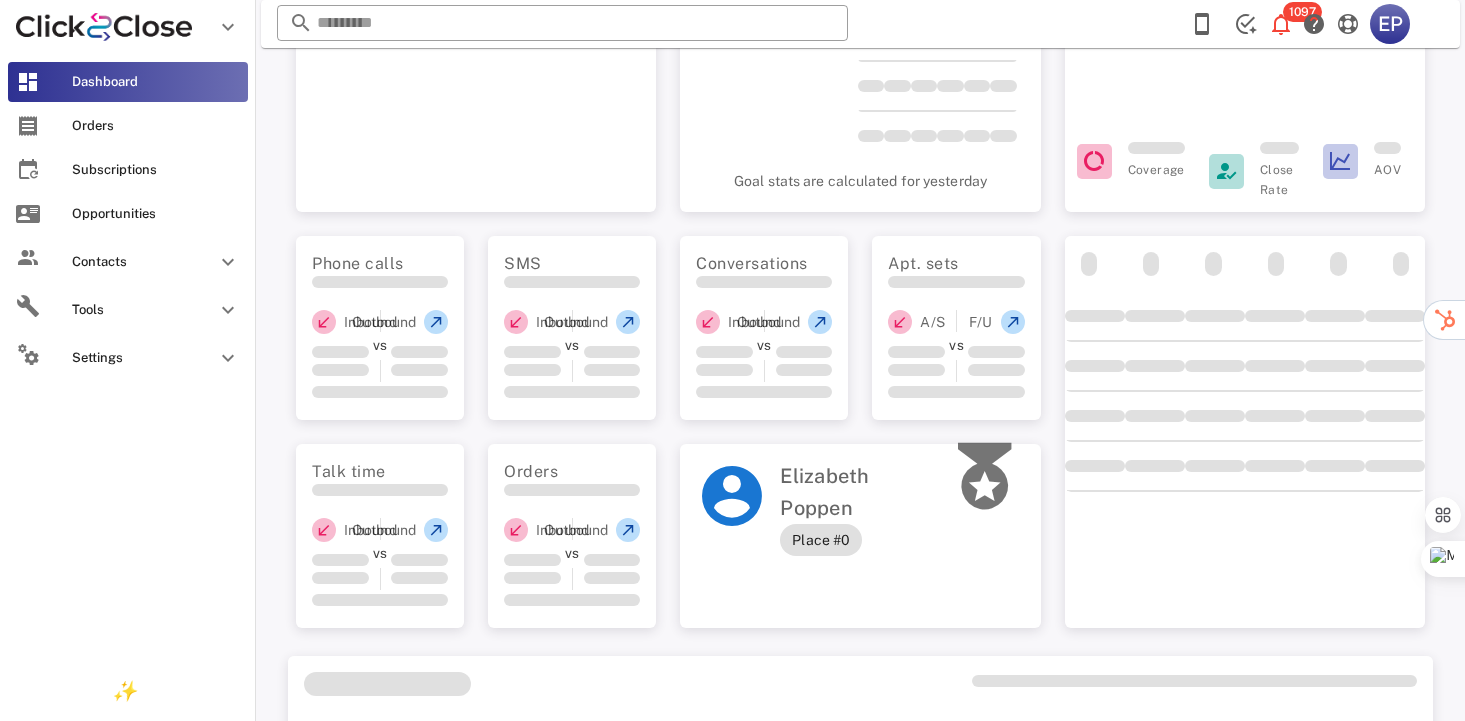 scroll, scrollTop: 0, scrollLeft: 0, axis: both 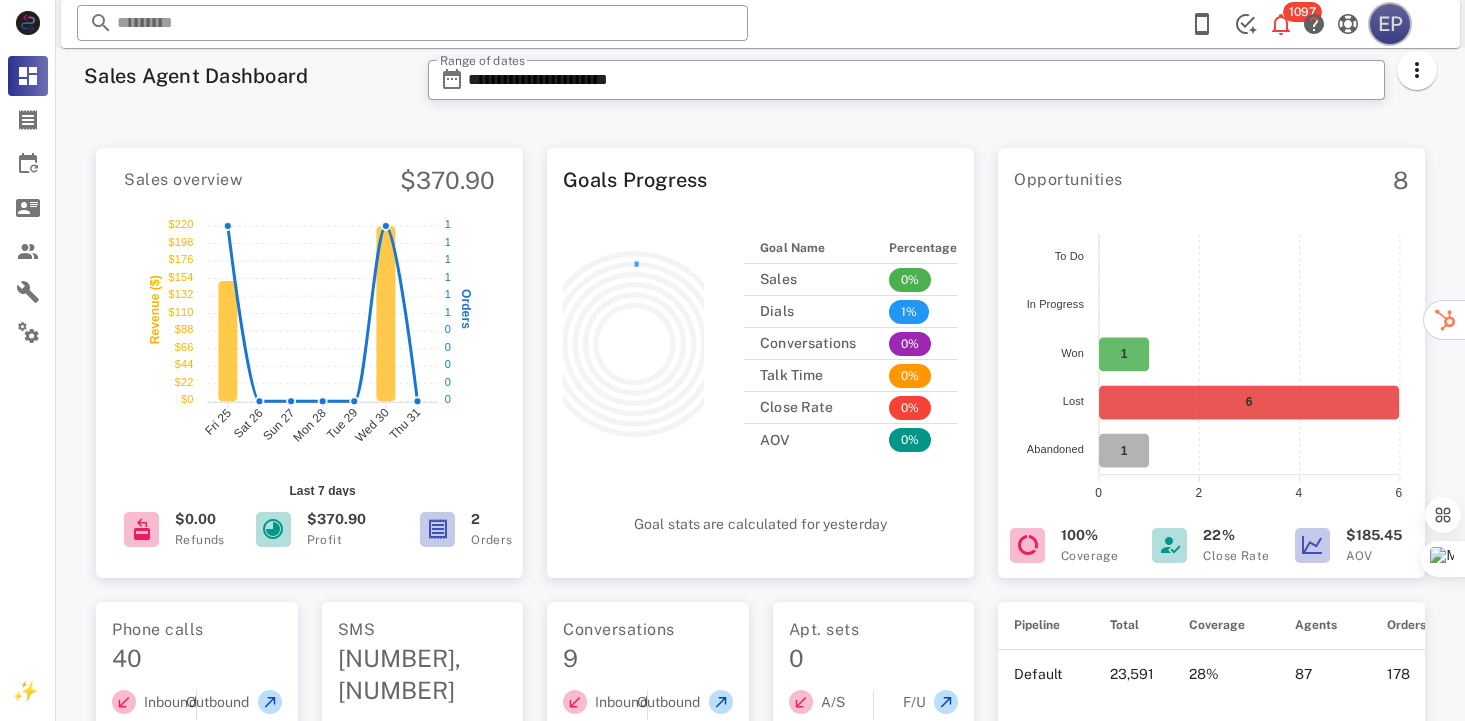 click on "EP" at bounding box center (1390, 24) 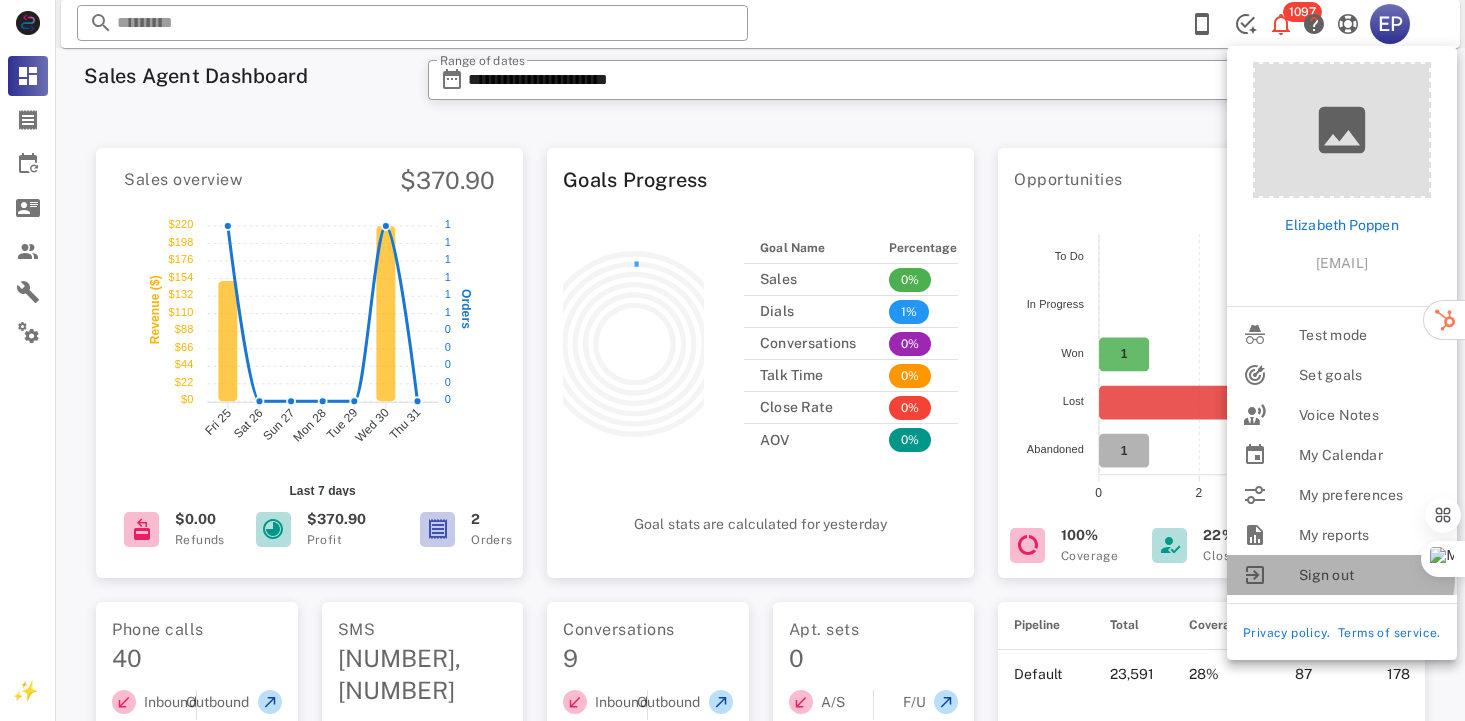 click on "Sign out" at bounding box center [1370, 575] 